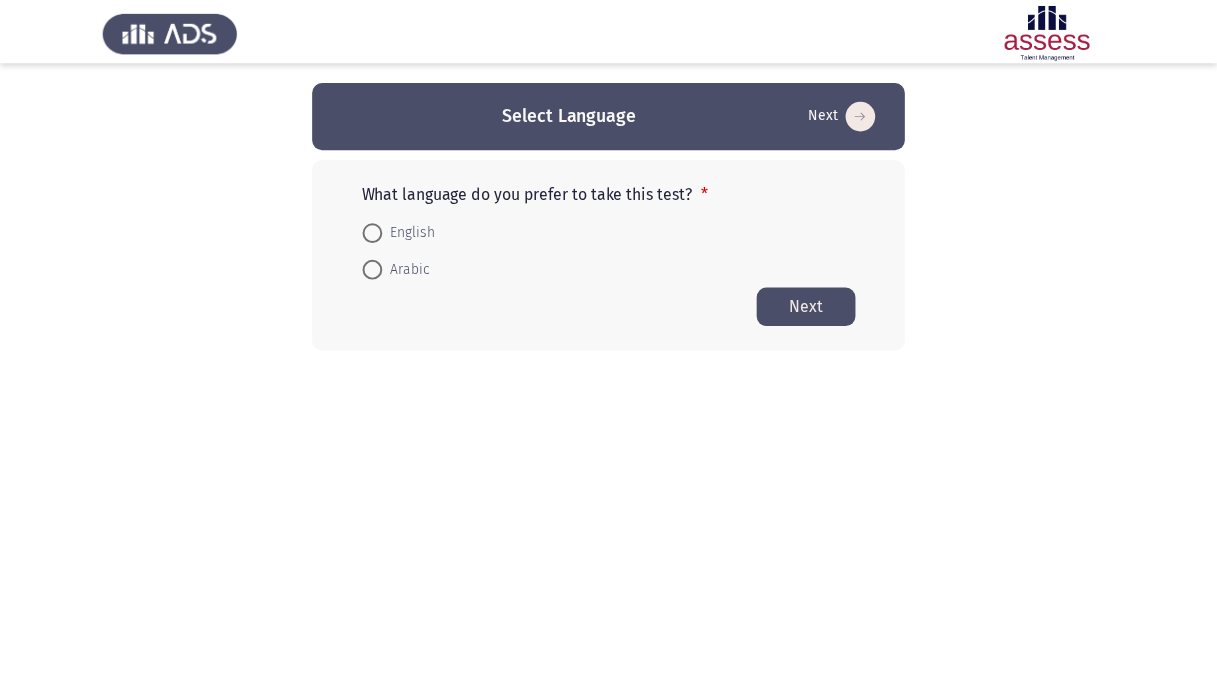 scroll, scrollTop: 0, scrollLeft: 0, axis: both 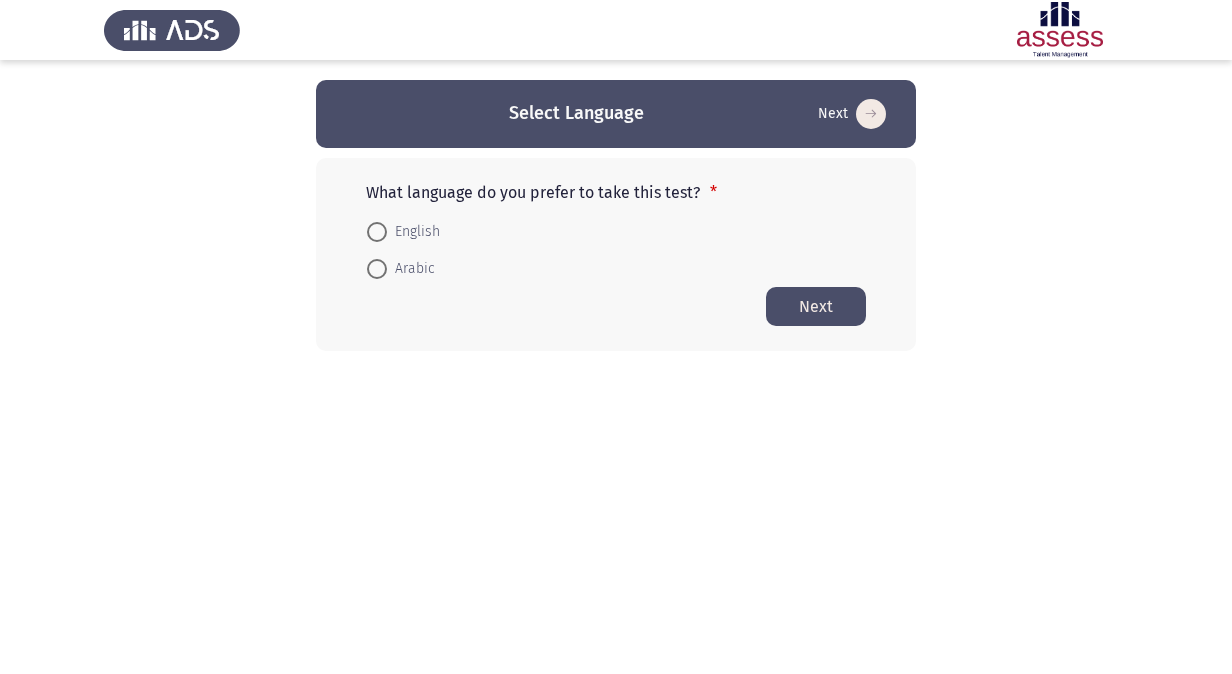 click on "Arabic" at bounding box center [411, 269] 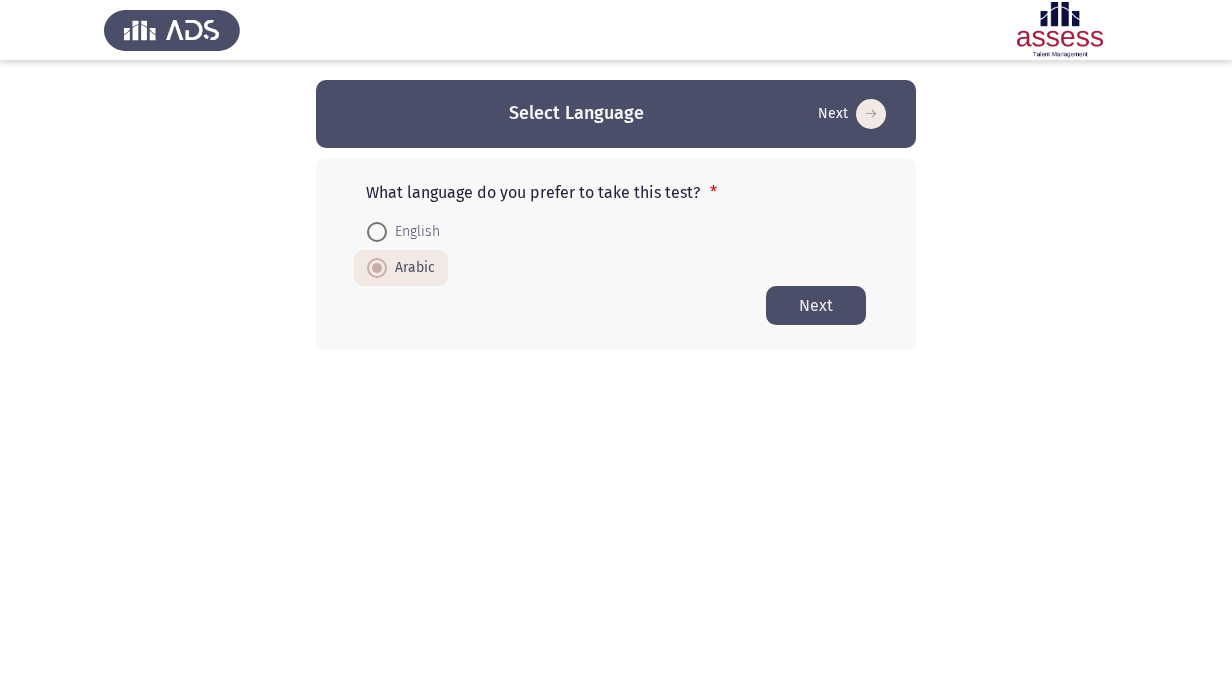 click on "Next" 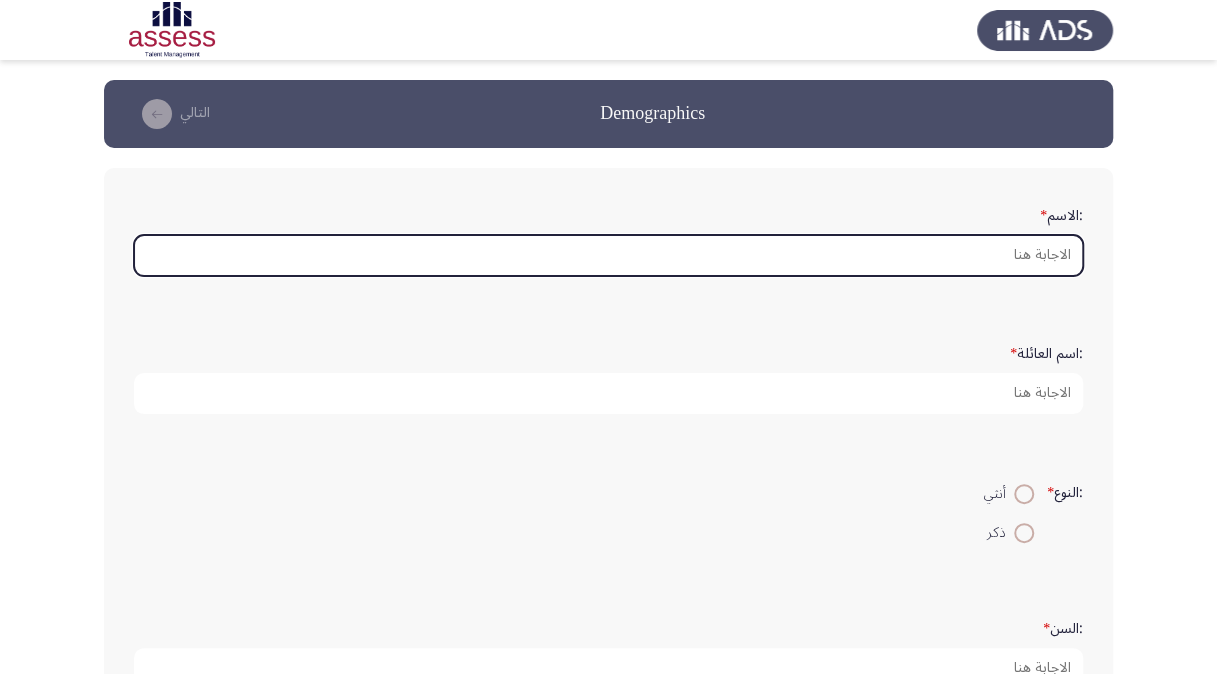 click on ":الاسم   *" at bounding box center (608, 255) 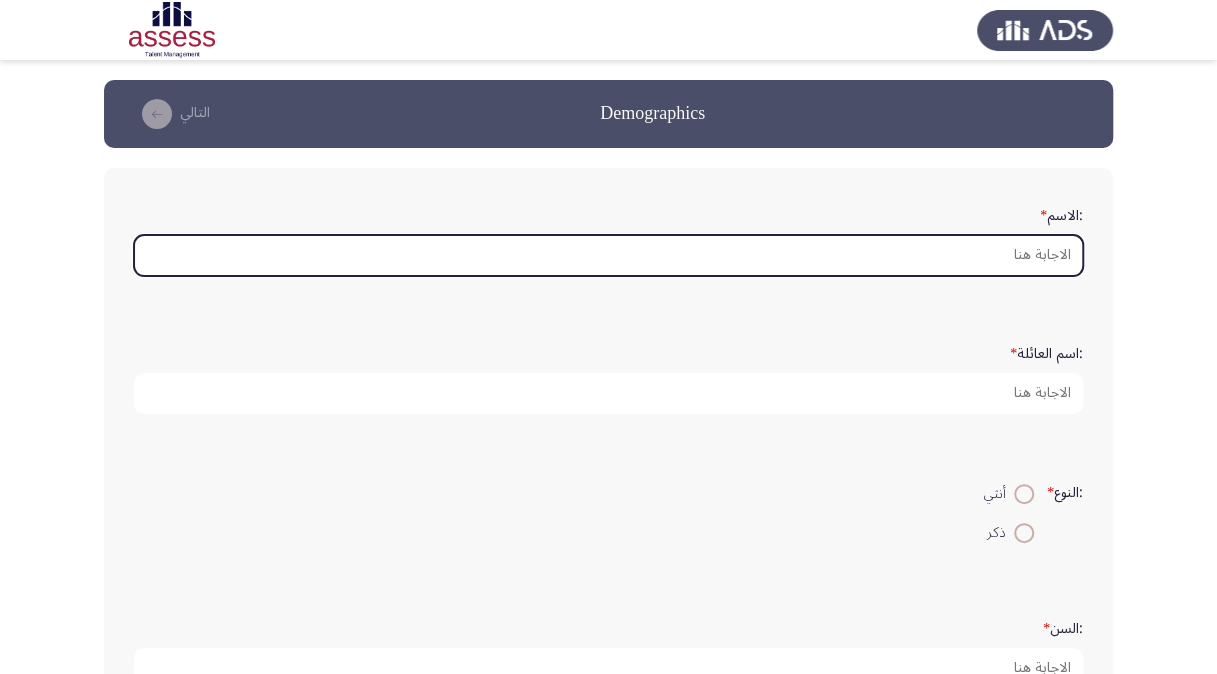 type on "L" 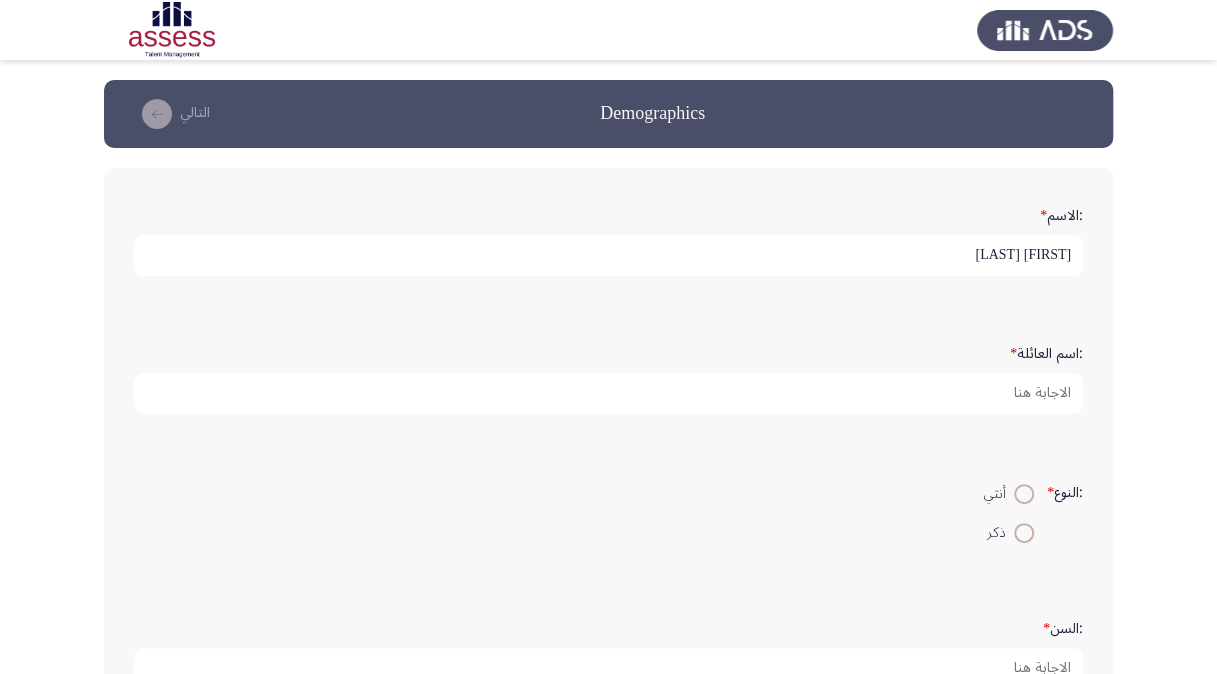 type on "[FIRST] [LAST]" 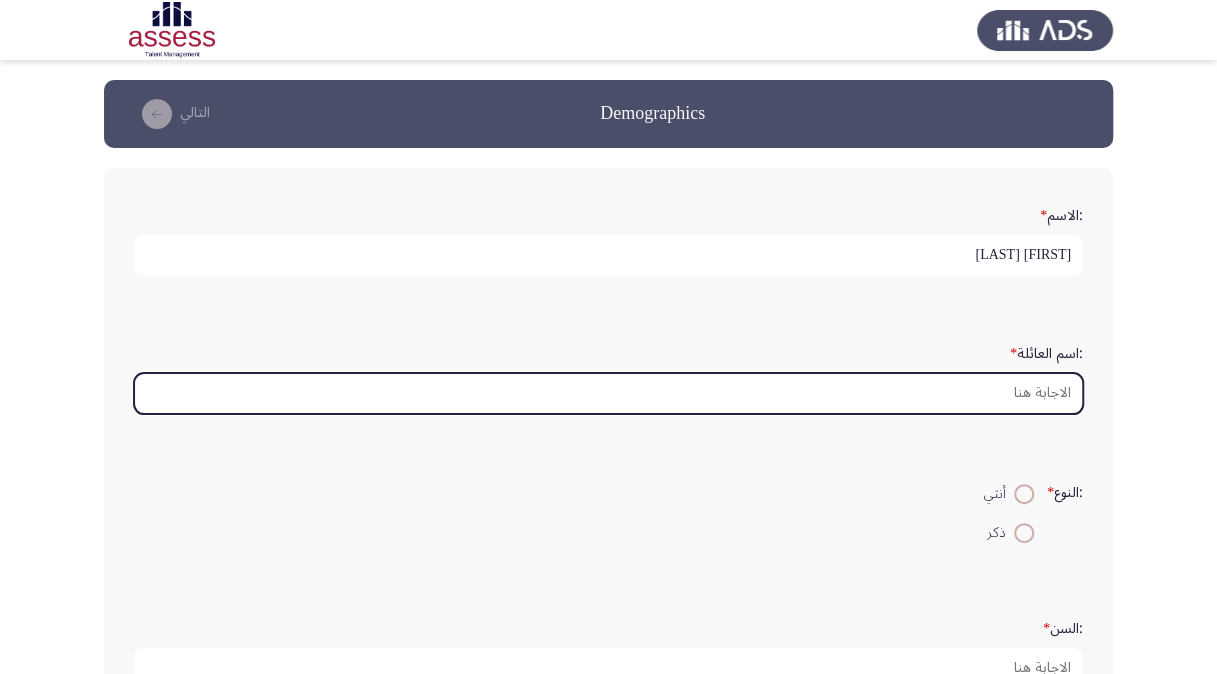 click on ":اسم العائلة   *" at bounding box center [608, 393] 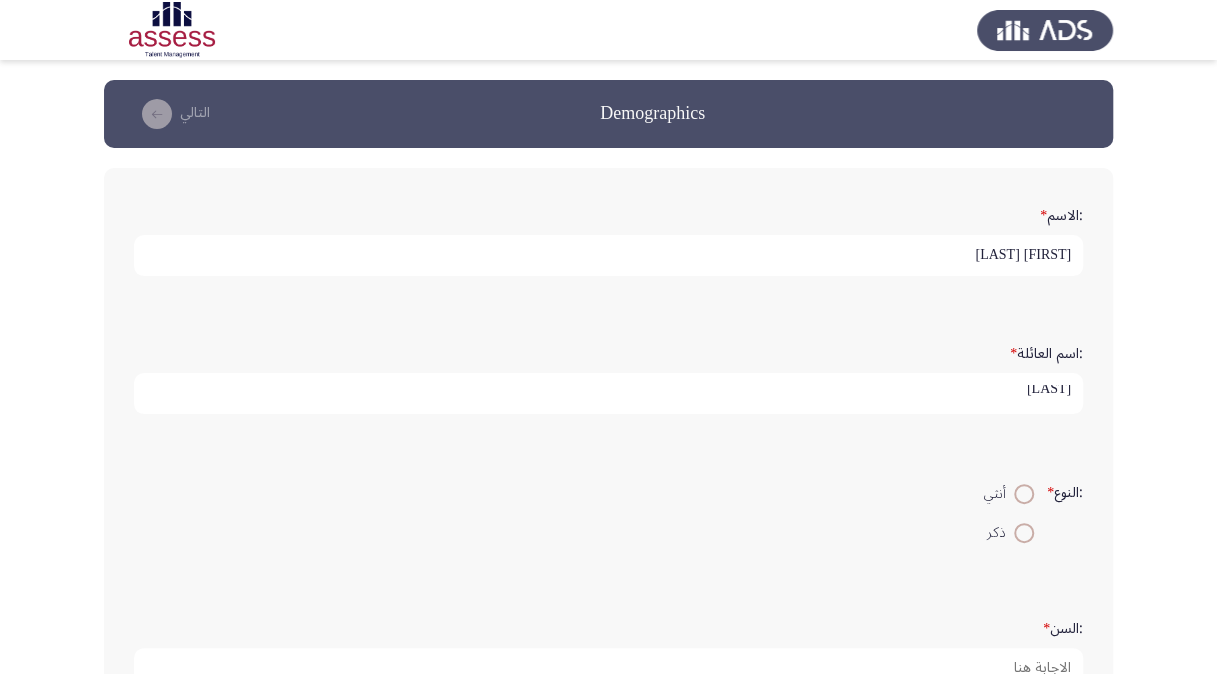 scroll, scrollTop: 5, scrollLeft: 0, axis: vertical 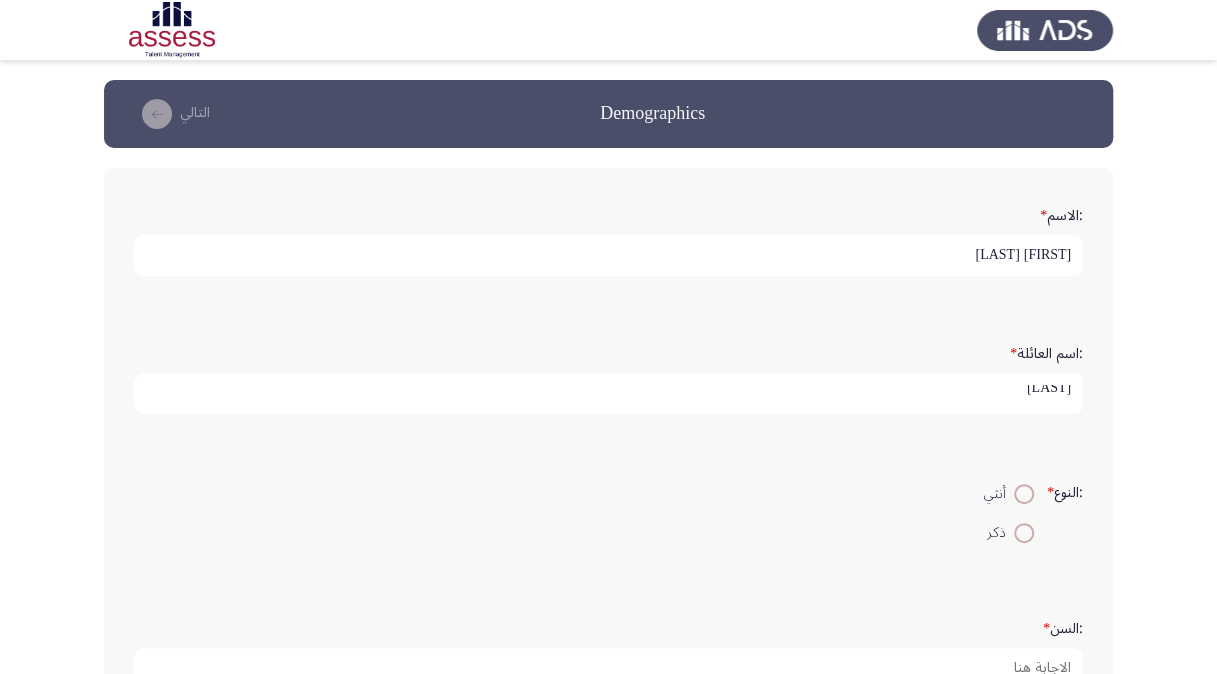 type on "[LAST]" 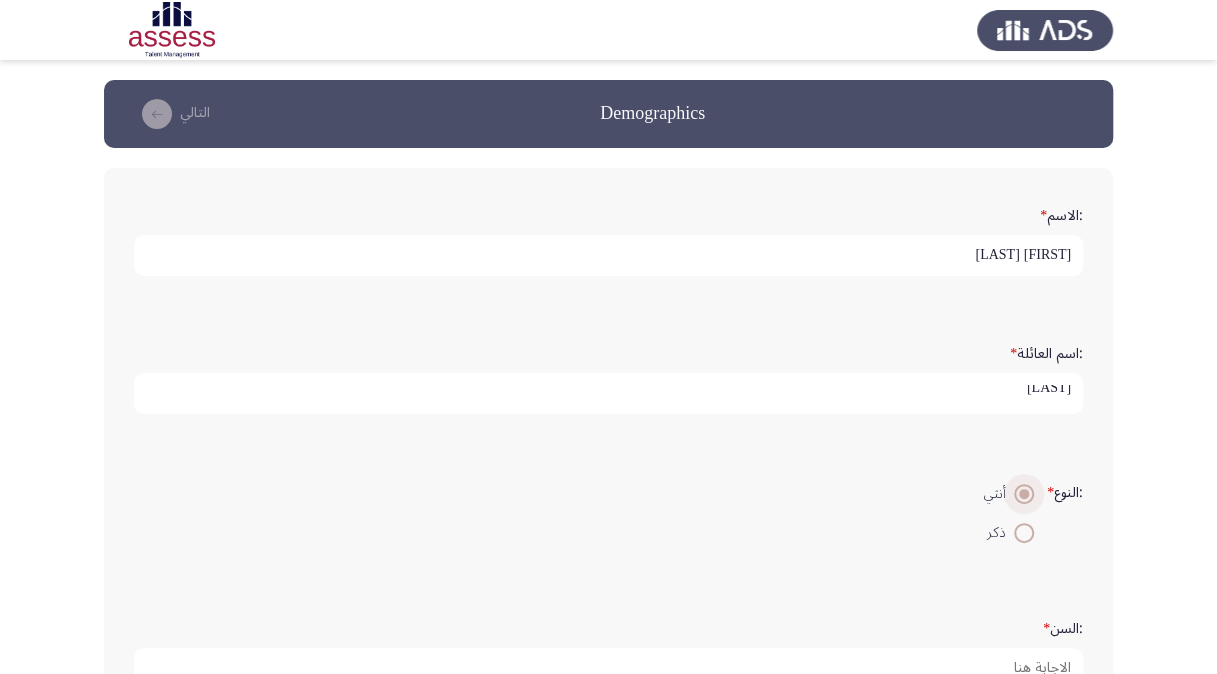 scroll, scrollTop: 0, scrollLeft: 0, axis: both 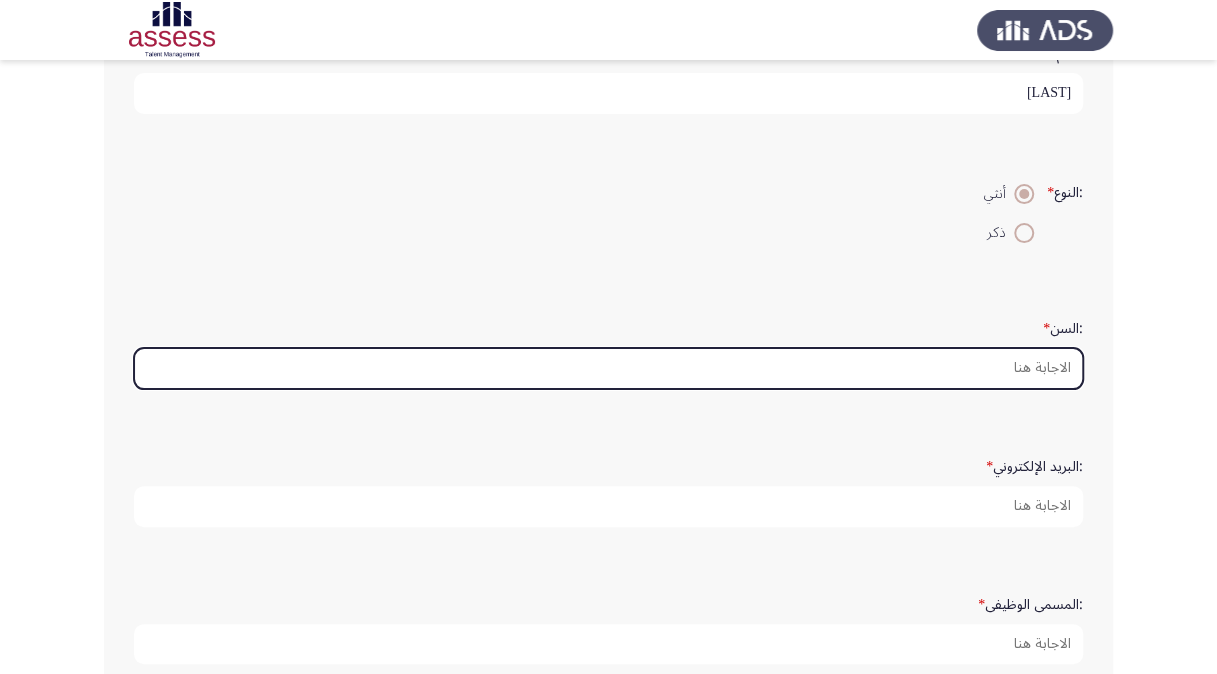 click on ":السن   *" at bounding box center [608, 368] 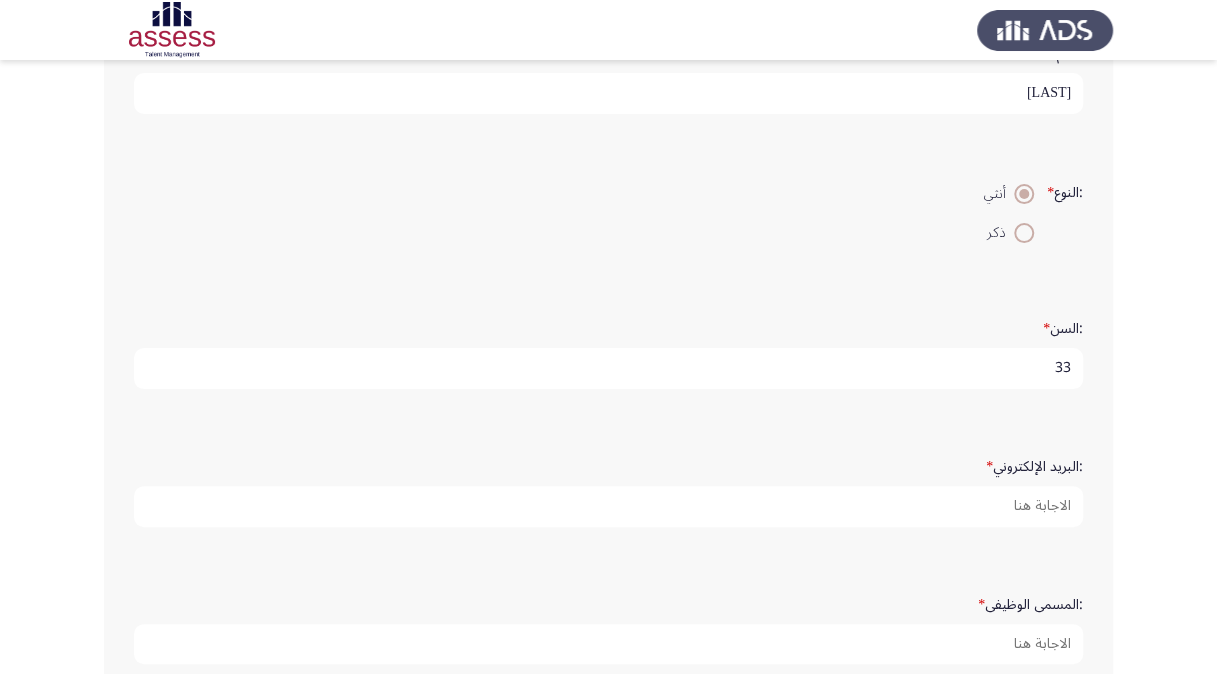 type on "33" 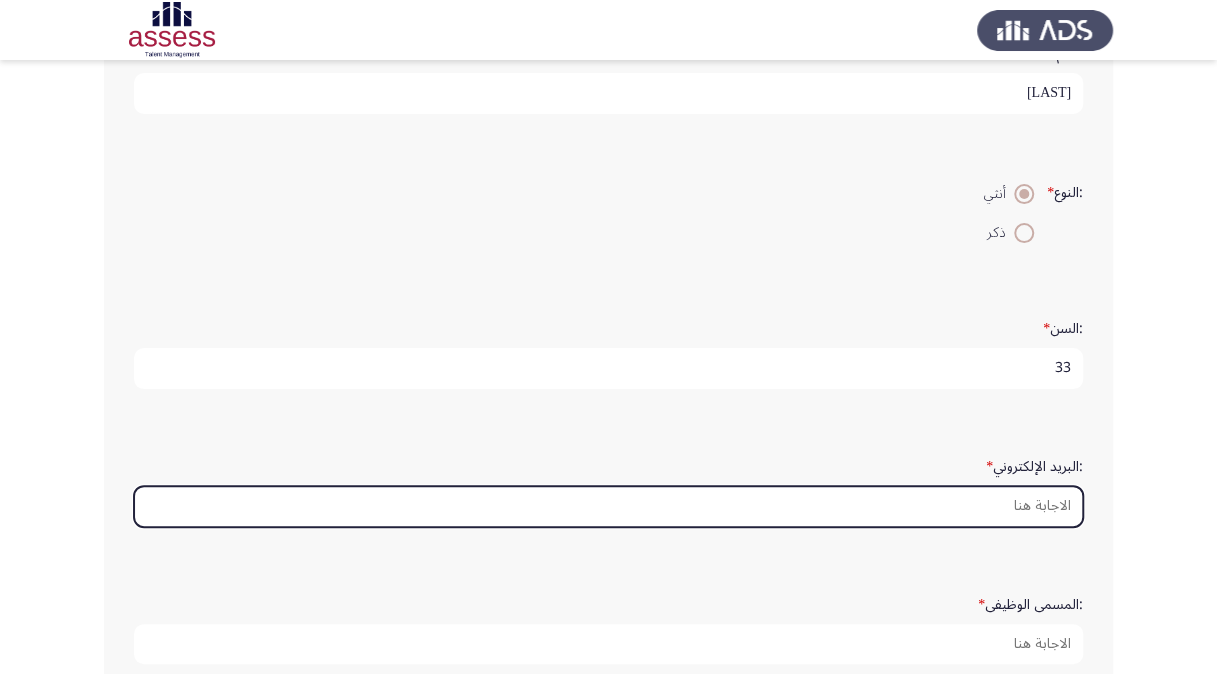 click on ":البريد الإلكتروني   *" at bounding box center (608, 506) 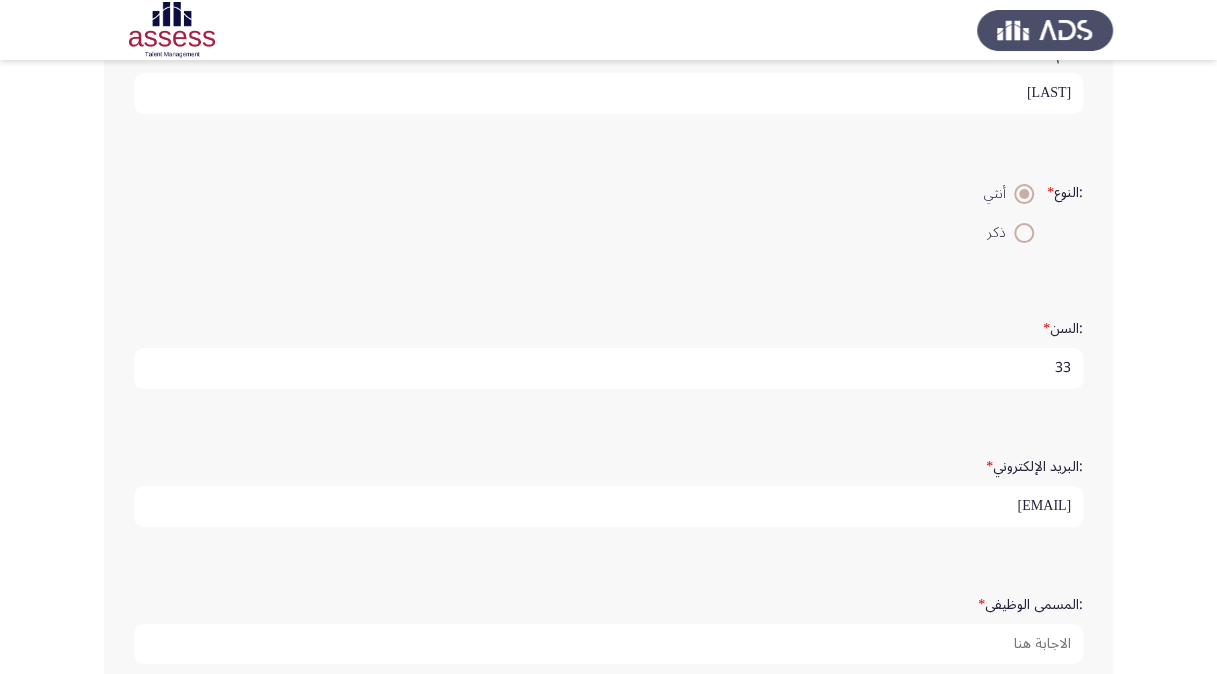 type on "[EMAIL]" 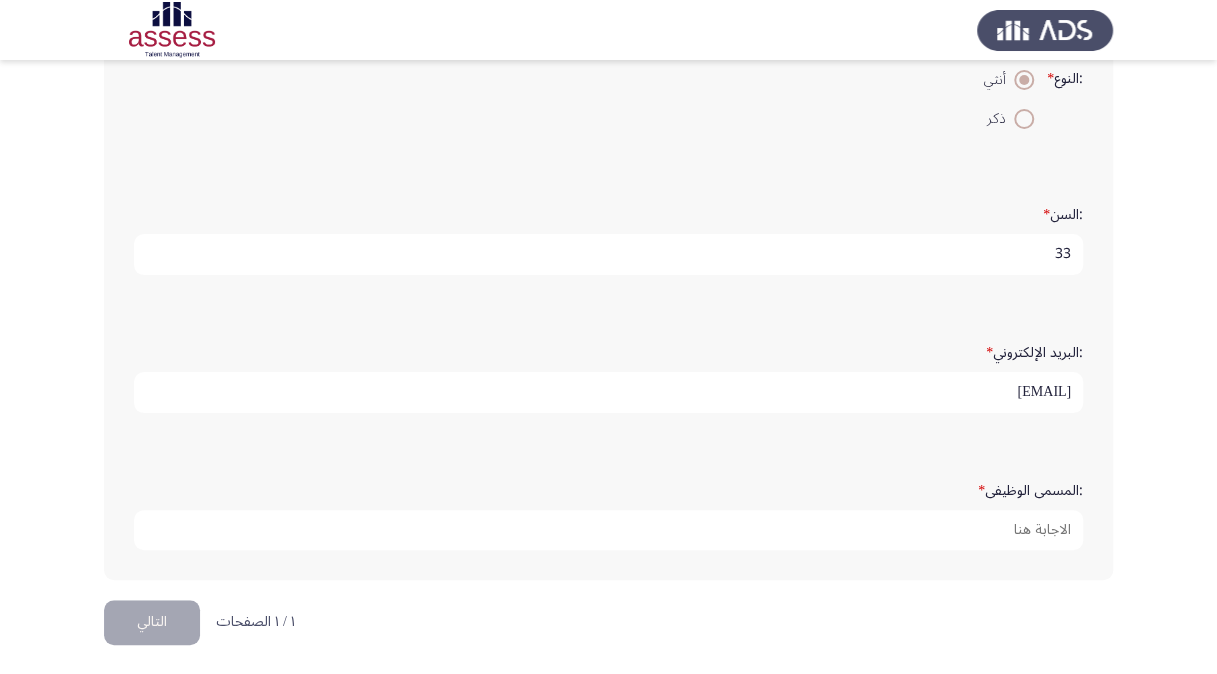 scroll, scrollTop: 416, scrollLeft: 0, axis: vertical 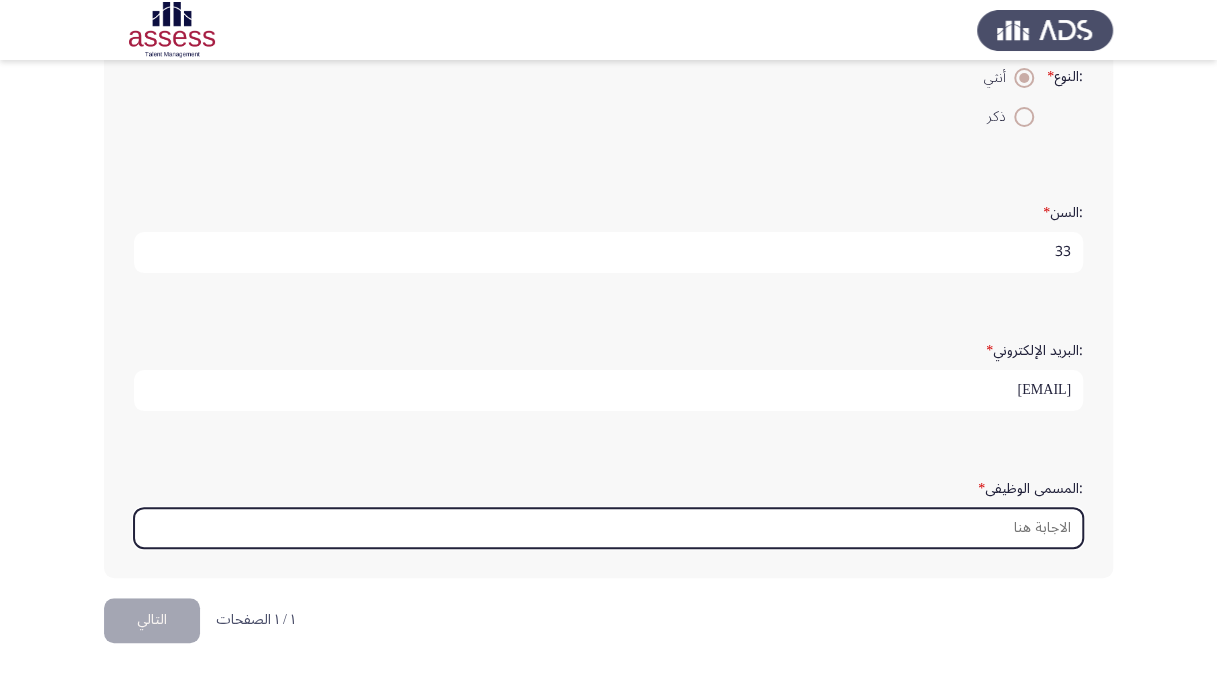 click on ":المسمى الوظيفى   *" at bounding box center (608, 528) 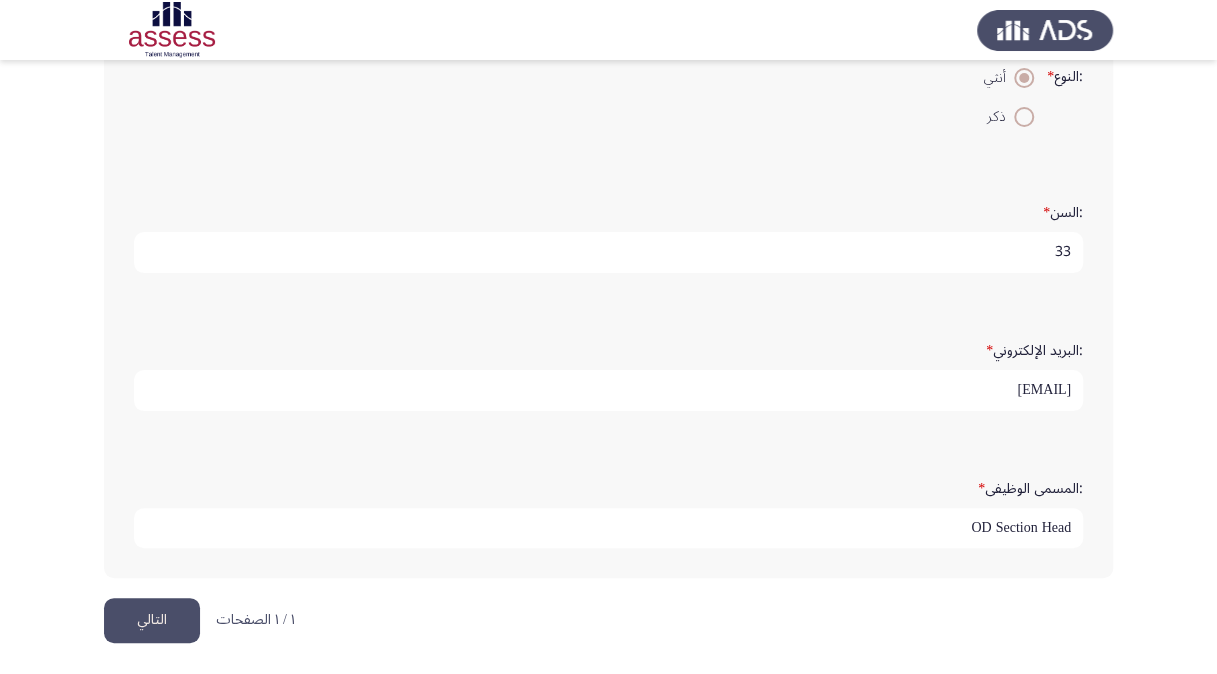 type on "OD Section Head" 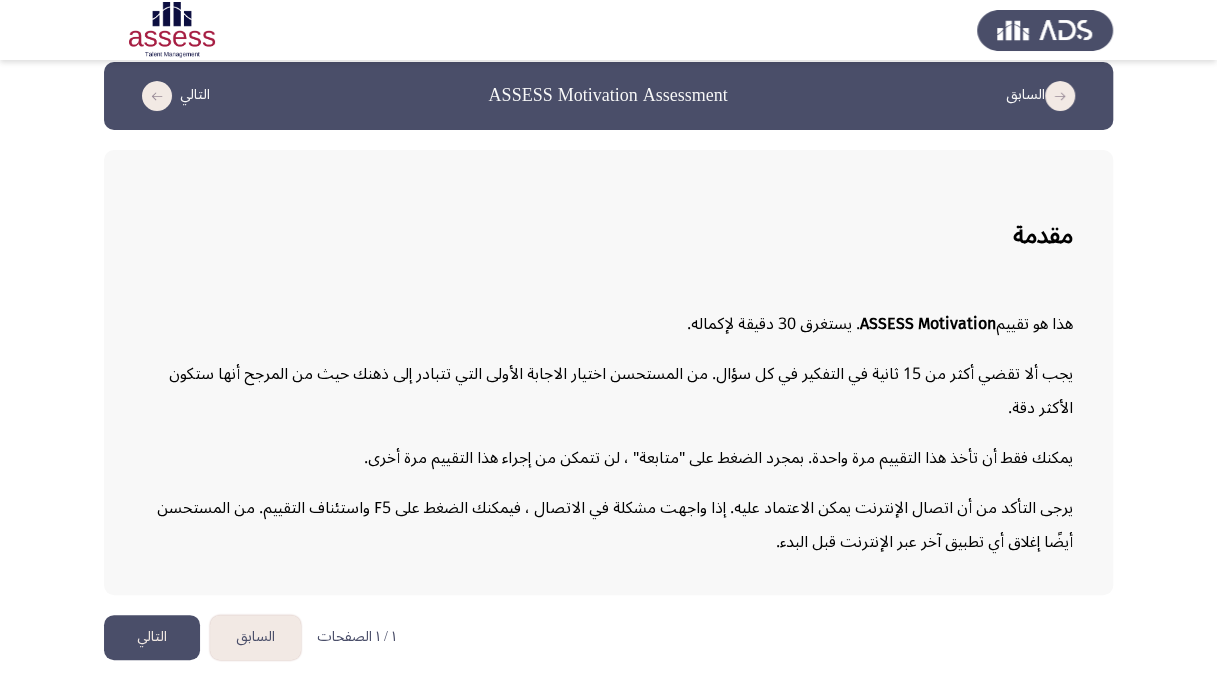 scroll, scrollTop: 23, scrollLeft: 0, axis: vertical 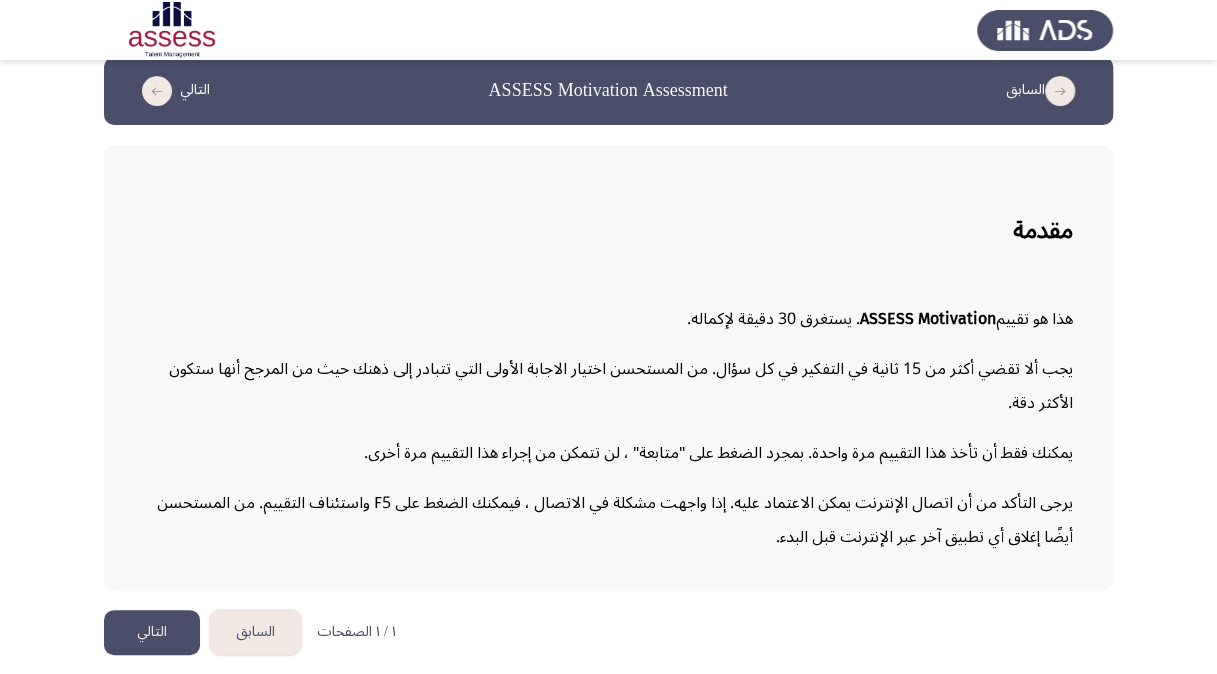 click on "التالي" 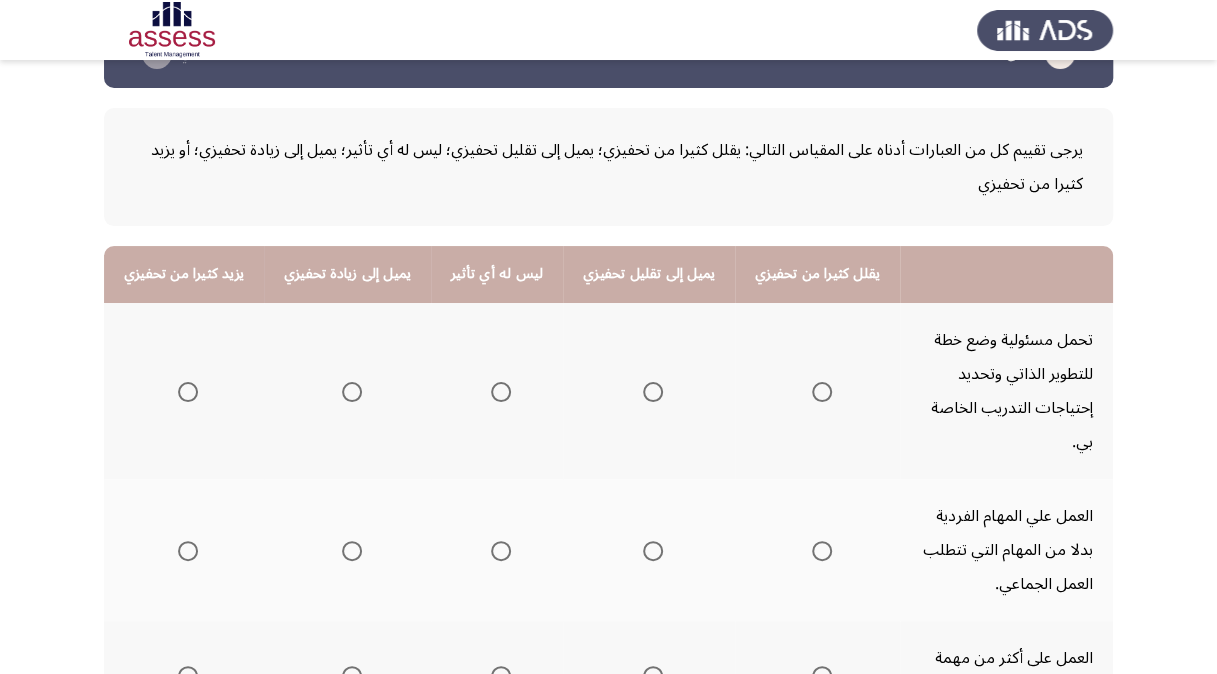 scroll, scrollTop: 0, scrollLeft: 0, axis: both 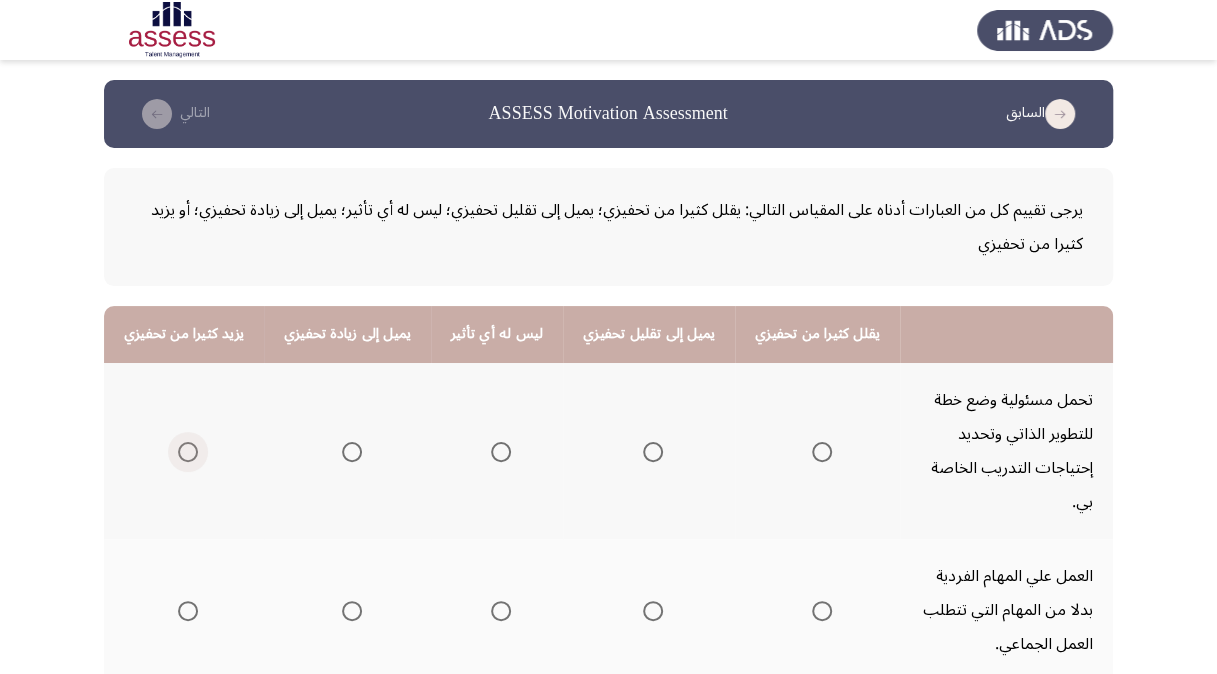 click at bounding box center (188, 452) 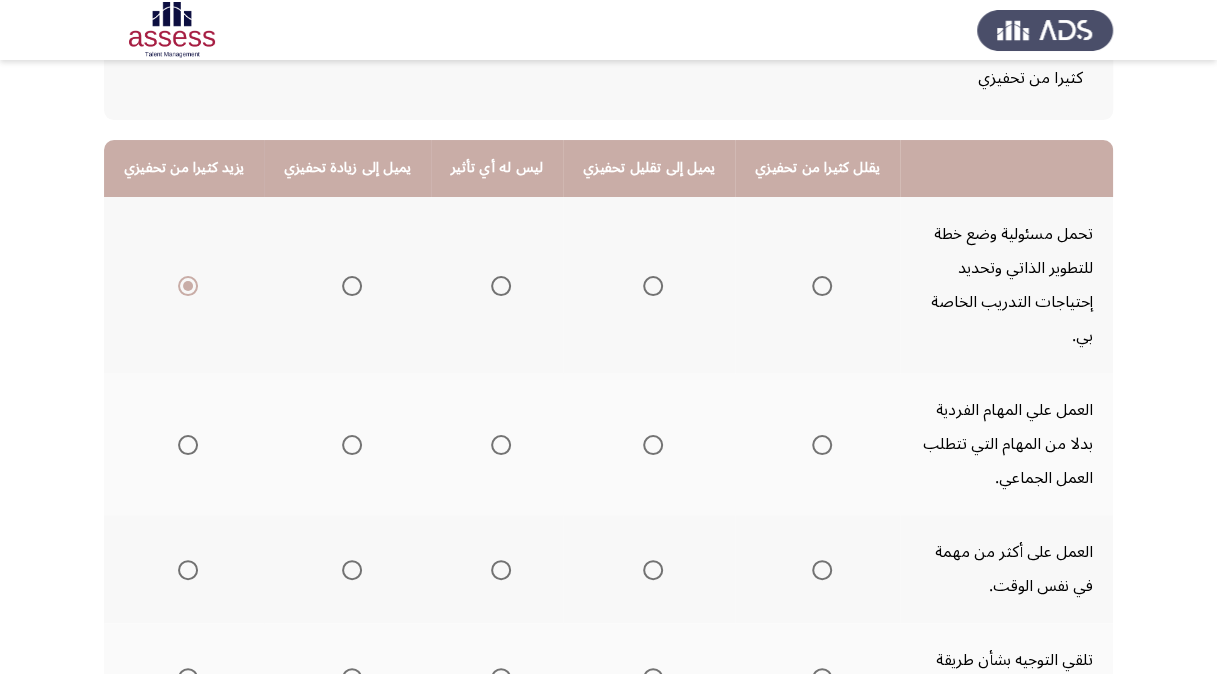 scroll, scrollTop: 200, scrollLeft: 0, axis: vertical 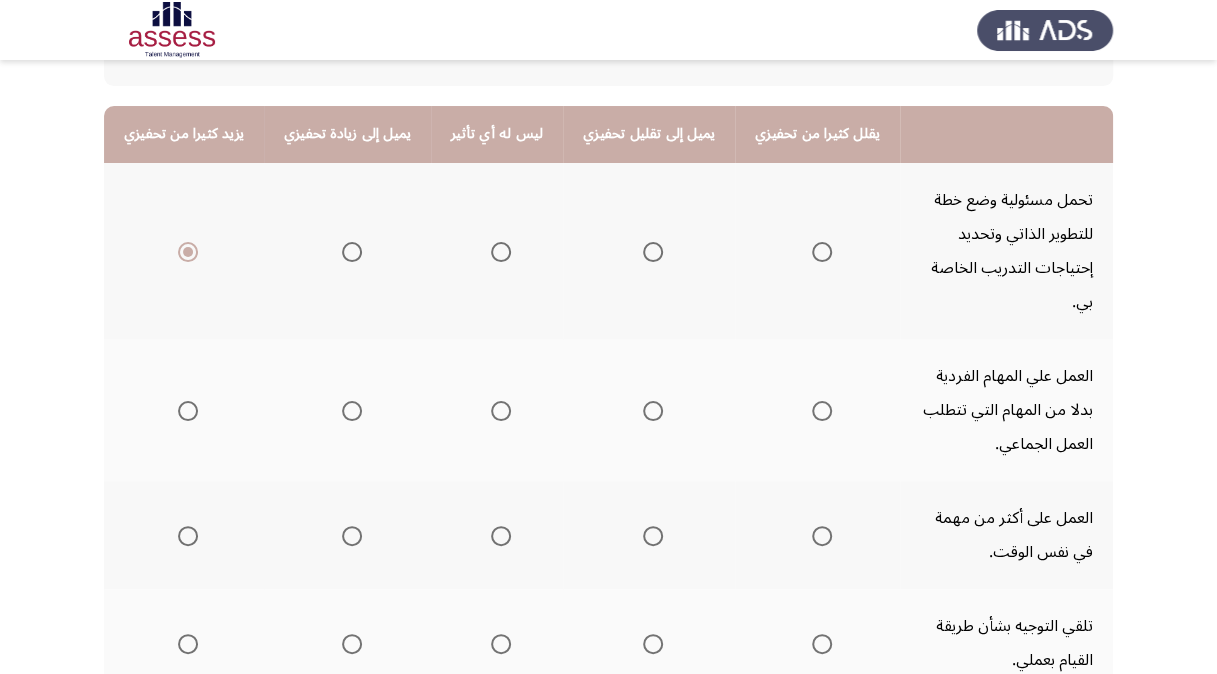 click 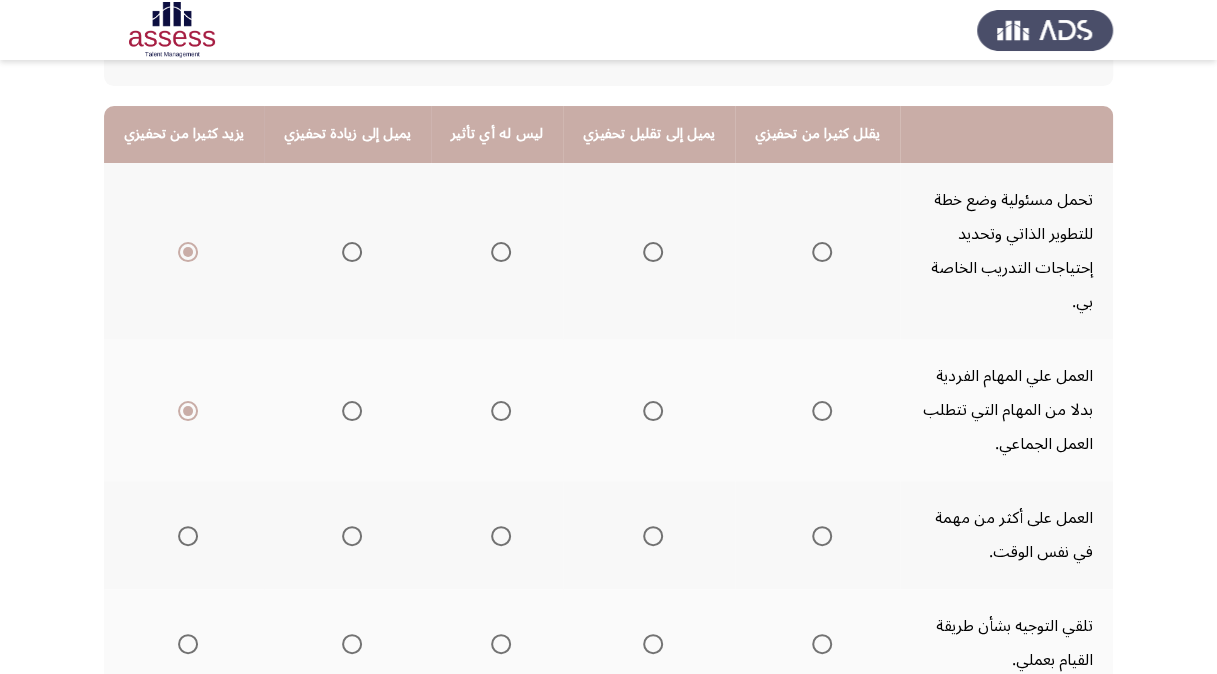 click at bounding box center (188, 536) 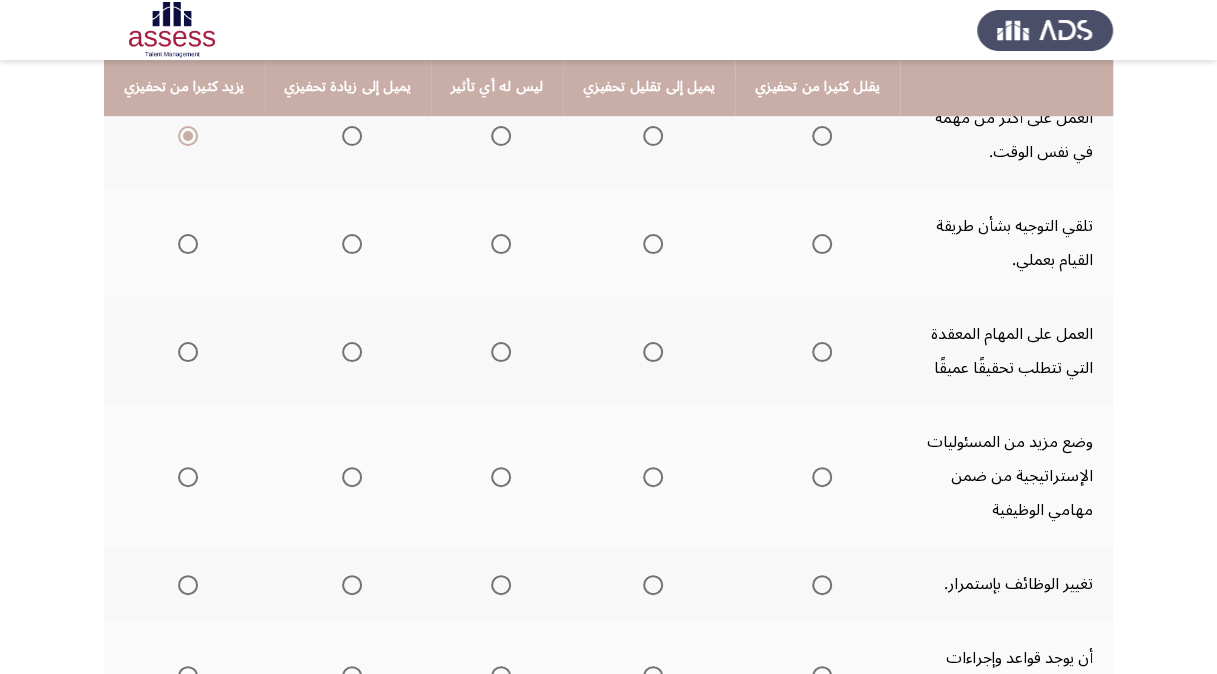 scroll, scrollTop: 500, scrollLeft: 0, axis: vertical 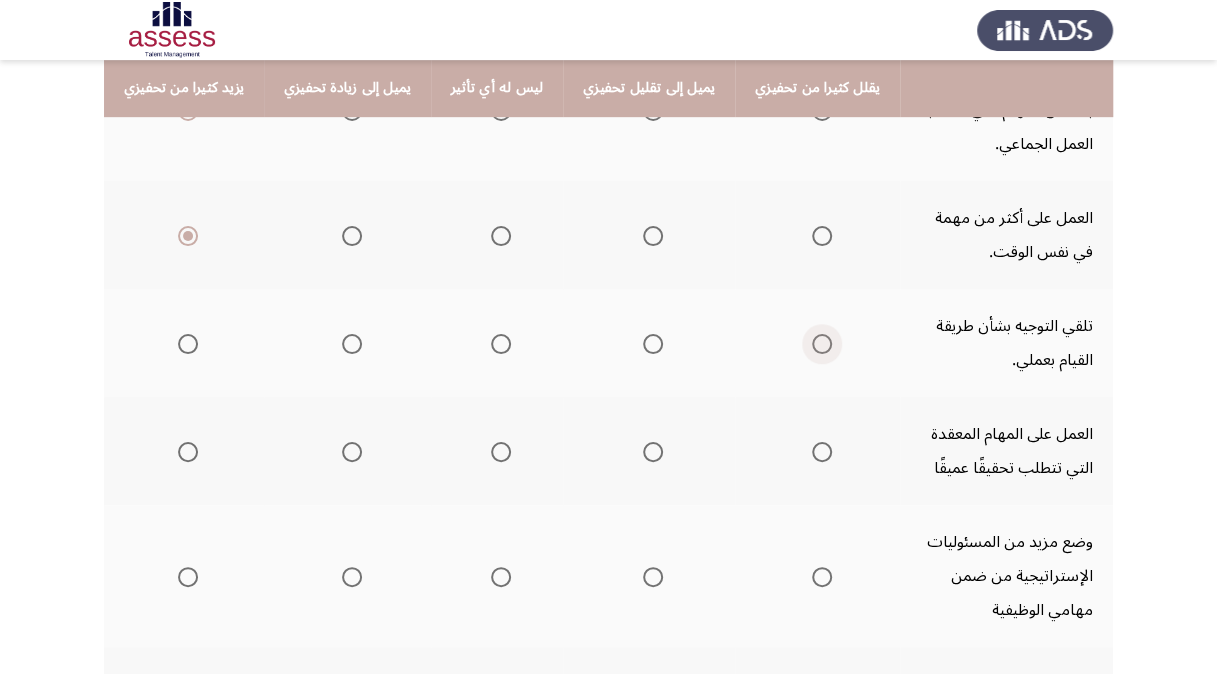click at bounding box center (822, 344) 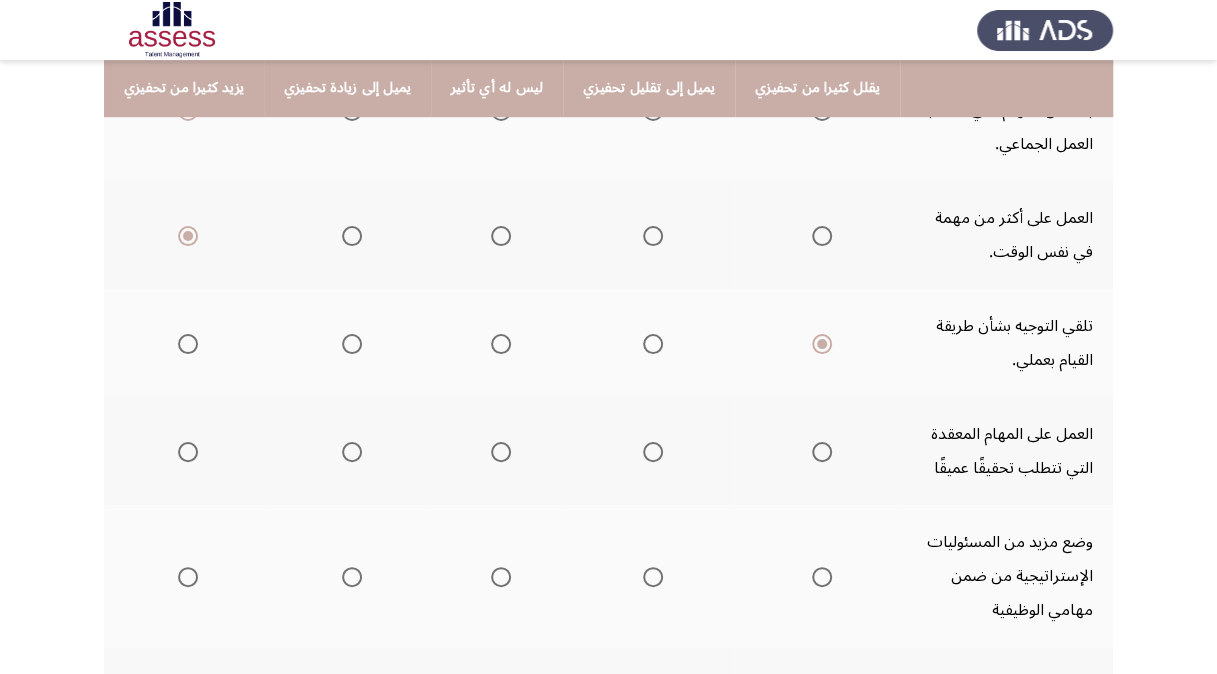 click at bounding box center [184, 452] 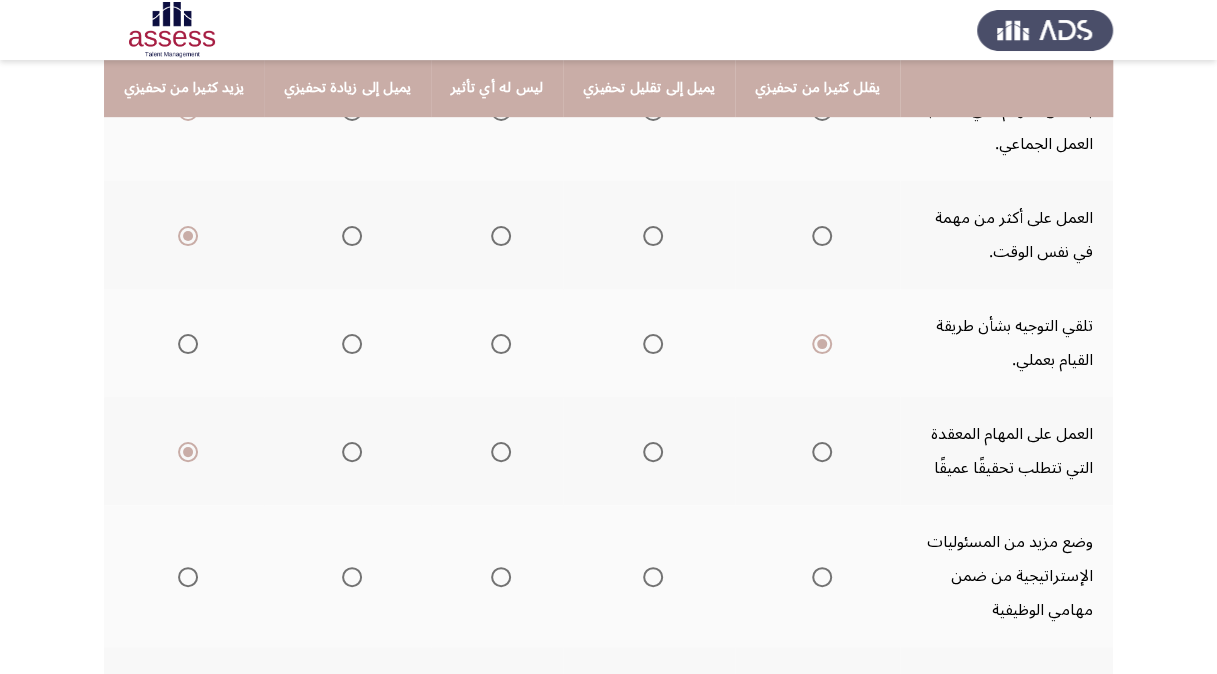 click at bounding box center [188, 577] 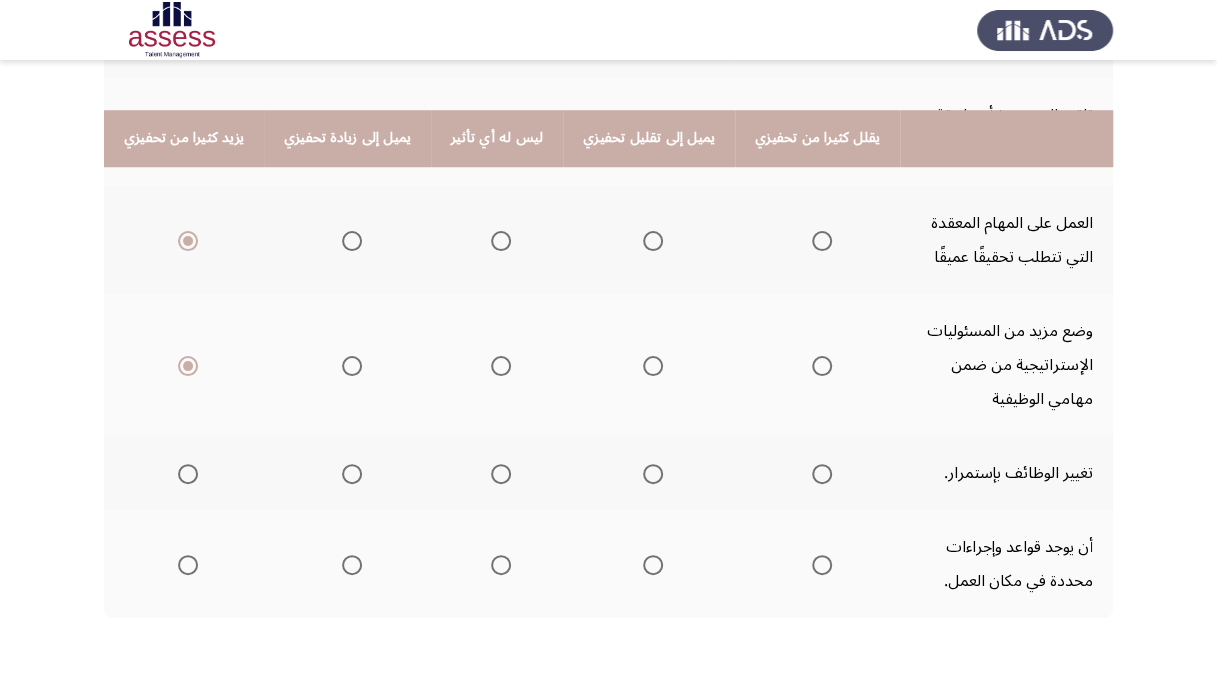 scroll, scrollTop: 760, scrollLeft: 0, axis: vertical 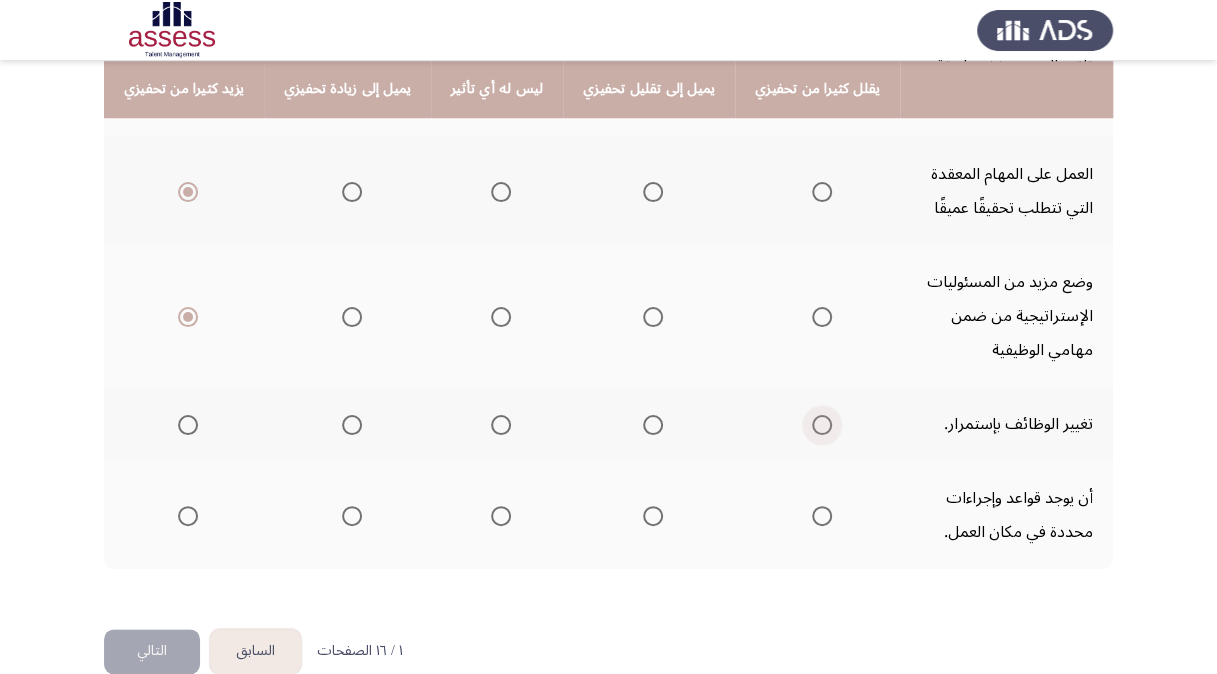 click at bounding box center [822, 425] 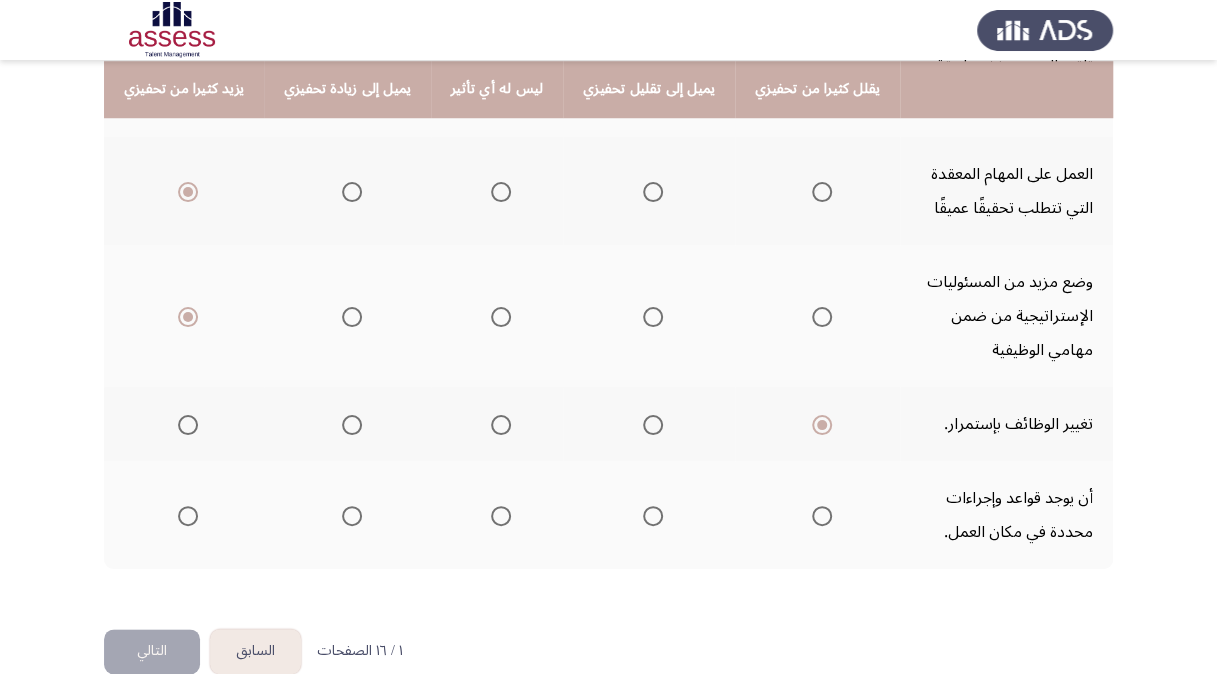click at bounding box center (188, 516) 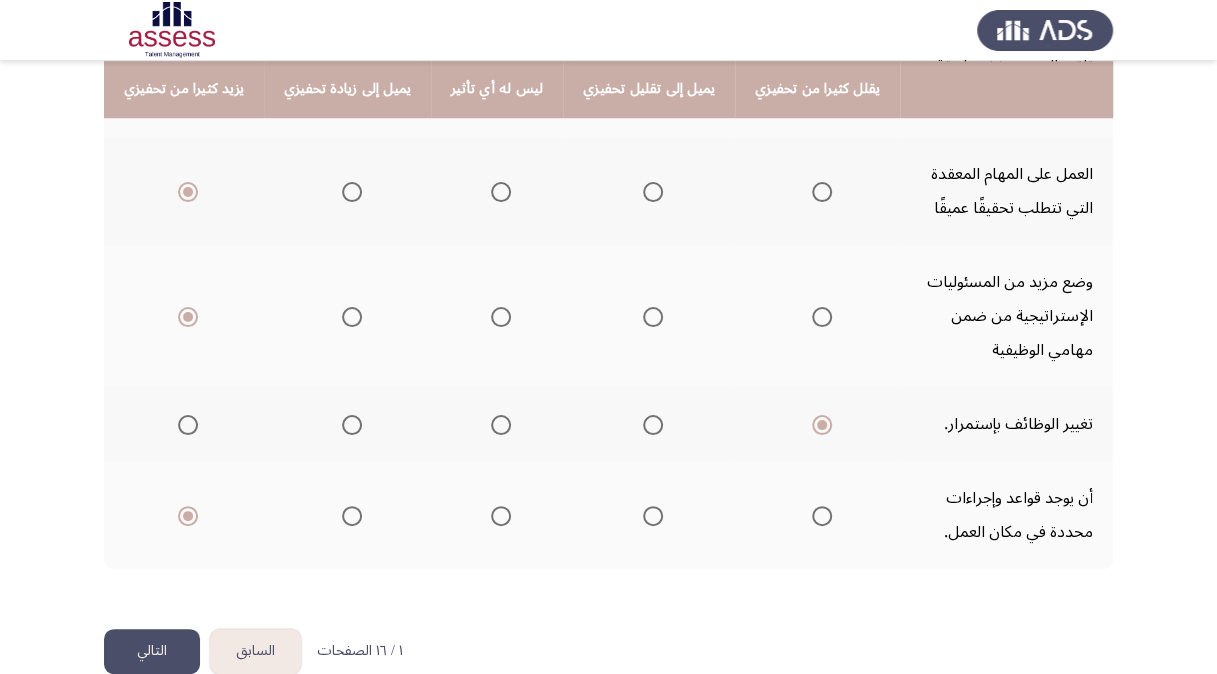 click at bounding box center (352, 516) 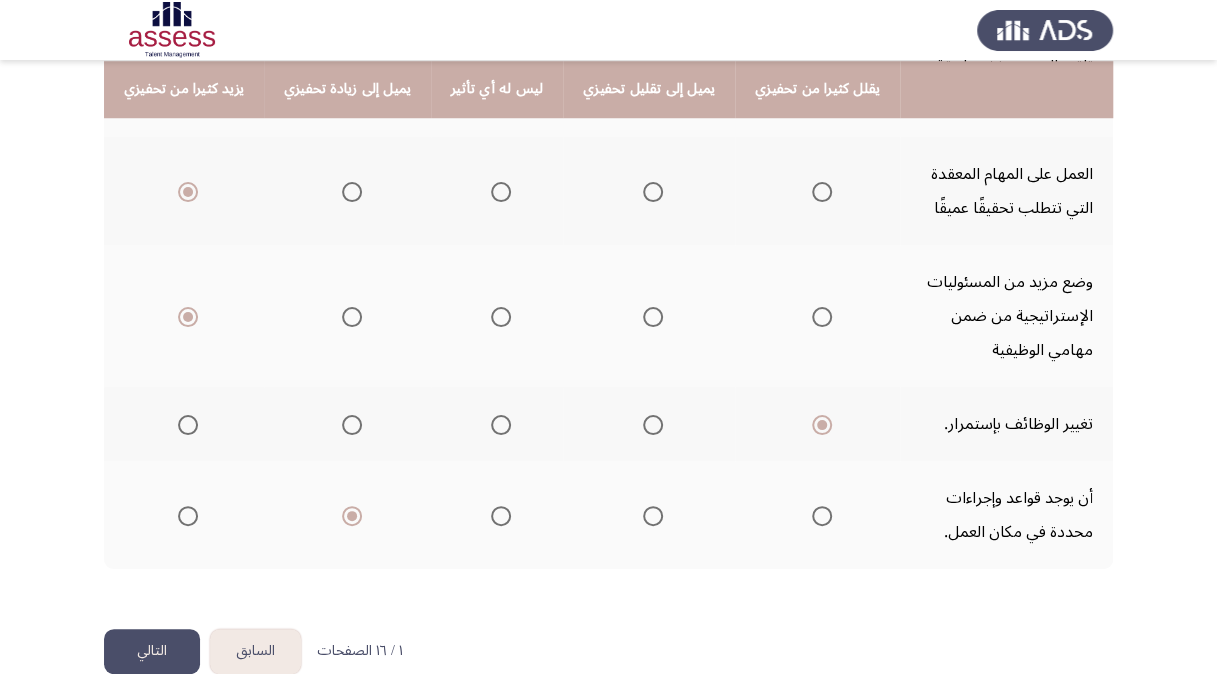 click on "السابق" 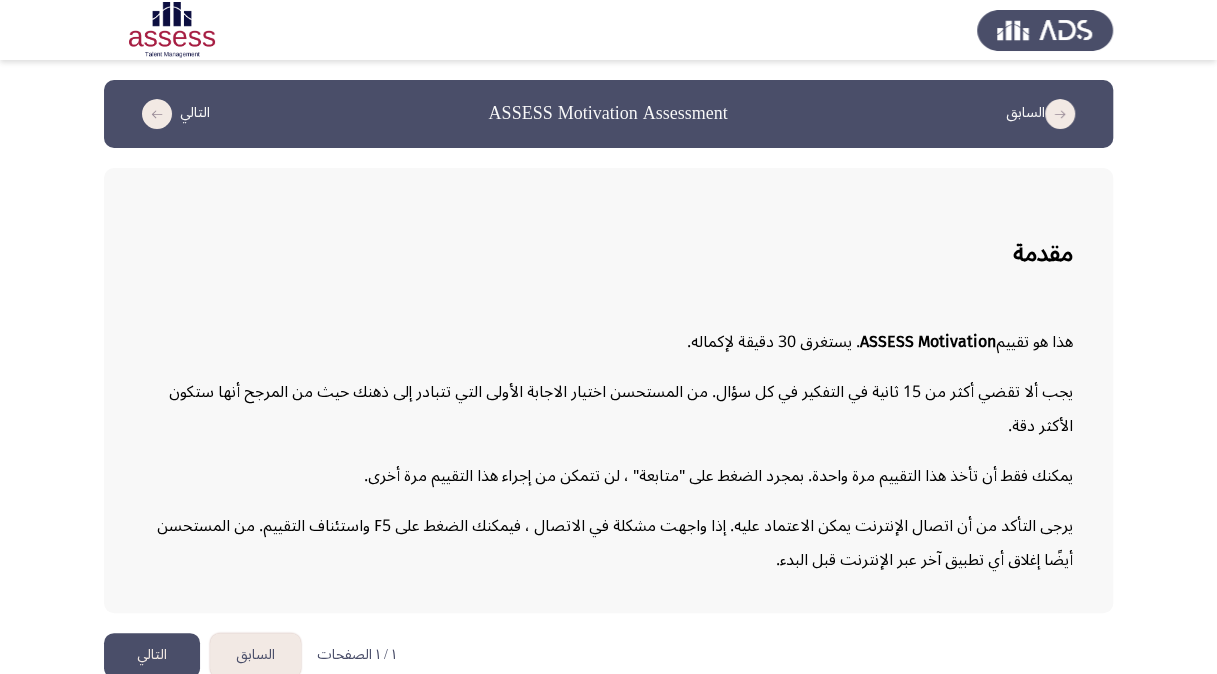 click on "التالي" 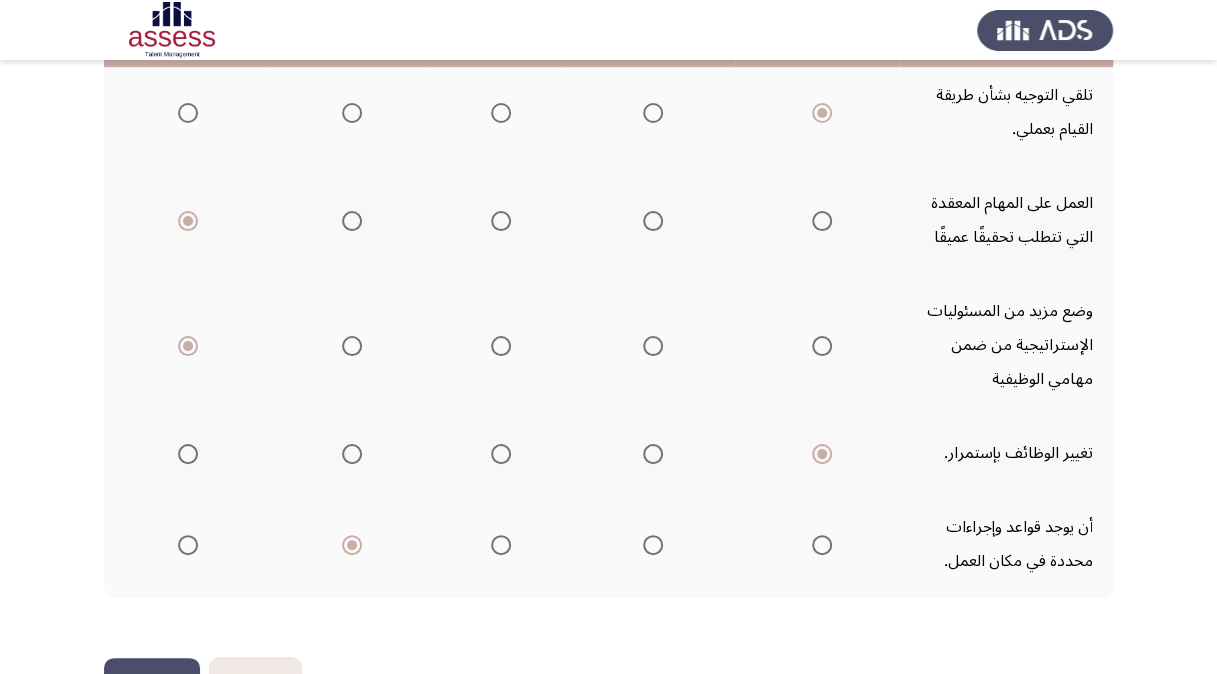 scroll, scrollTop: 760, scrollLeft: 0, axis: vertical 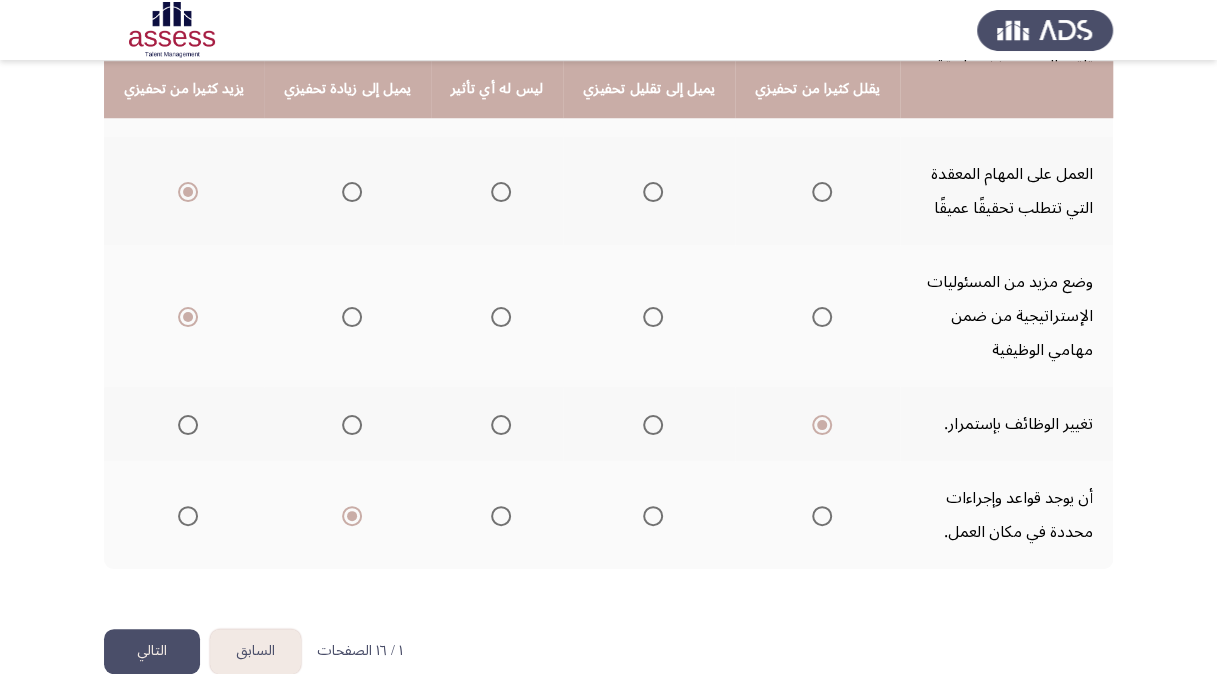 click on "التالي" 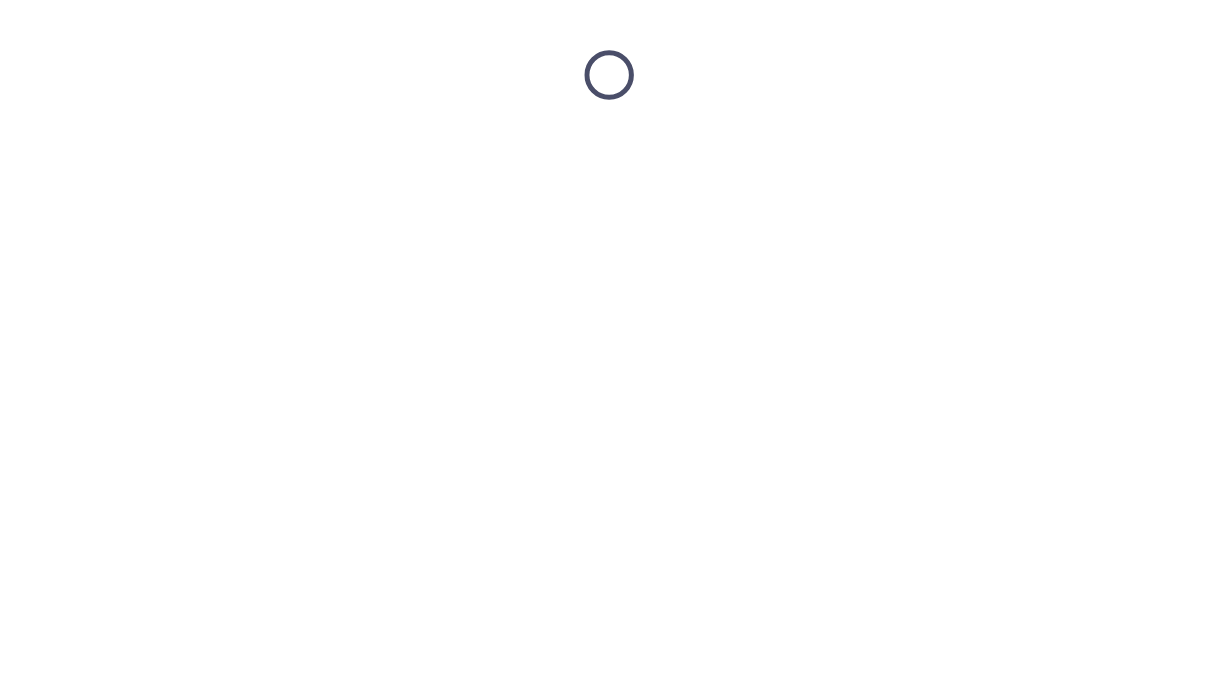 scroll, scrollTop: 0, scrollLeft: 0, axis: both 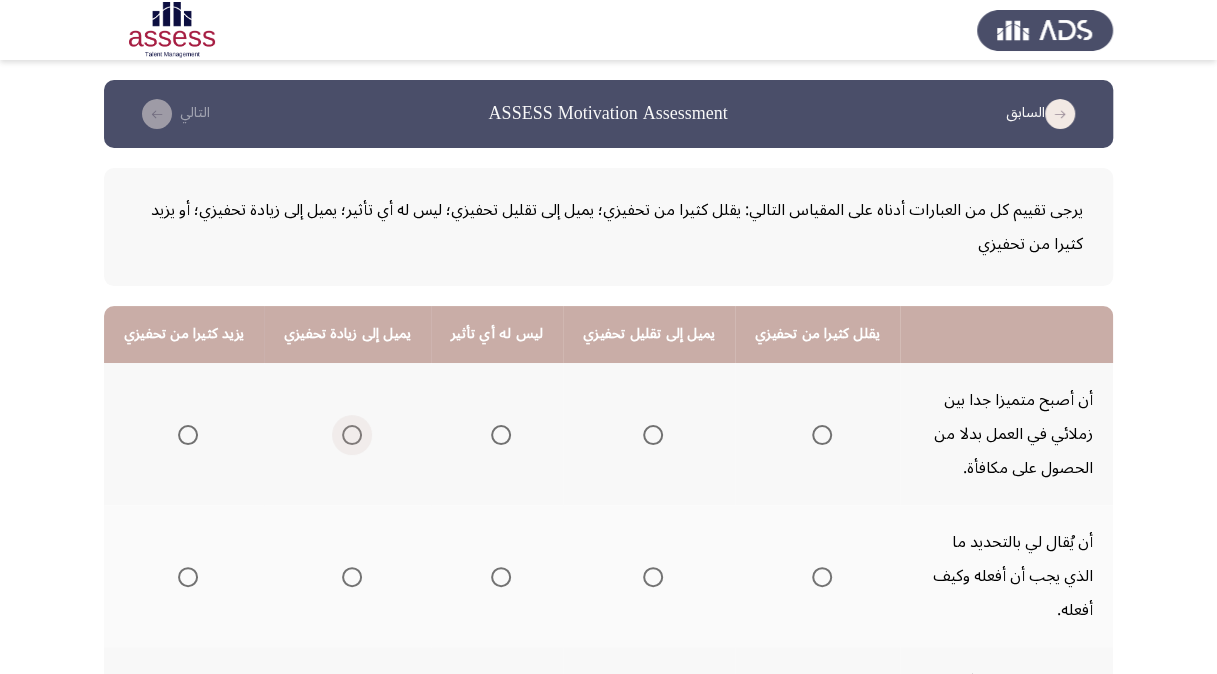 click at bounding box center (352, 435) 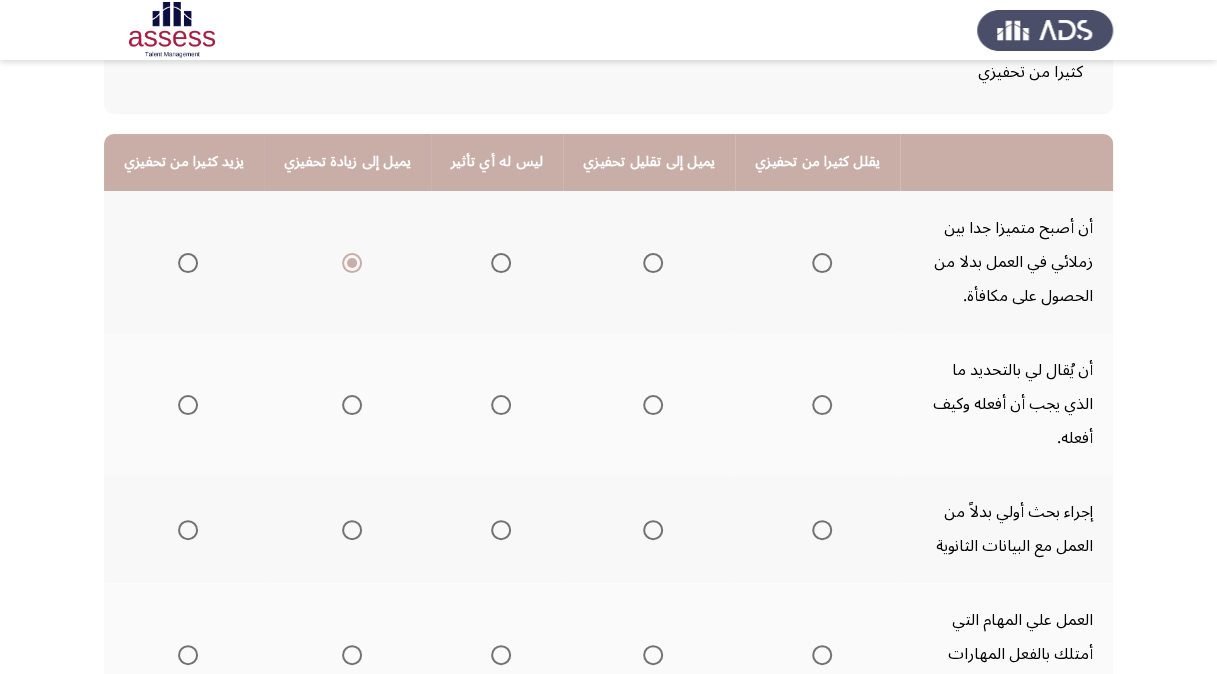 scroll, scrollTop: 200, scrollLeft: 0, axis: vertical 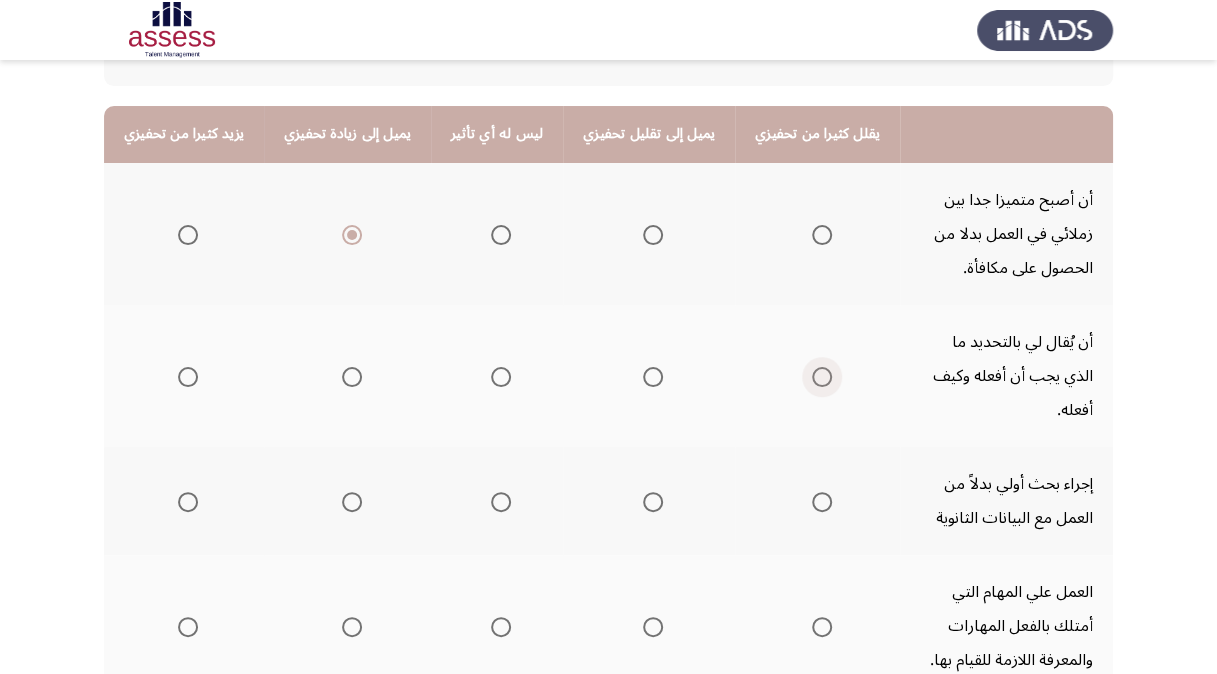 click at bounding box center (822, 377) 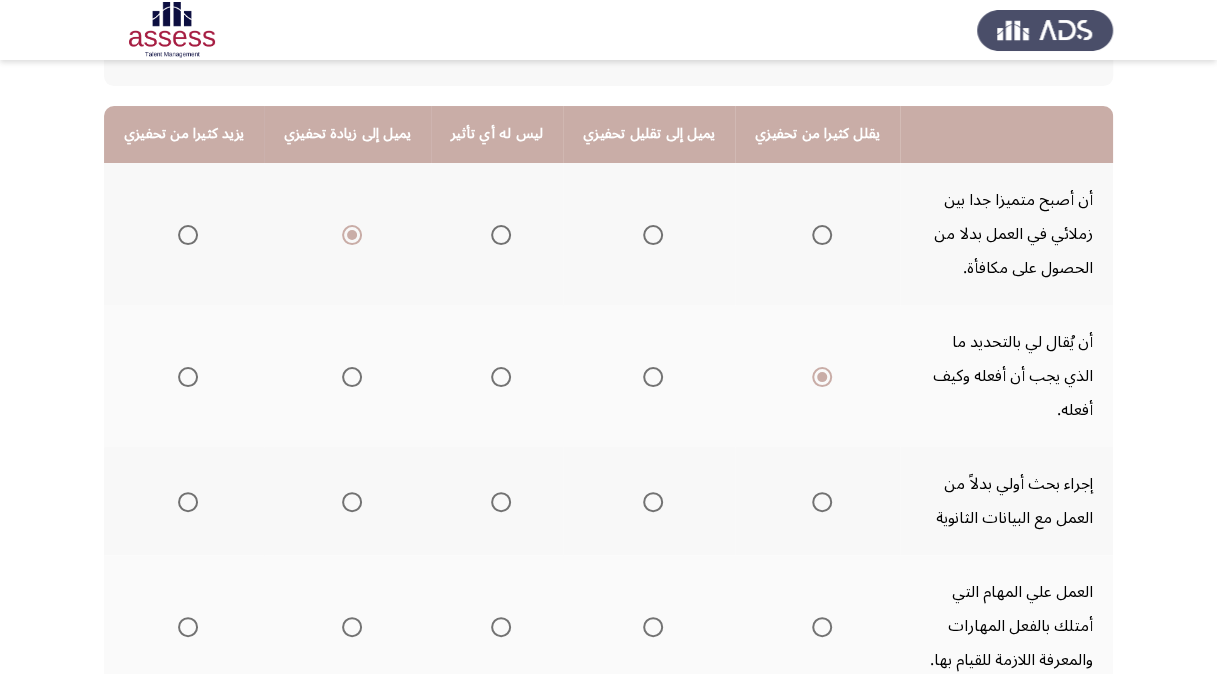 click at bounding box center (501, 502) 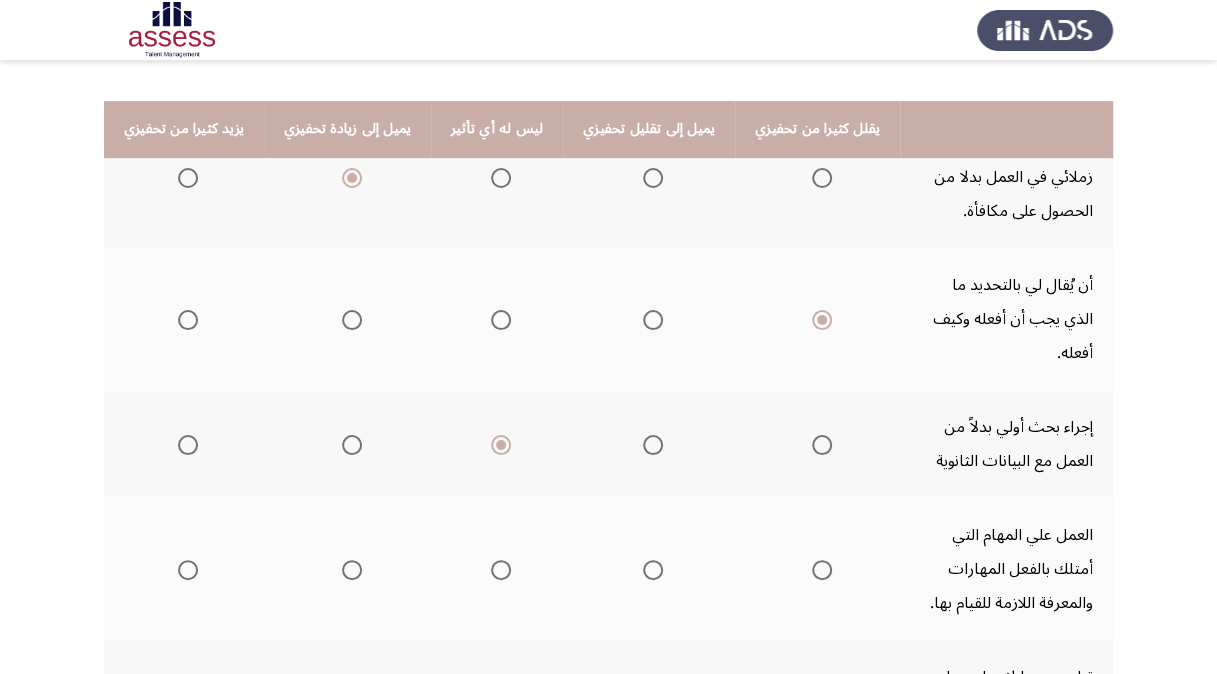 scroll, scrollTop: 300, scrollLeft: 0, axis: vertical 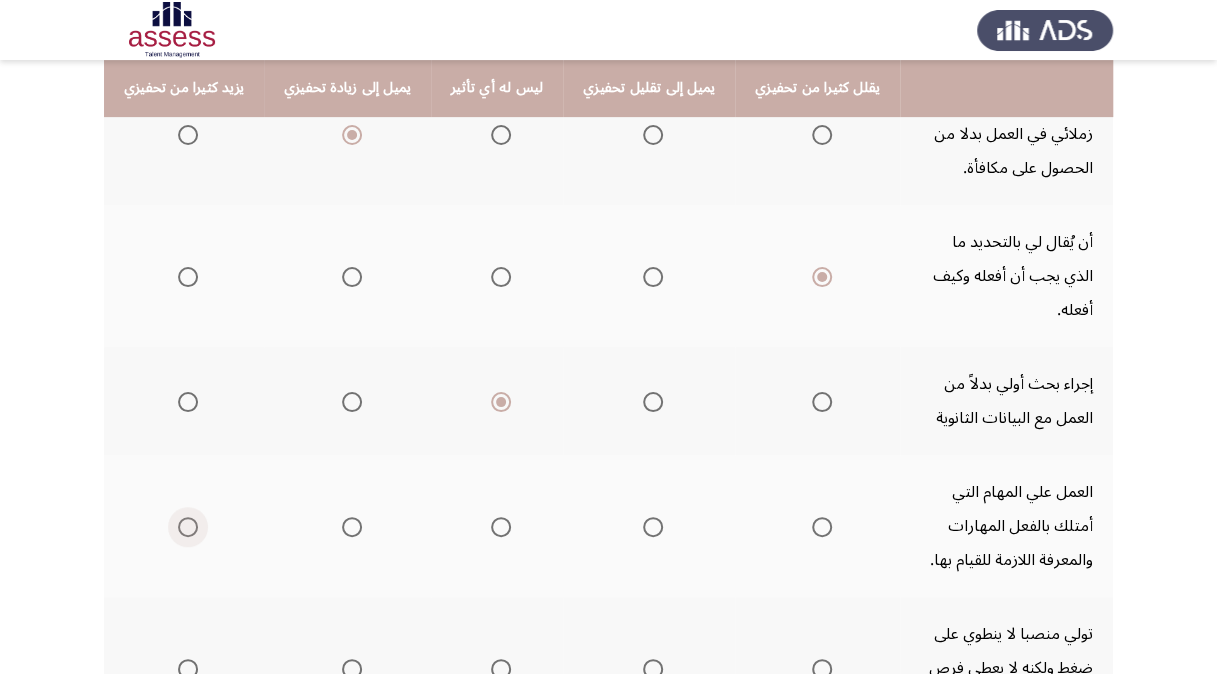 click at bounding box center (188, 527) 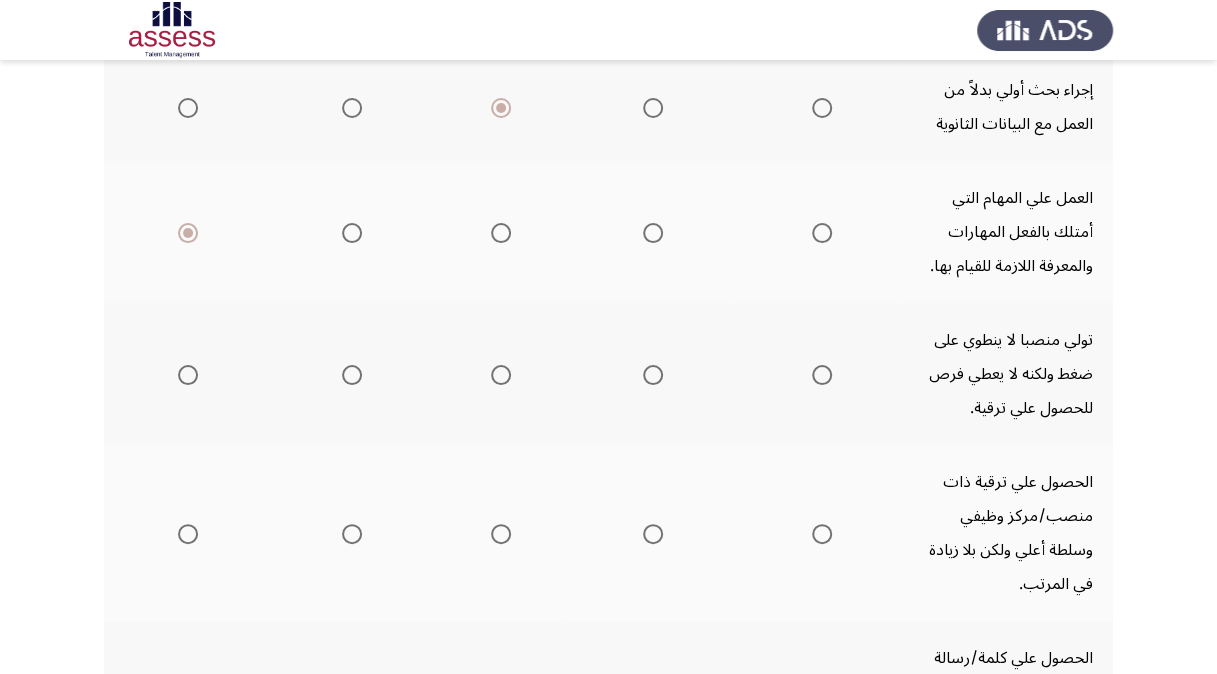 scroll, scrollTop: 600, scrollLeft: 0, axis: vertical 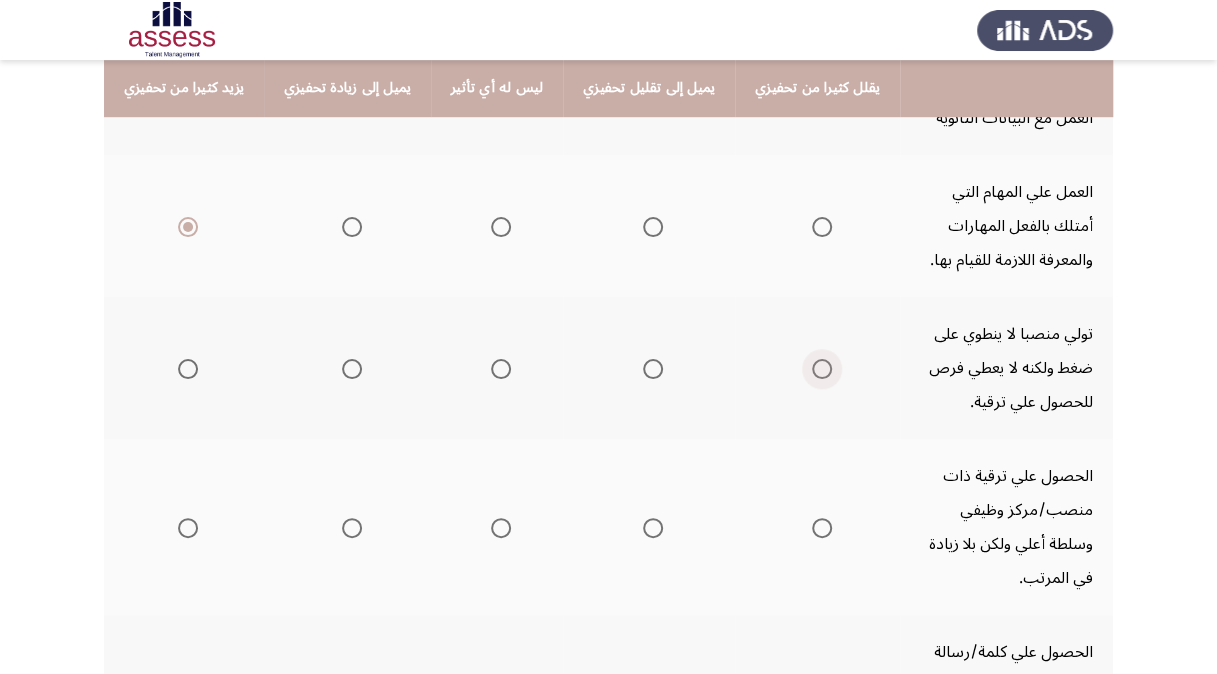 click at bounding box center (822, 369) 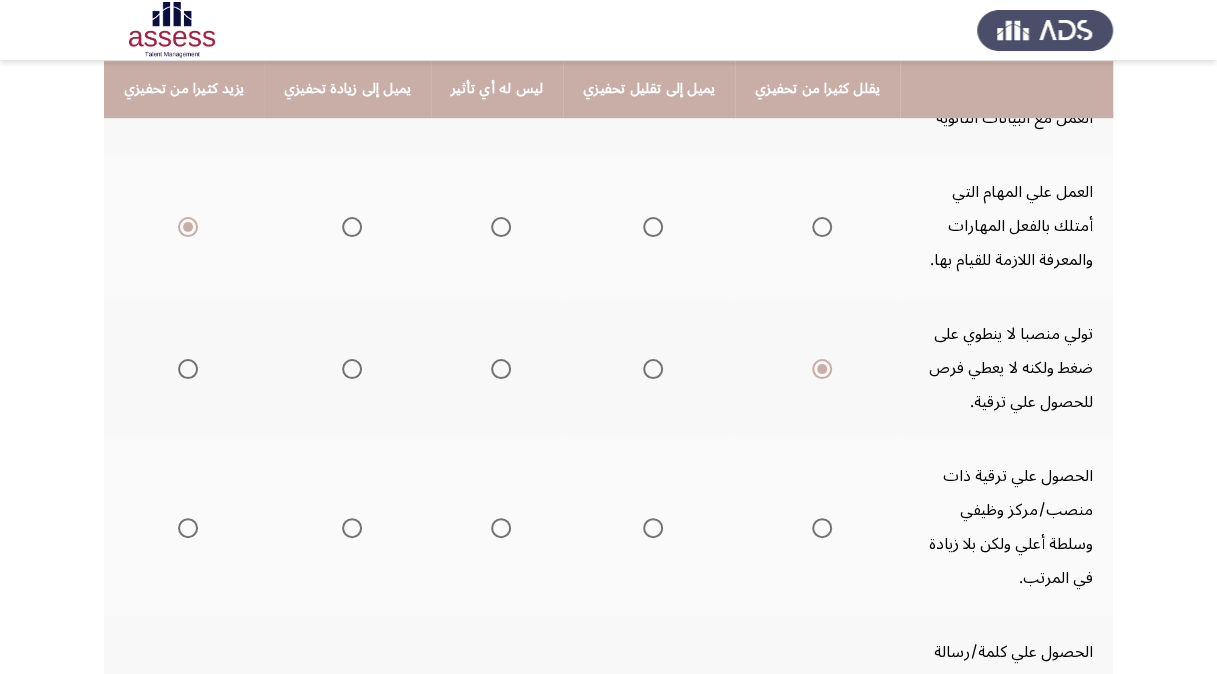scroll, scrollTop: 700, scrollLeft: 0, axis: vertical 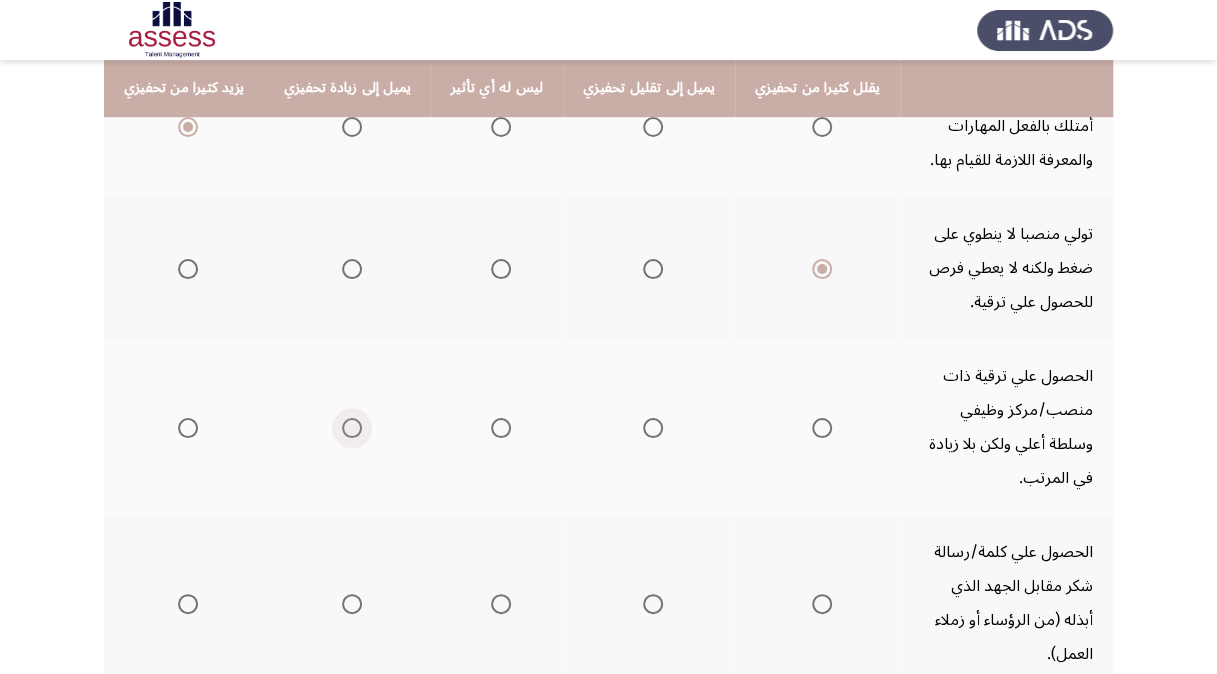click at bounding box center [352, 428] 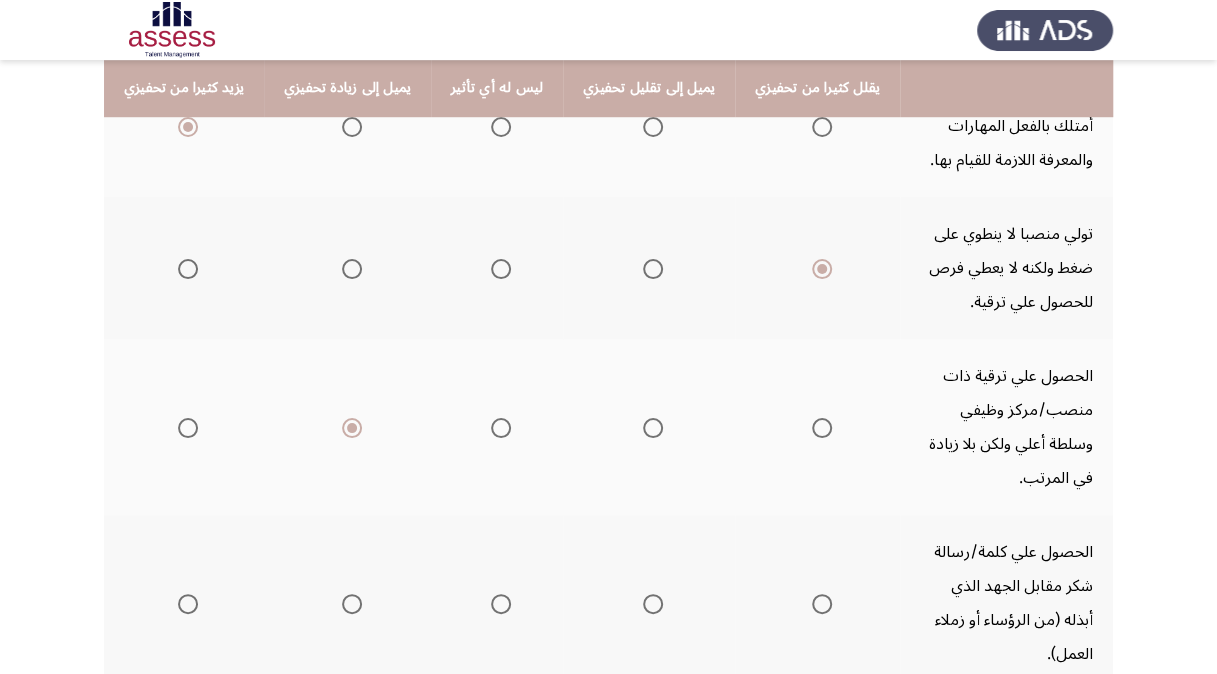 click at bounding box center [188, 604] 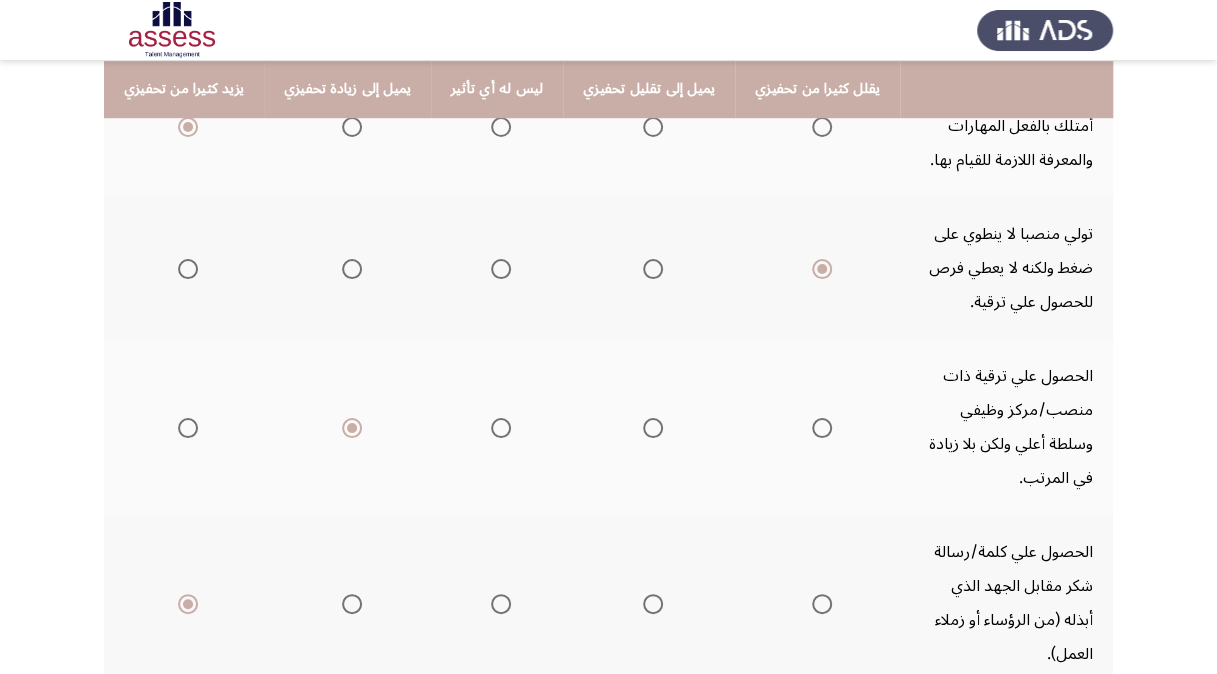 scroll, scrollTop: 800, scrollLeft: 0, axis: vertical 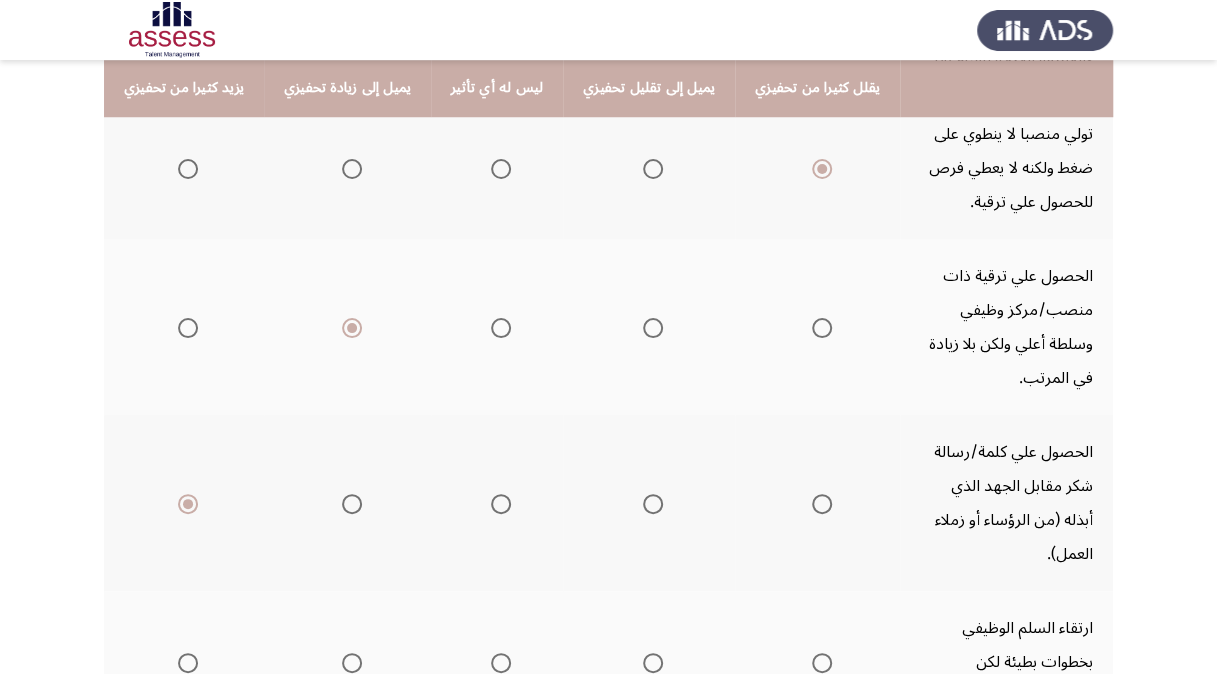 click at bounding box center [653, 663] 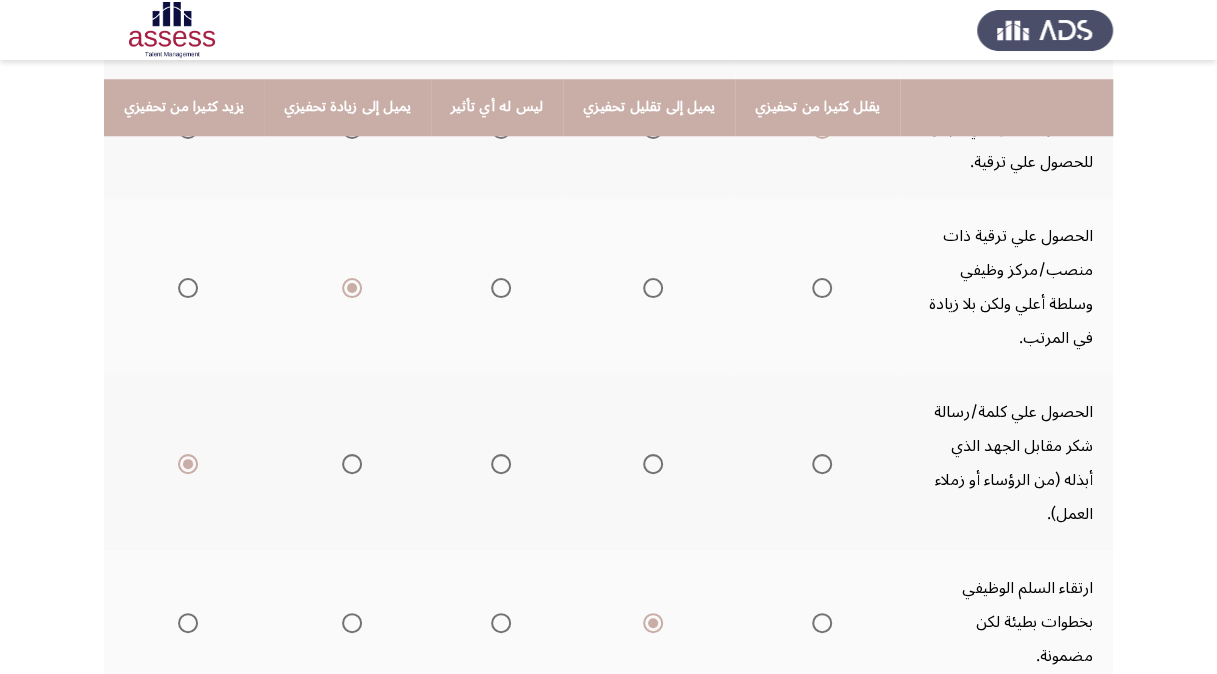 scroll, scrollTop: 862, scrollLeft: 0, axis: vertical 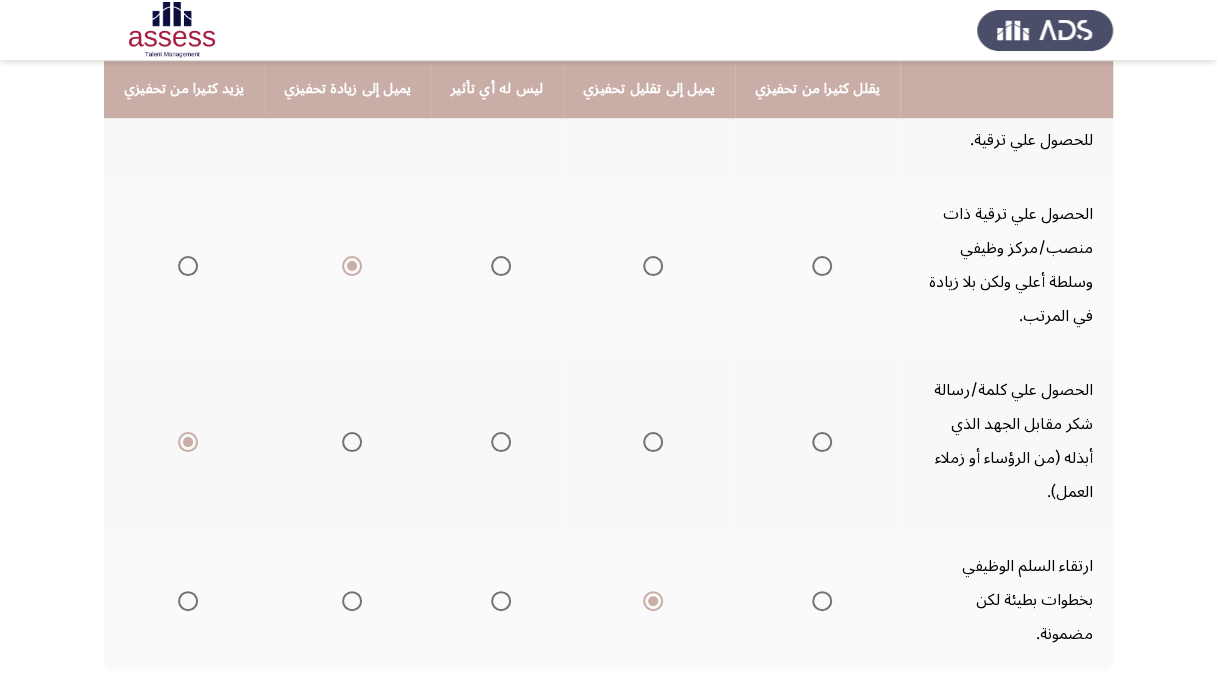 click on "التالي" 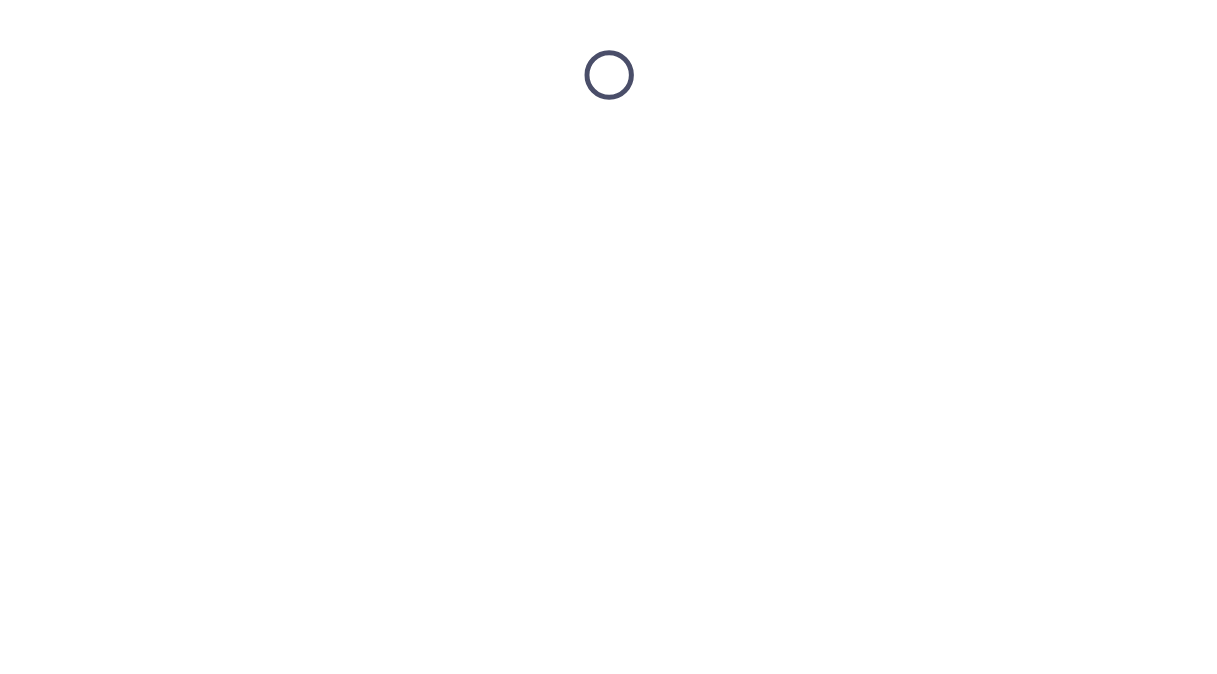 scroll, scrollTop: 0, scrollLeft: 0, axis: both 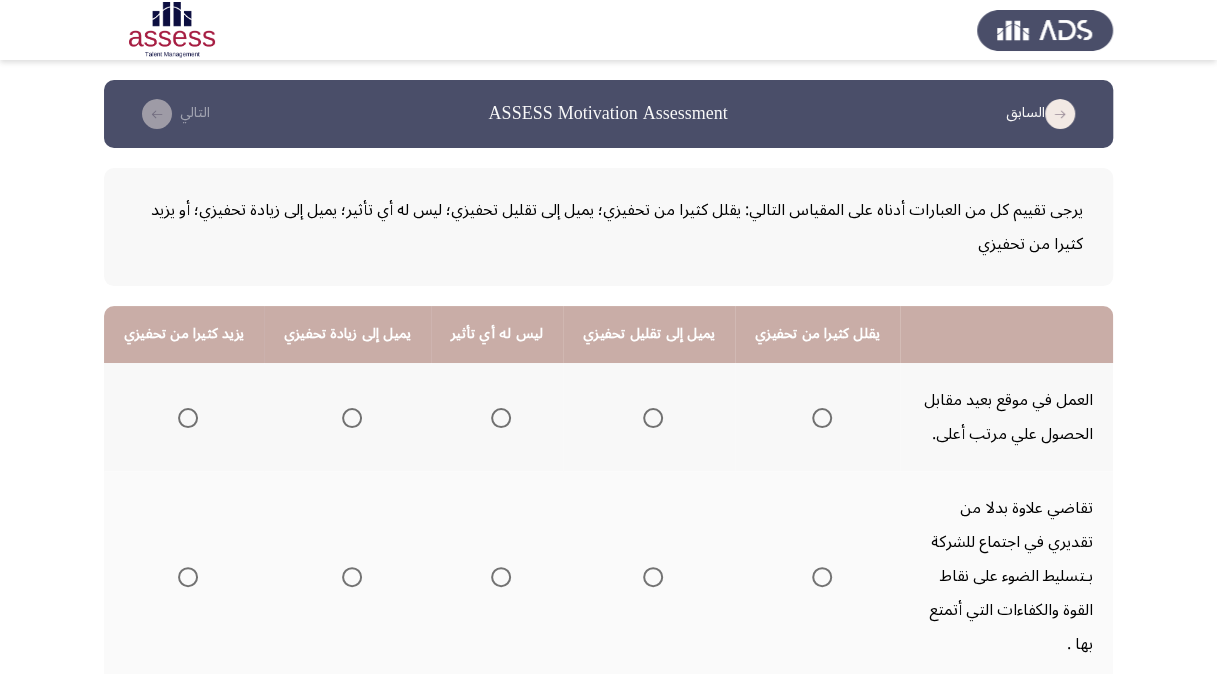 click at bounding box center (501, 418) 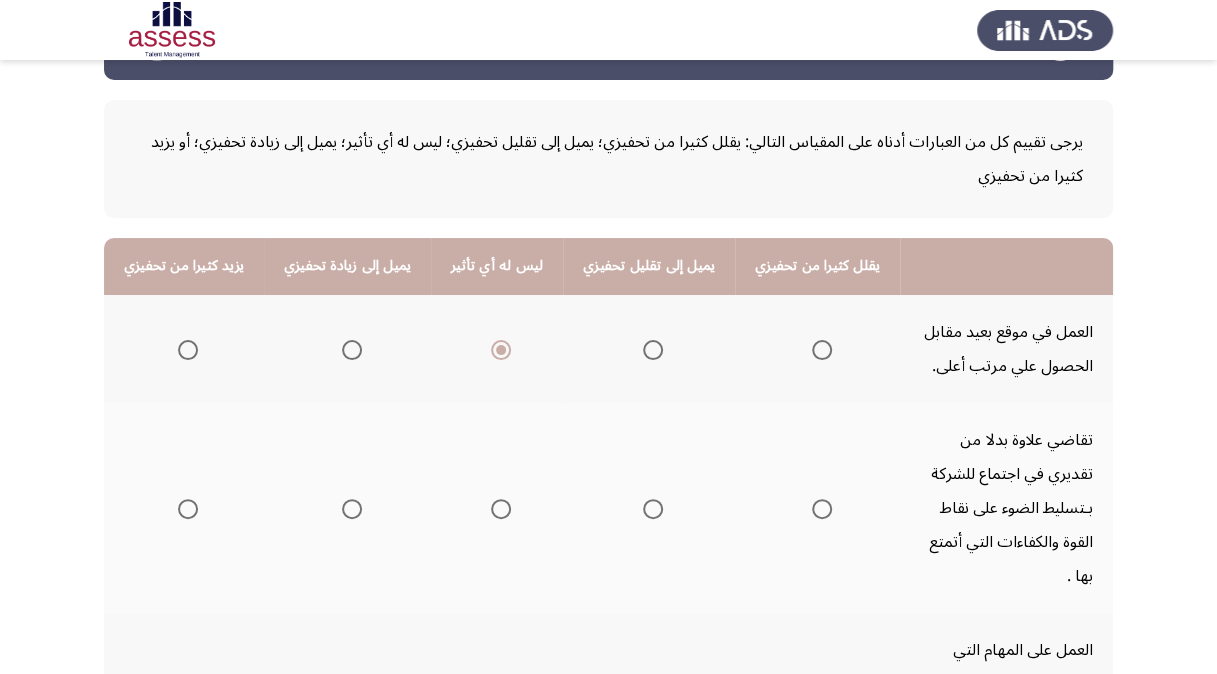 scroll, scrollTop: 100, scrollLeft: 0, axis: vertical 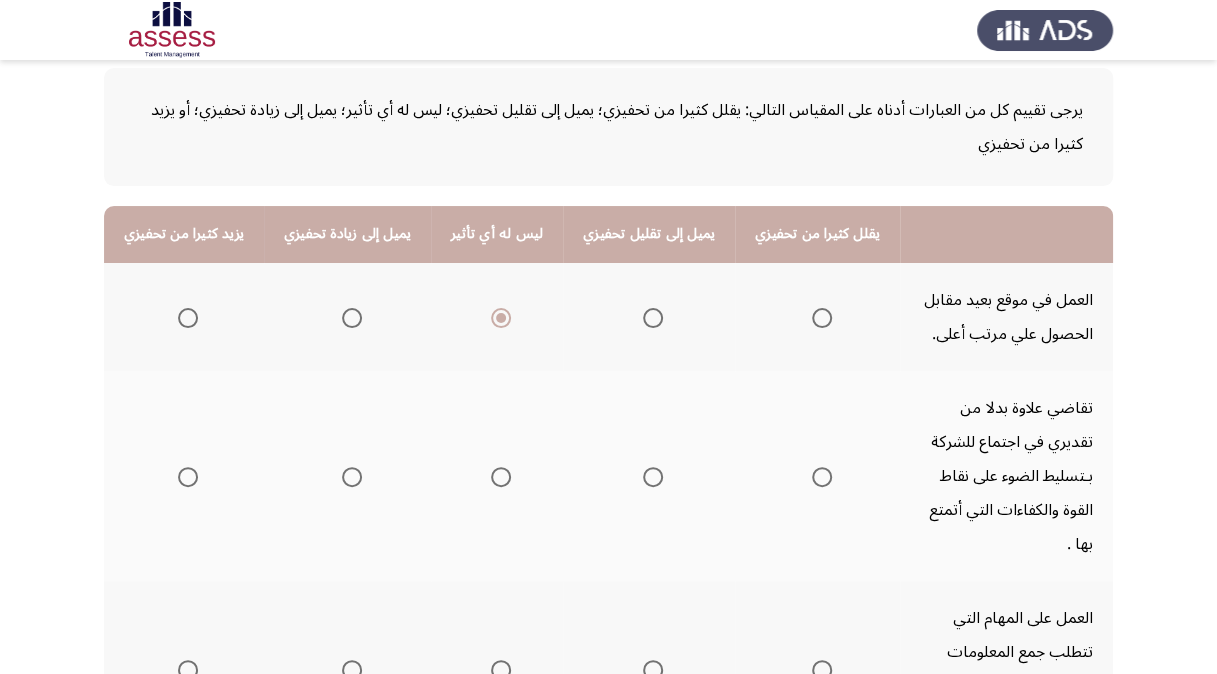 click at bounding box center (352, 477) 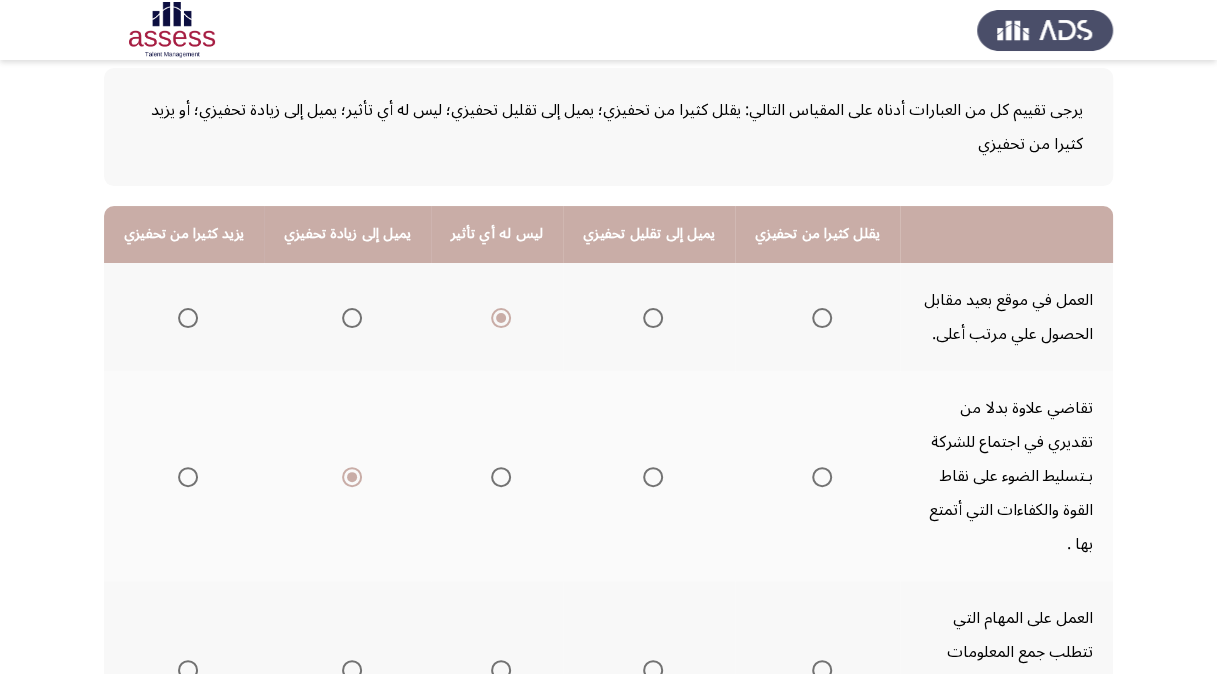 scroll, scrollTop: 200, scrollLeft: 0, axis: vertical 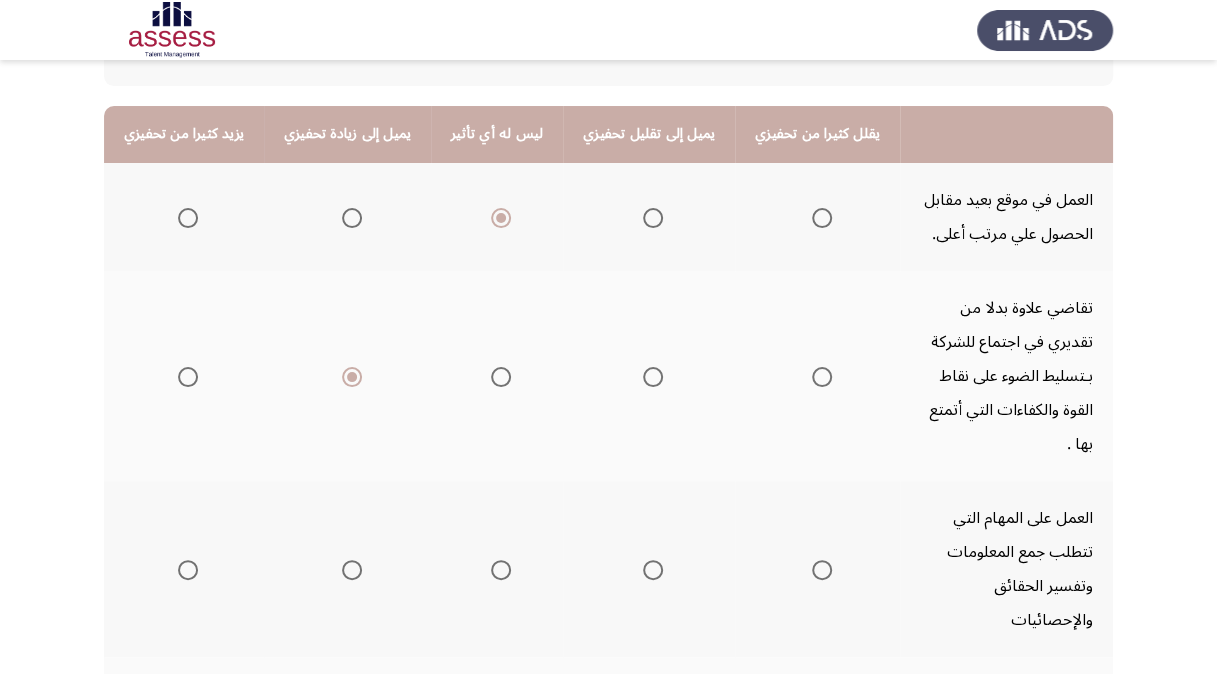 click at bounding box center [188, 570] 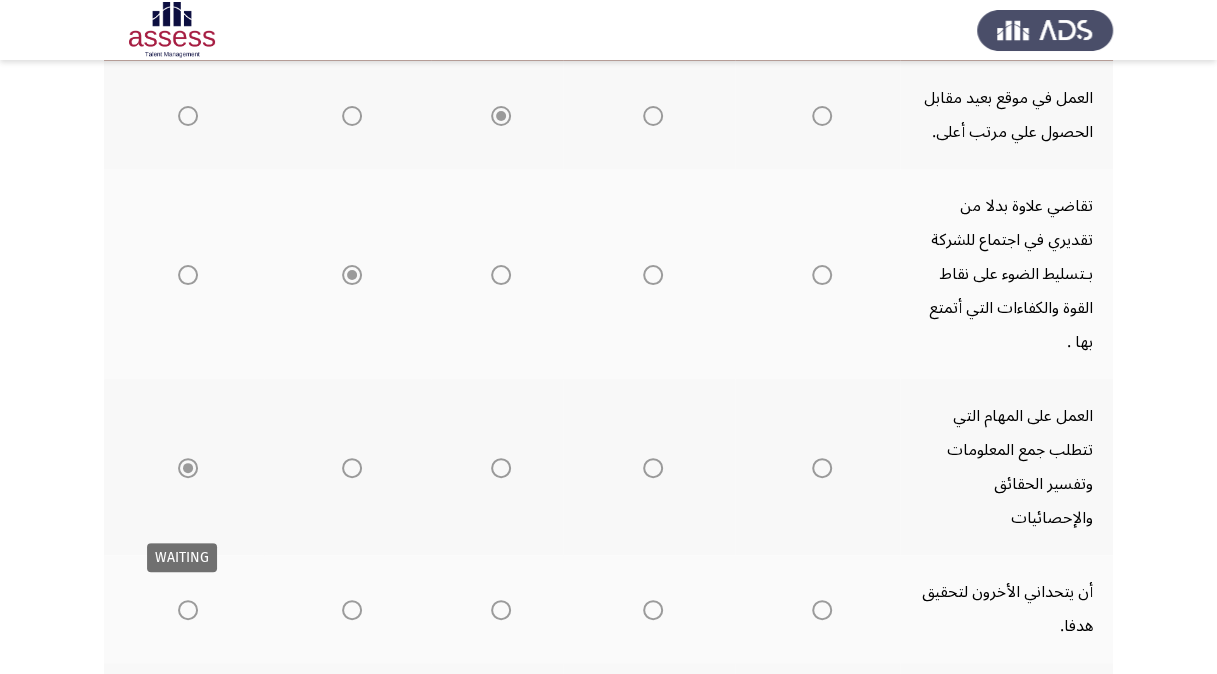 scroll, scrollTop: 400, scrollLeft: 0, axis: vertical 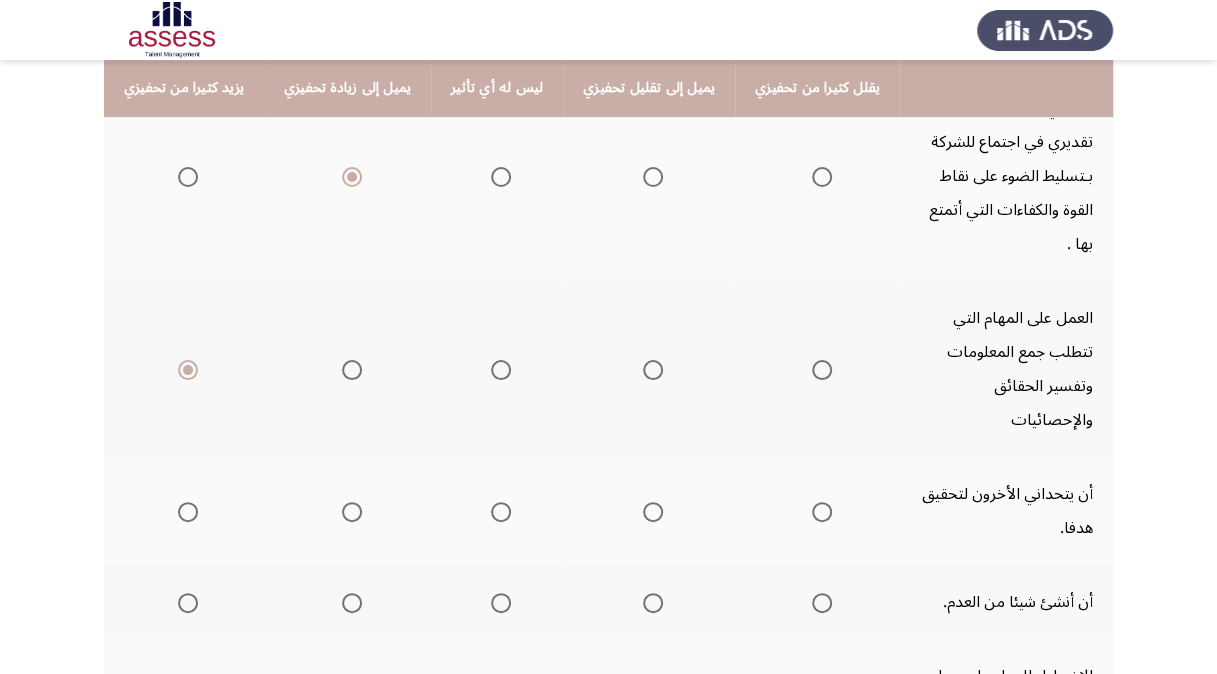 click at bounding box center (188, 512) 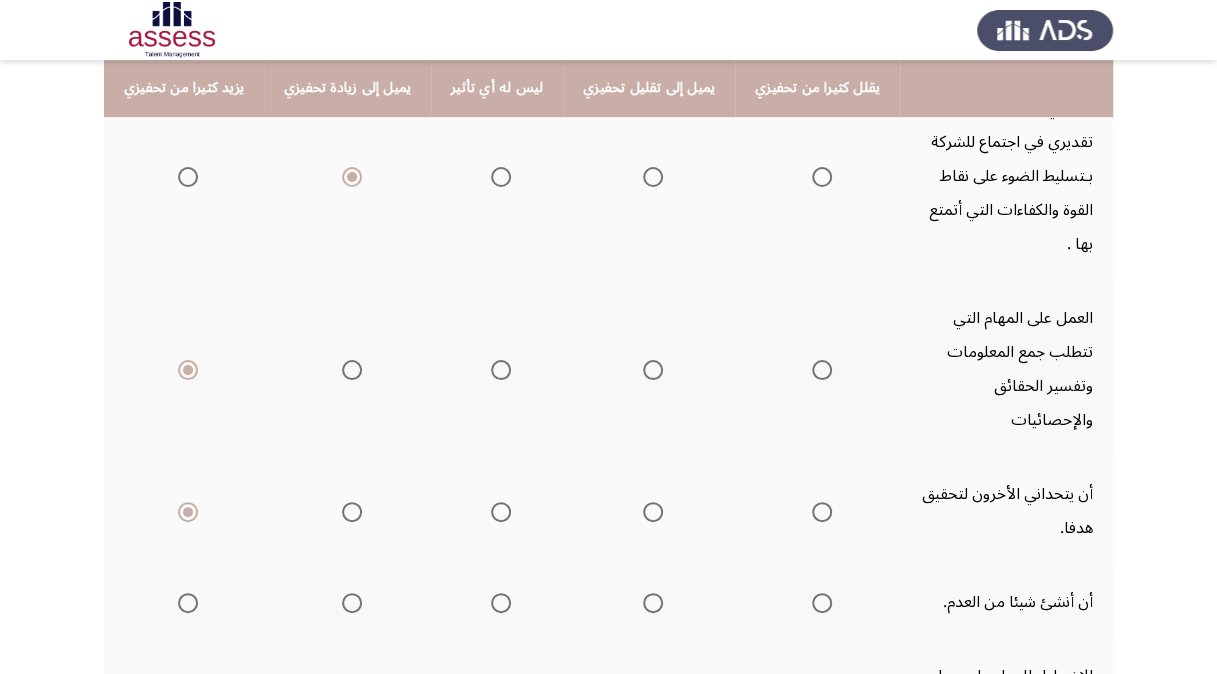click at bounding box center [188, 603] 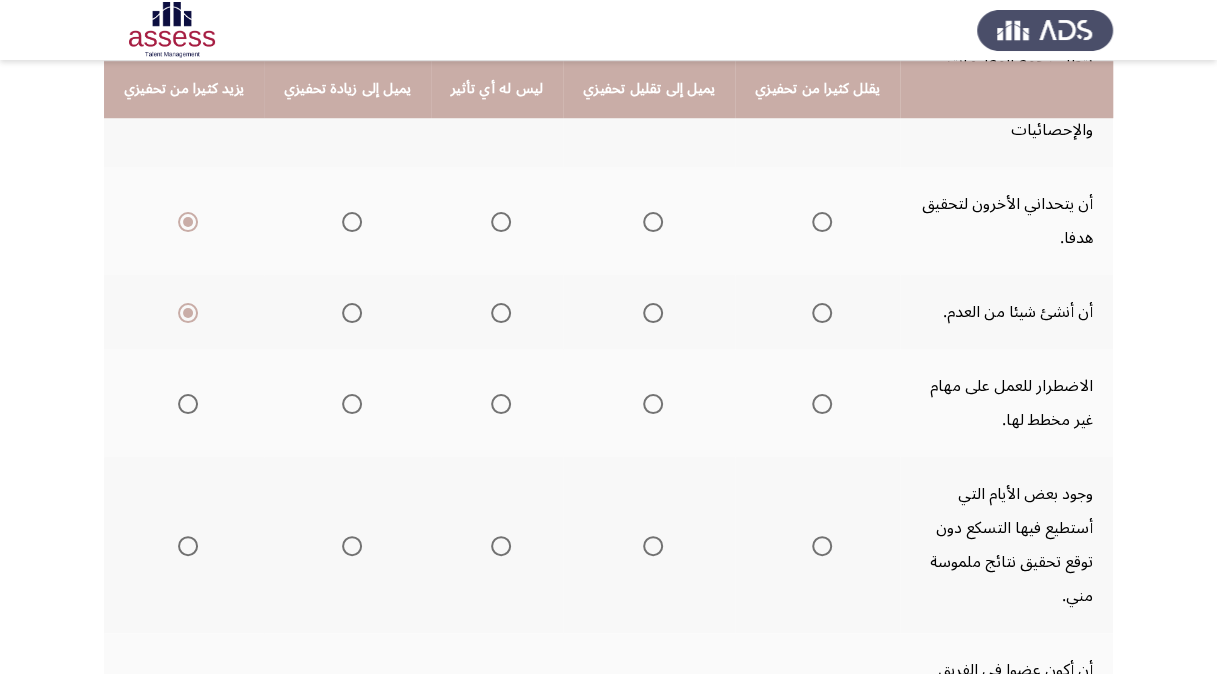 scroll, scrollTop: 700, scrollLeft: 0, axis: vertical 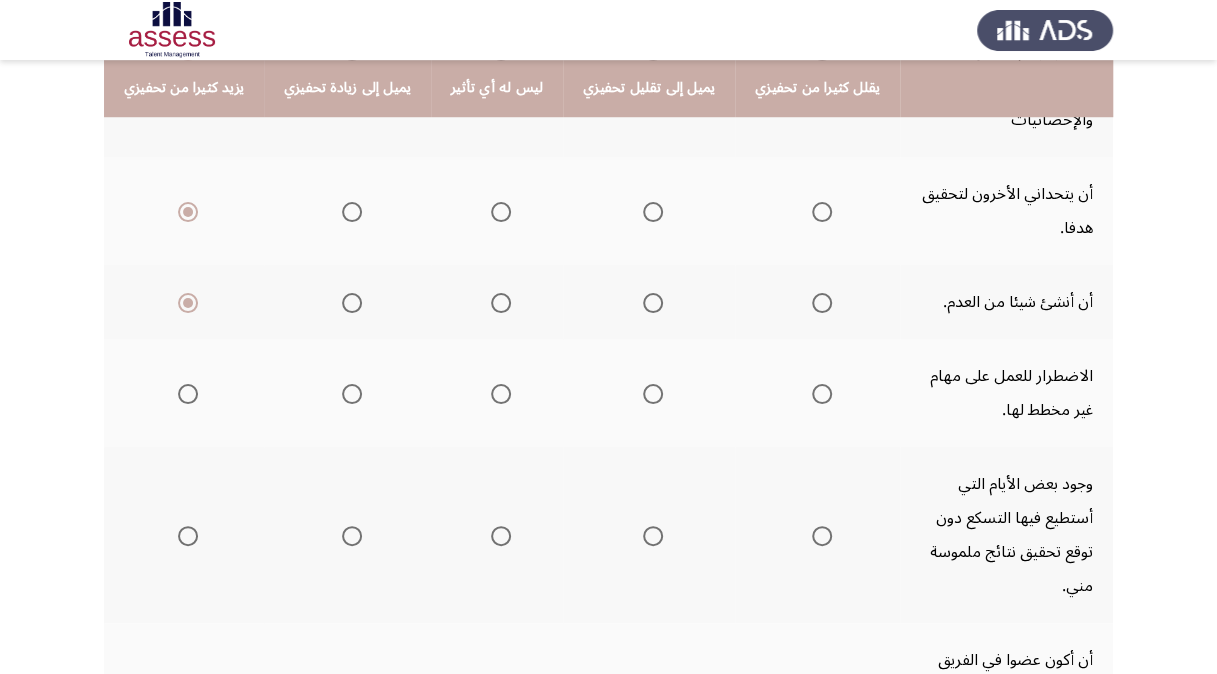 click at bounding box center (653, 394) 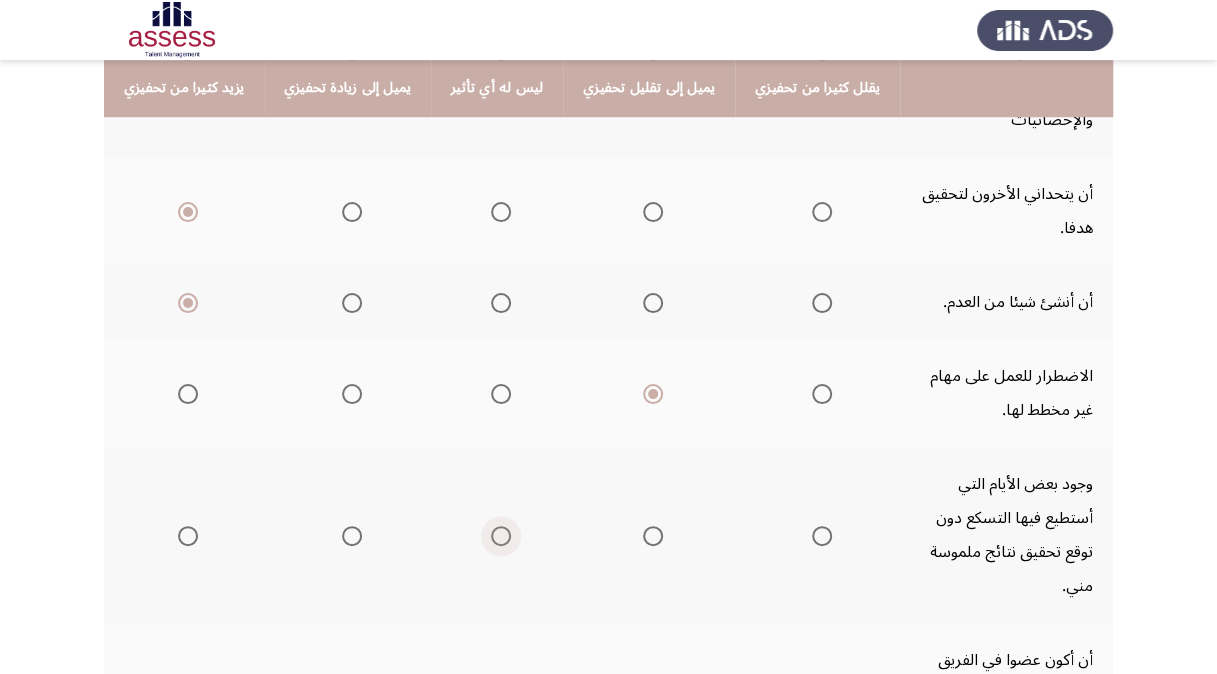 click at bounding box center (501, 536) 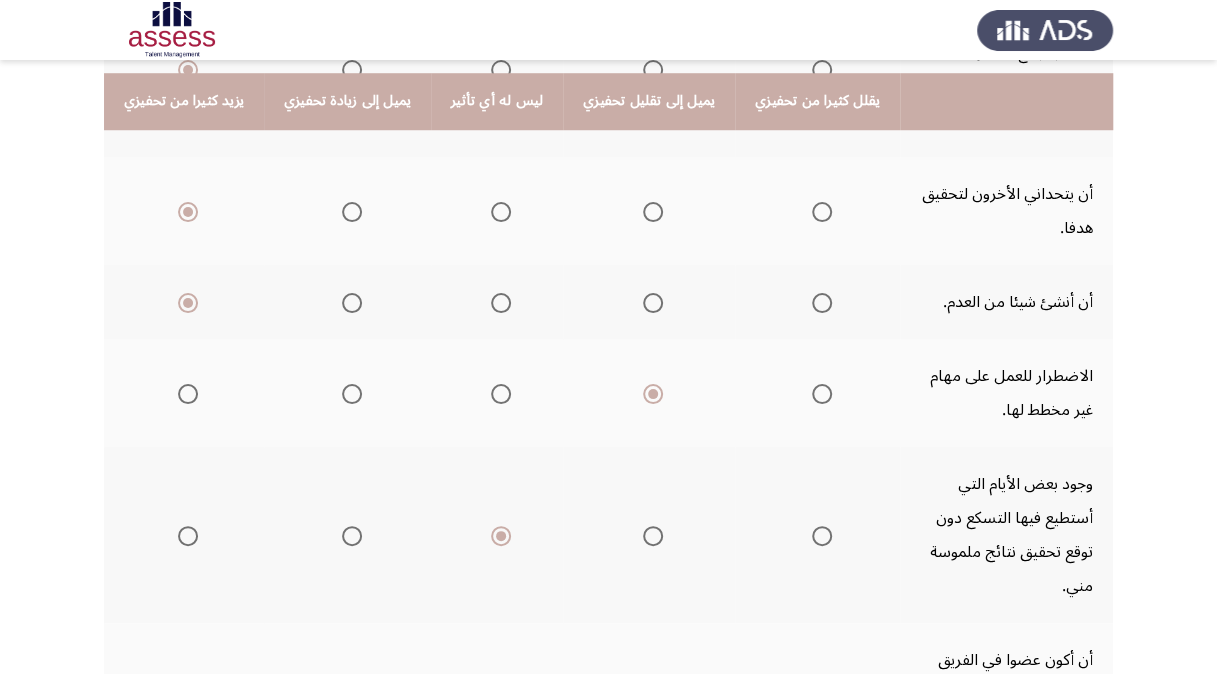 scroll, scrollTop: 794, scrollLeft: 0, axis: vertical 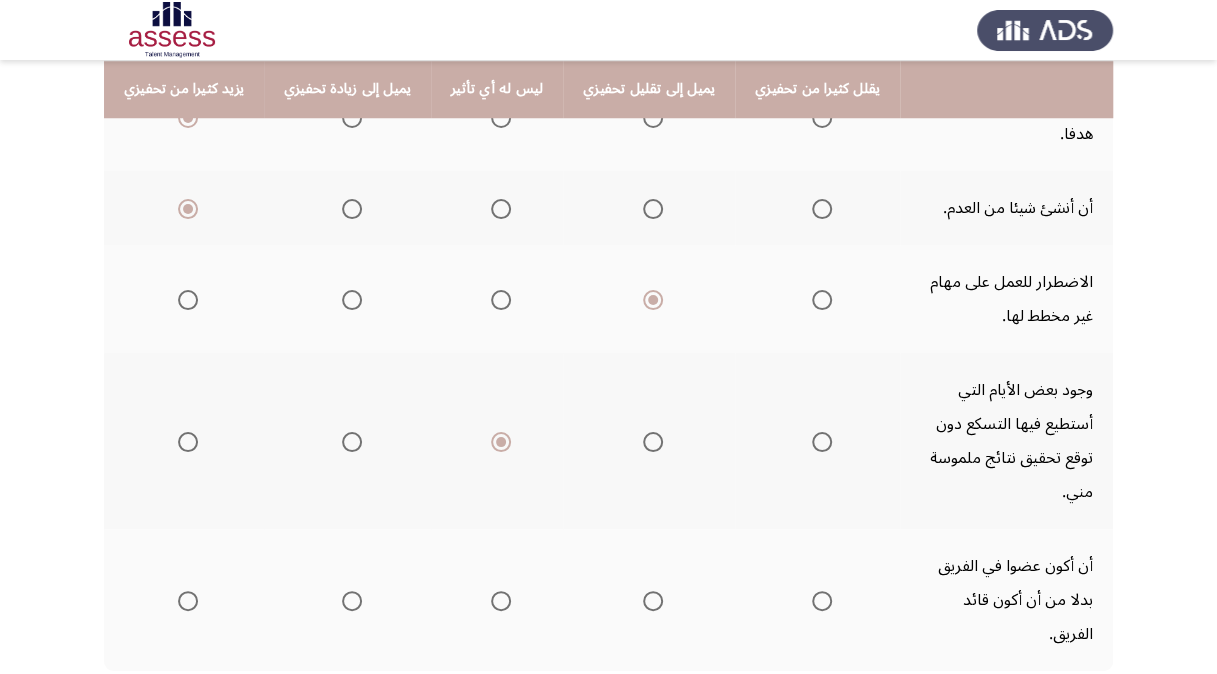 click at bounding box center (653, 601) 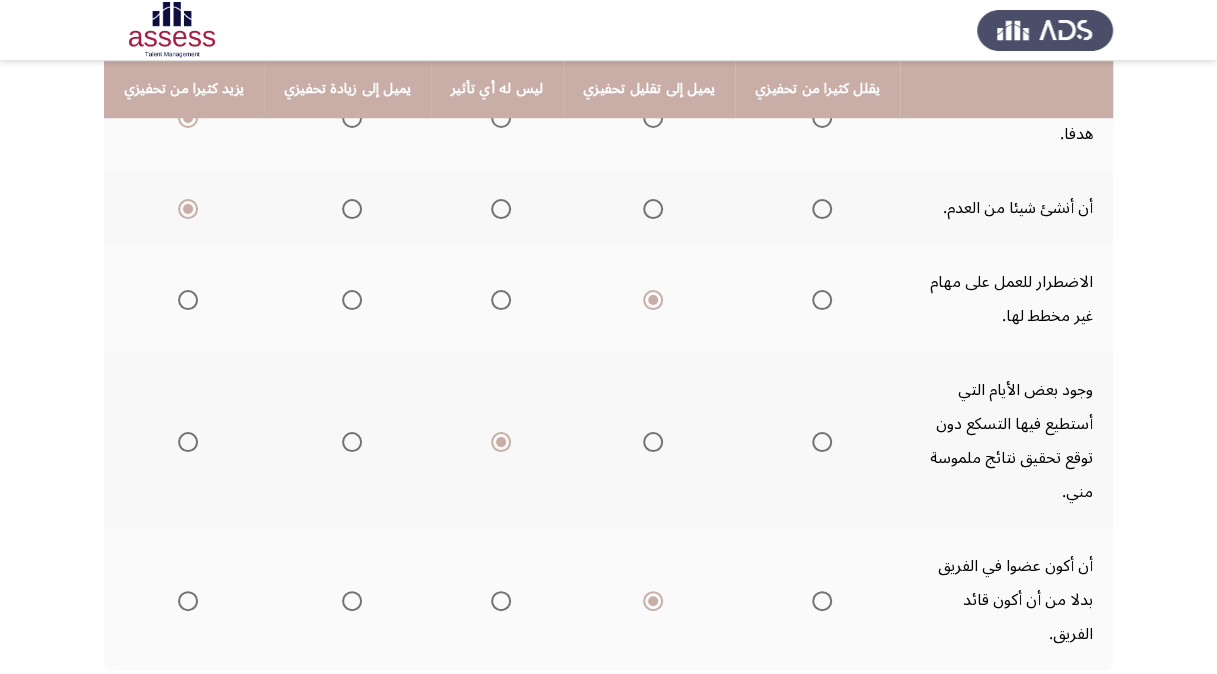 click on "التالي" 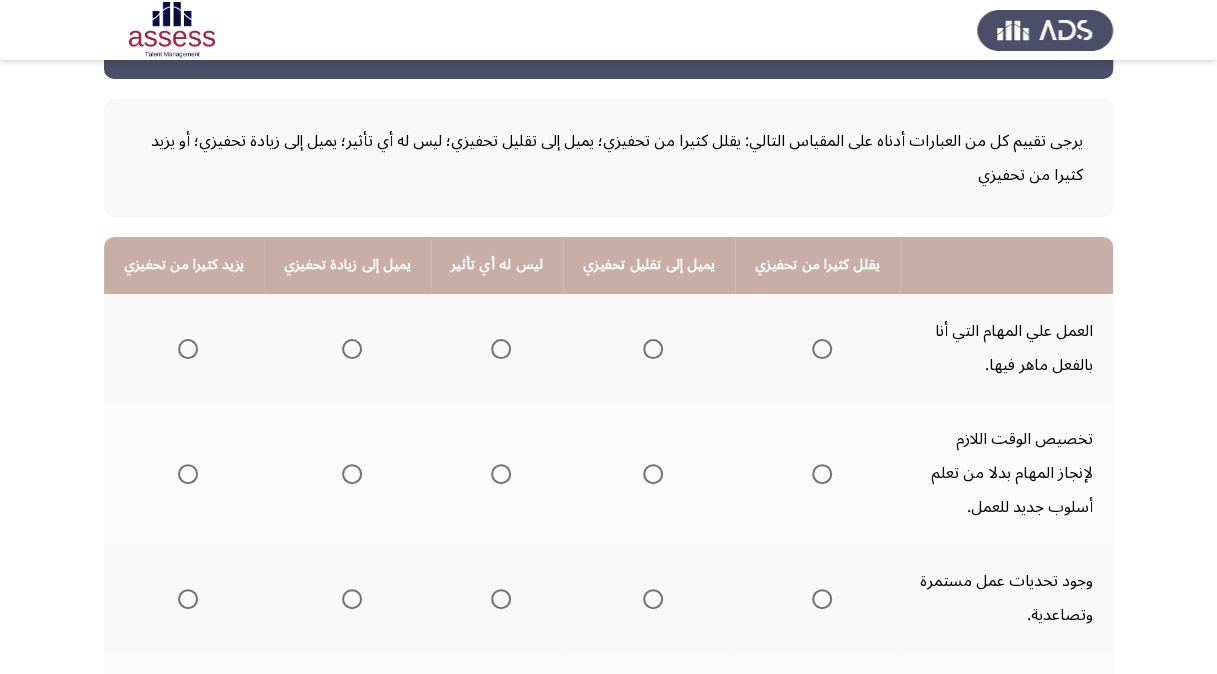 scroll, scrollTop: 100, scrollLeft: 0, axis: vertical 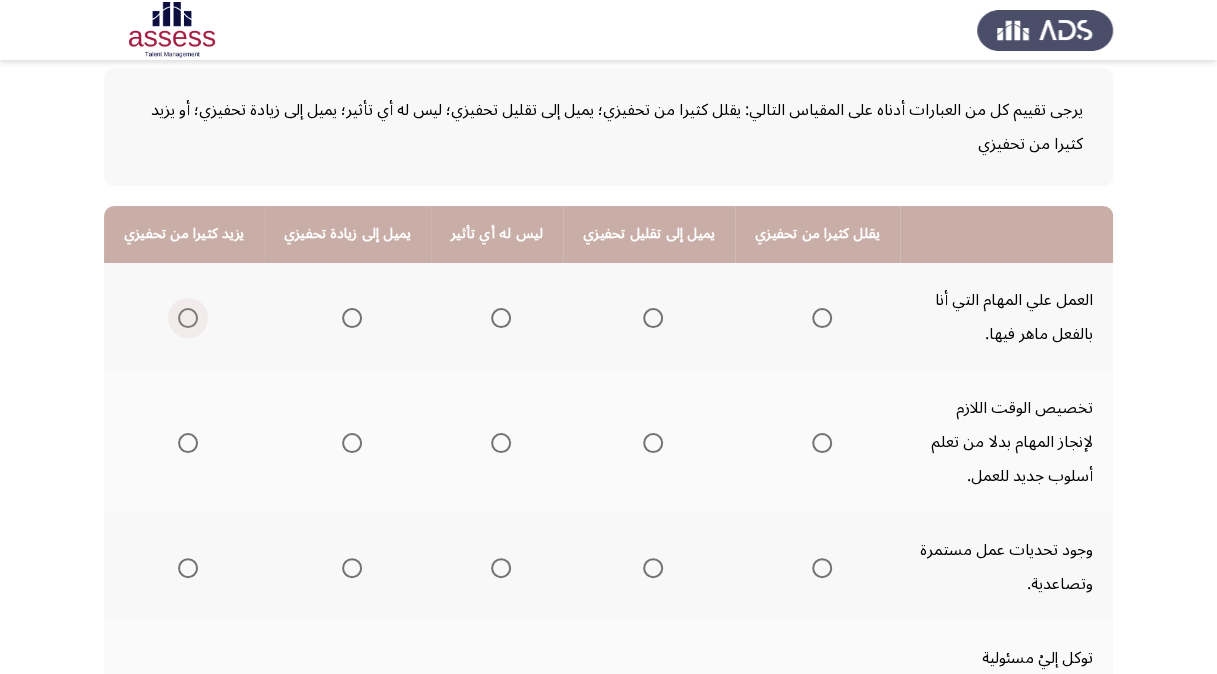 click at bounding box center (188, 318) 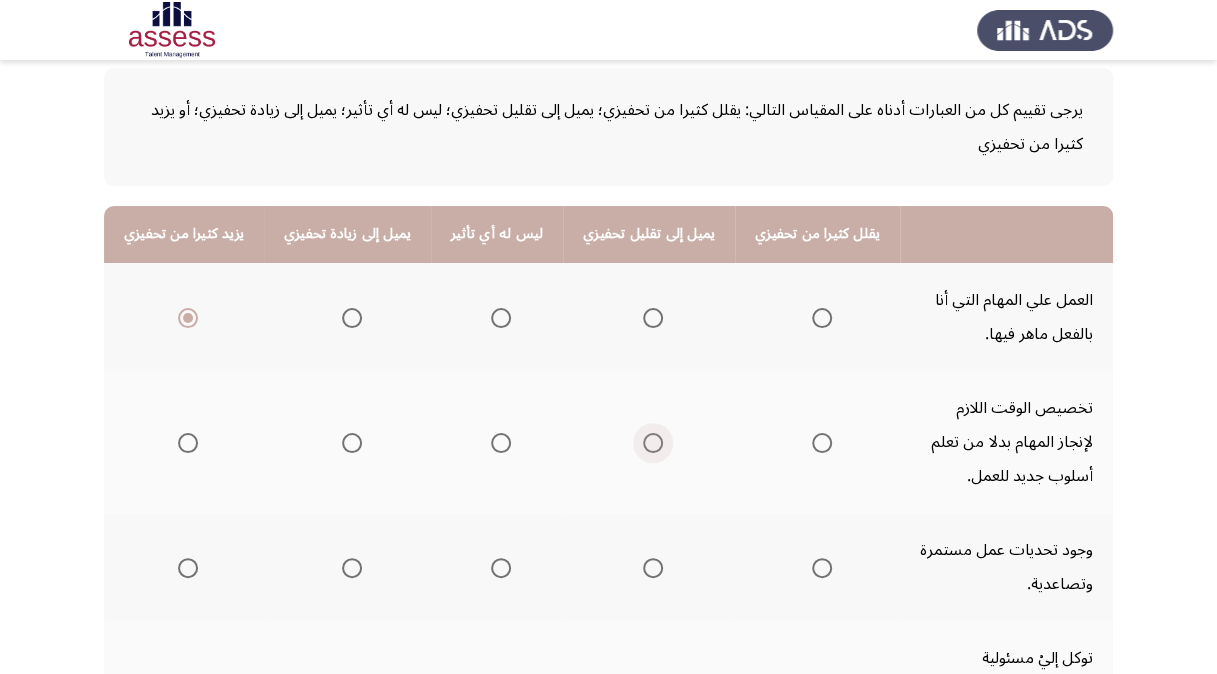 click at bounding box center [653, 443] 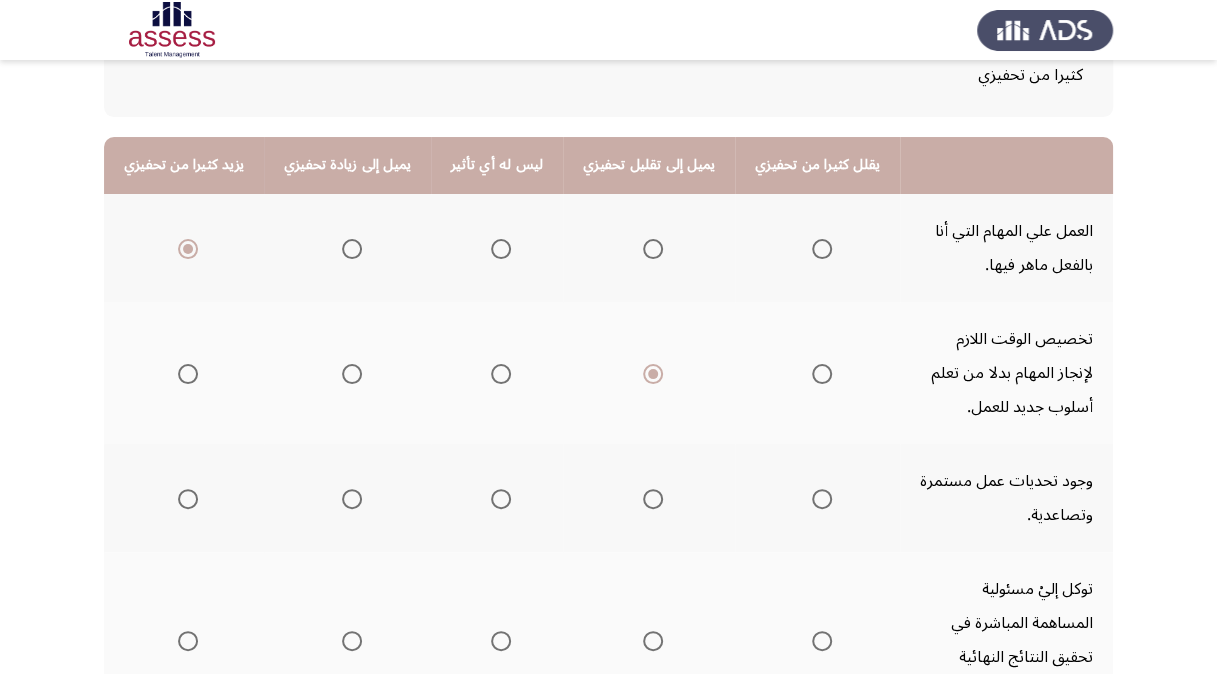 scroll, scrollTop: 200, scrollLeft: 0, axis: vertical 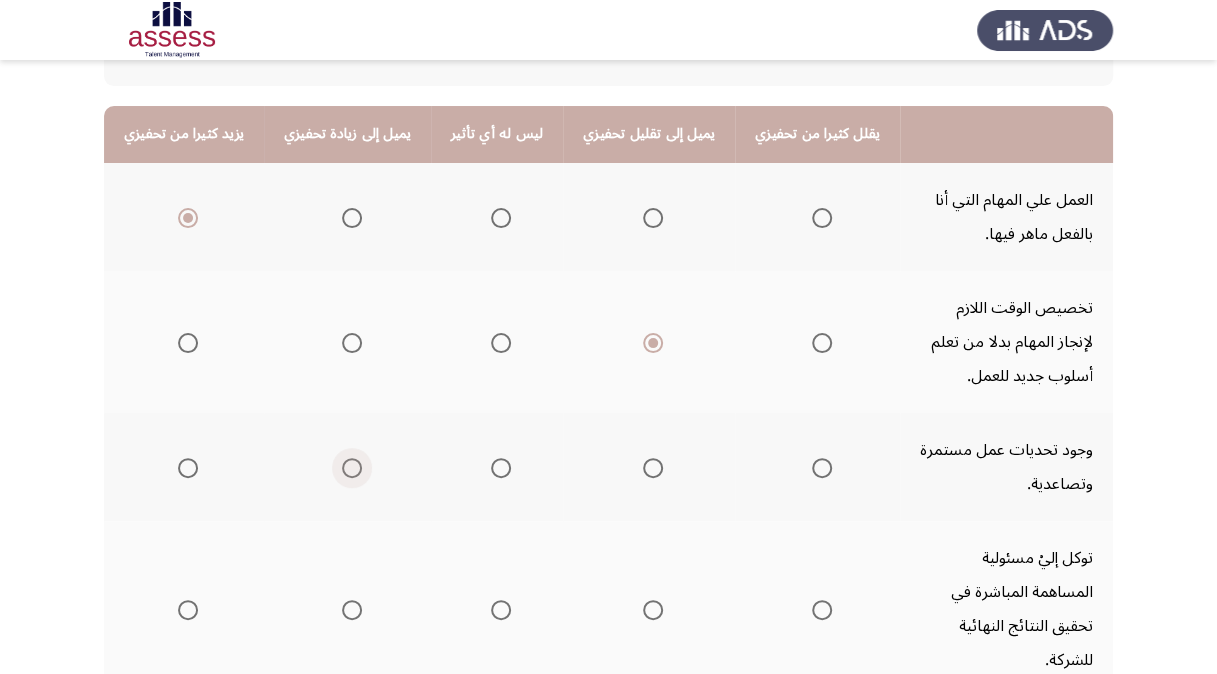 click at bounding box center [352, 468] 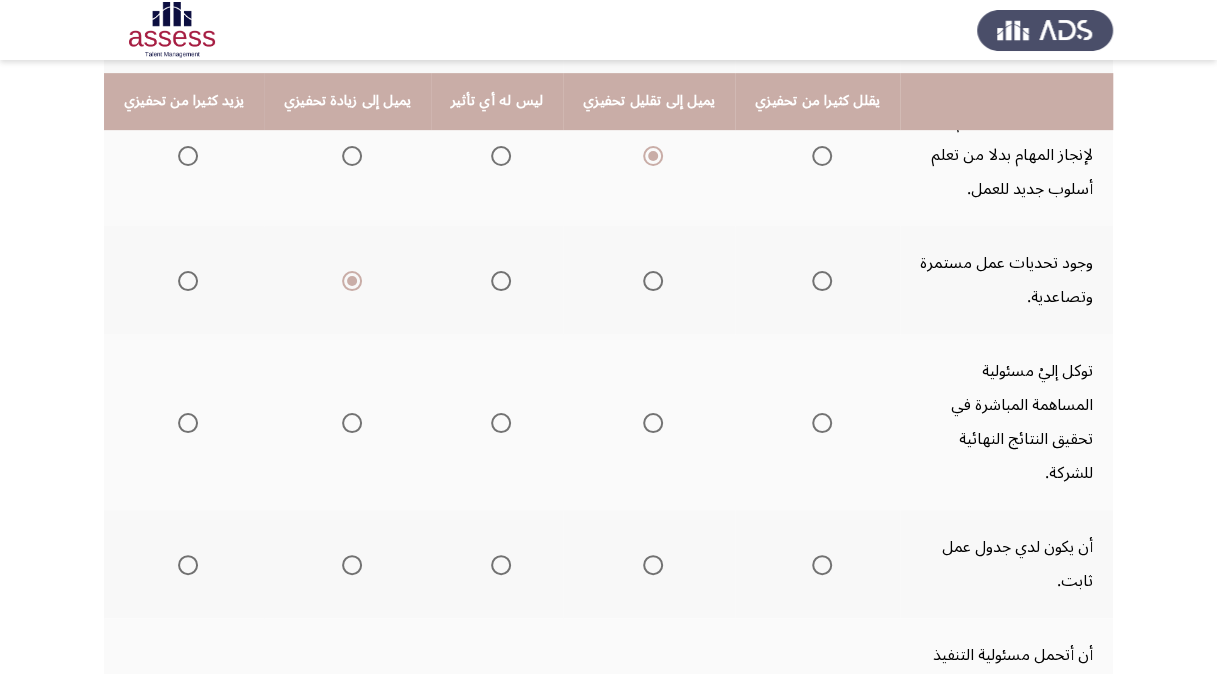 scroll, scrollTop: 400, scrollLeft: 0, axis: vertical 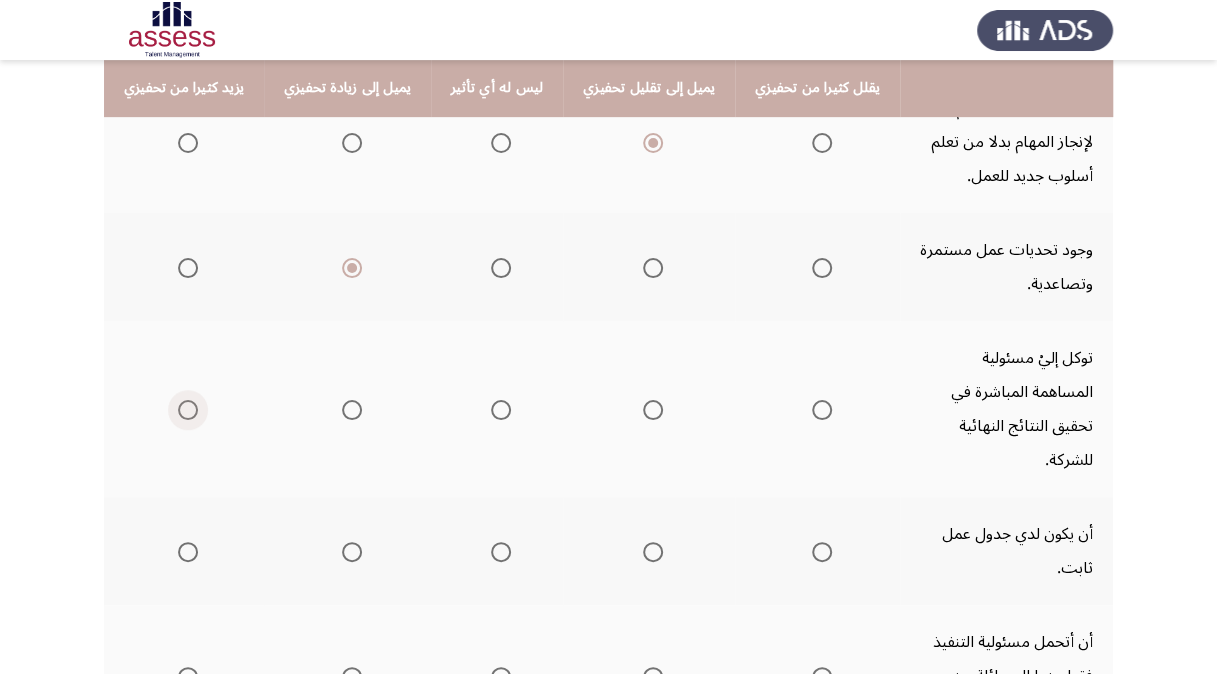 click at bounding box center (188, 410) 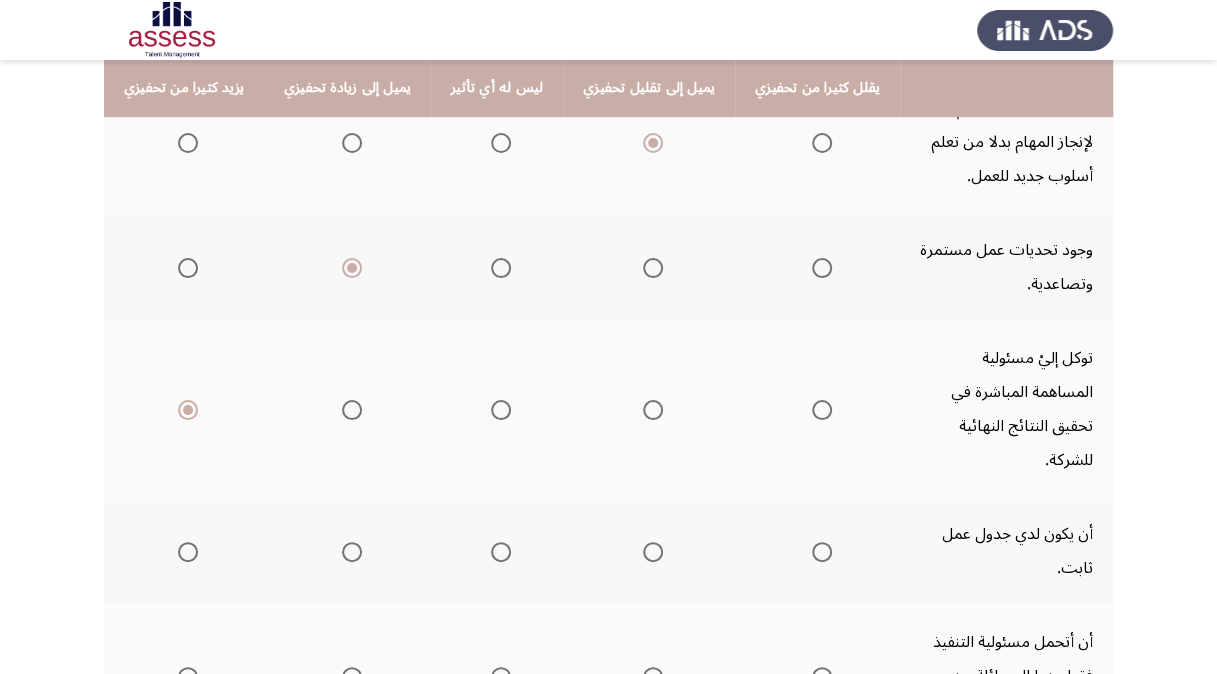 click at bounding box center [653, 552] 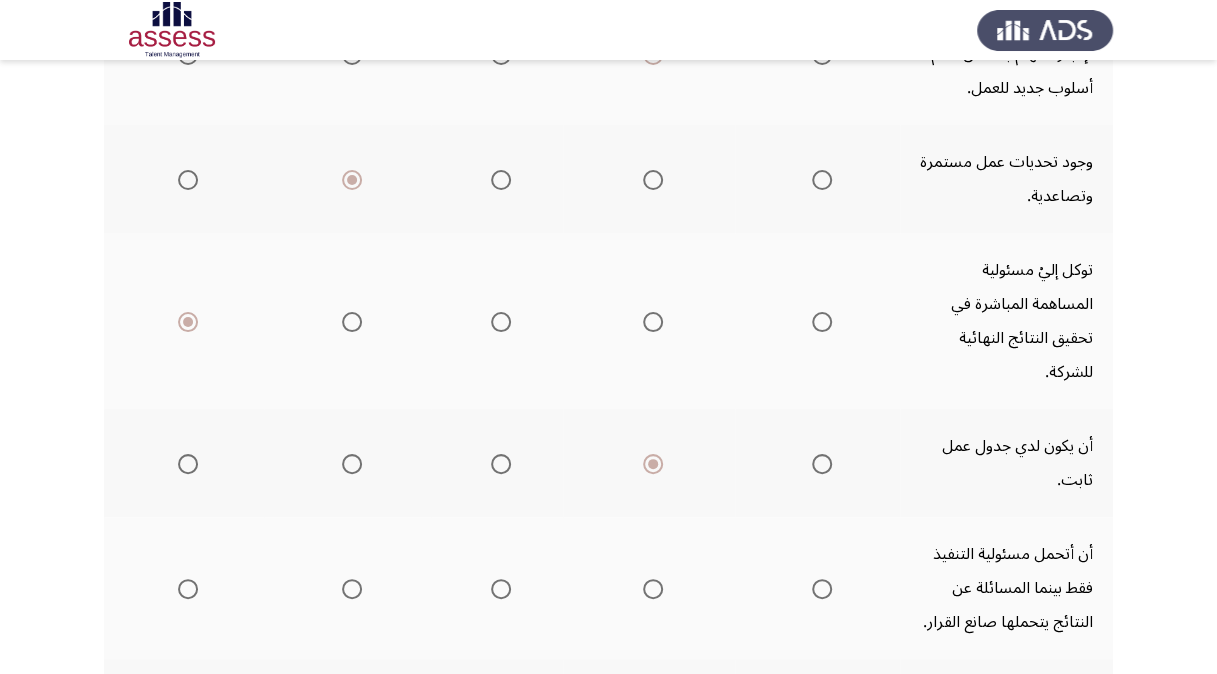scroll, scrollTop: 600, scrollLeft: 0, axis: vertical 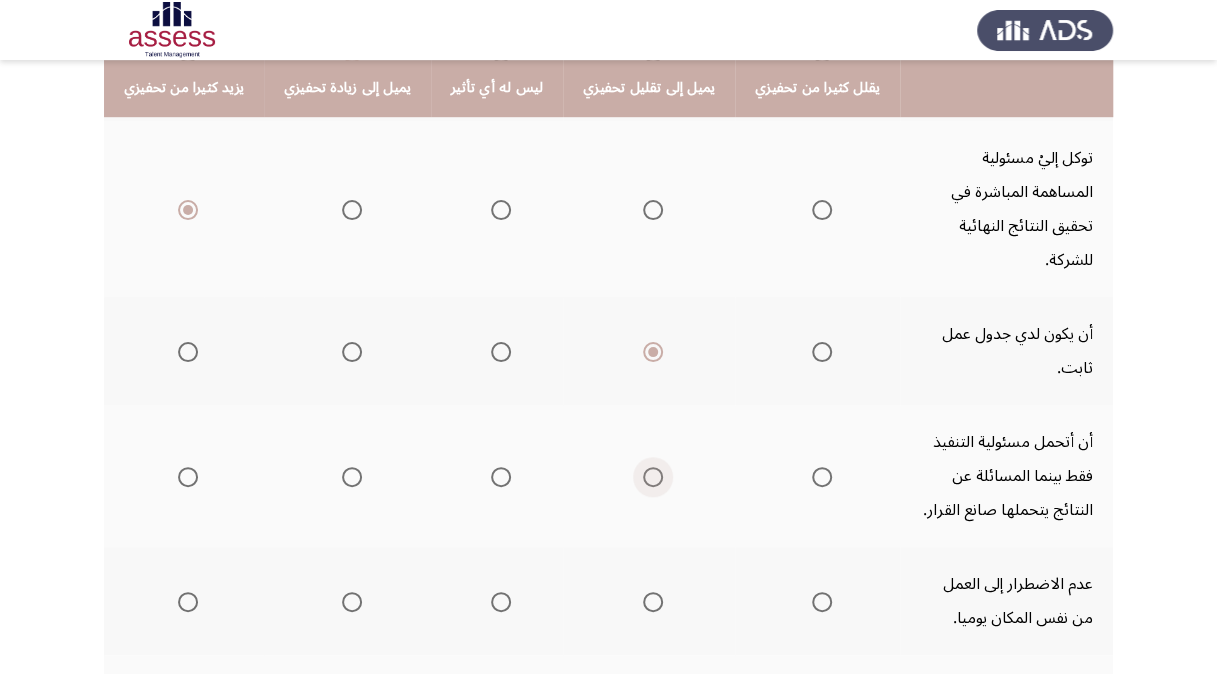 click at bounding box center [653, 477] 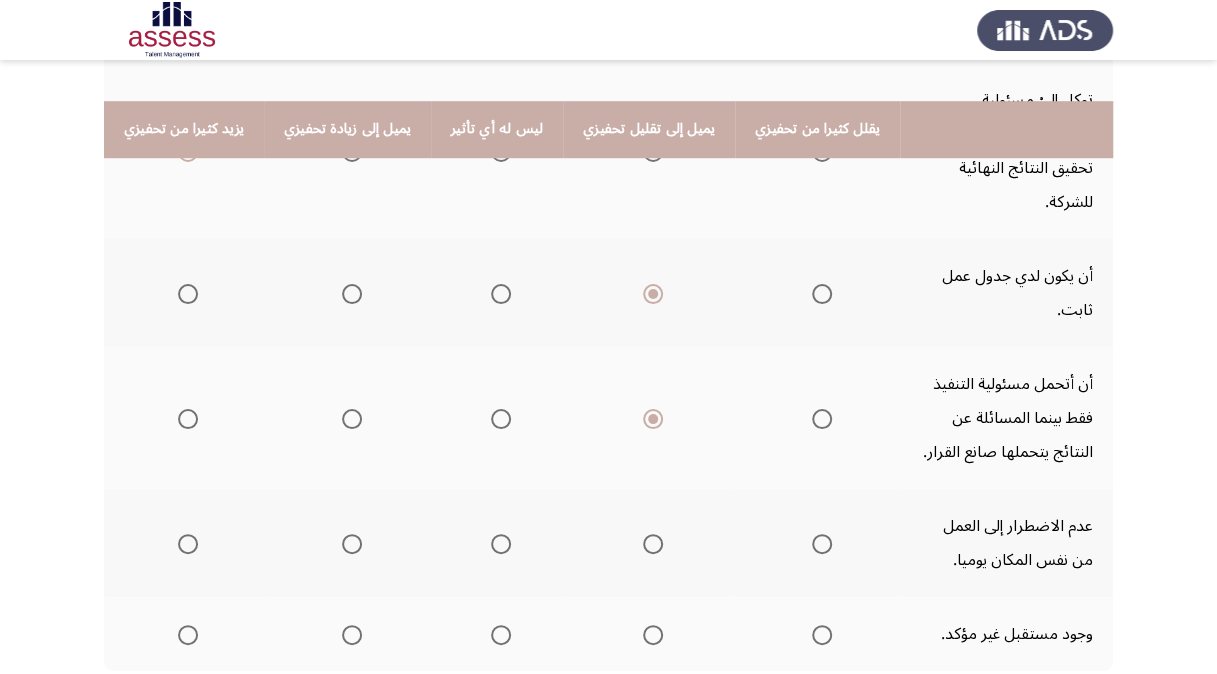 scroll, scrollTop: 700, scrollLeft: 0, axis: vertical 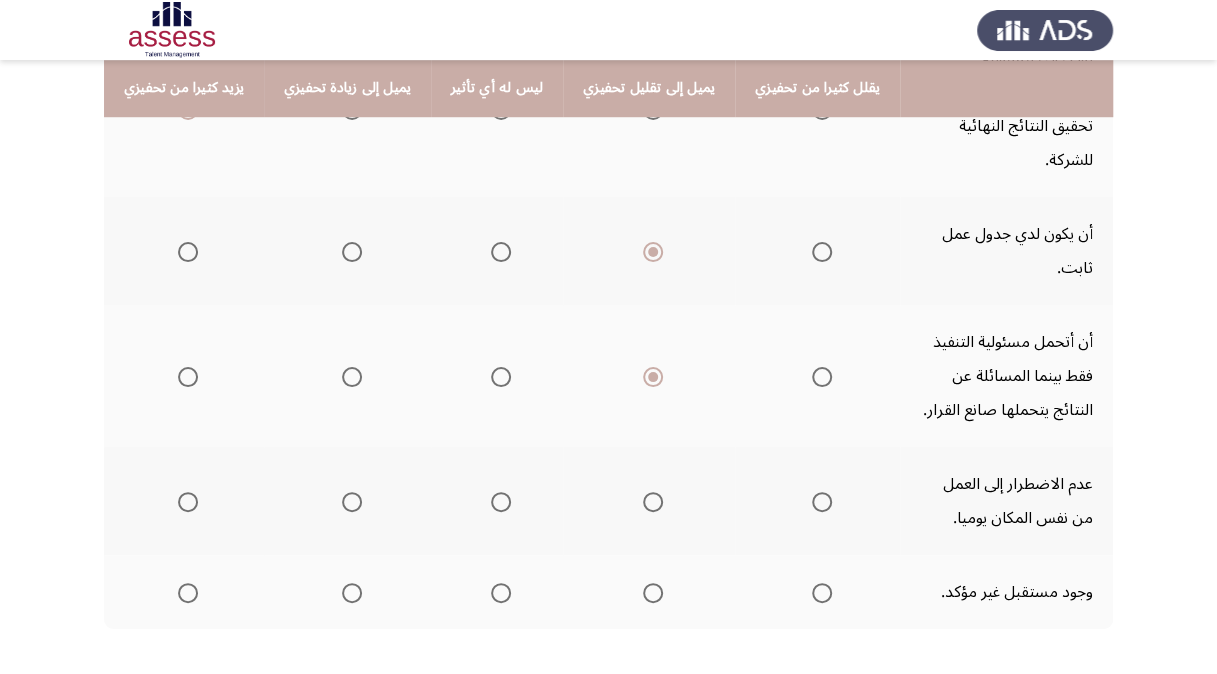 click at bounding box center [188, 502] 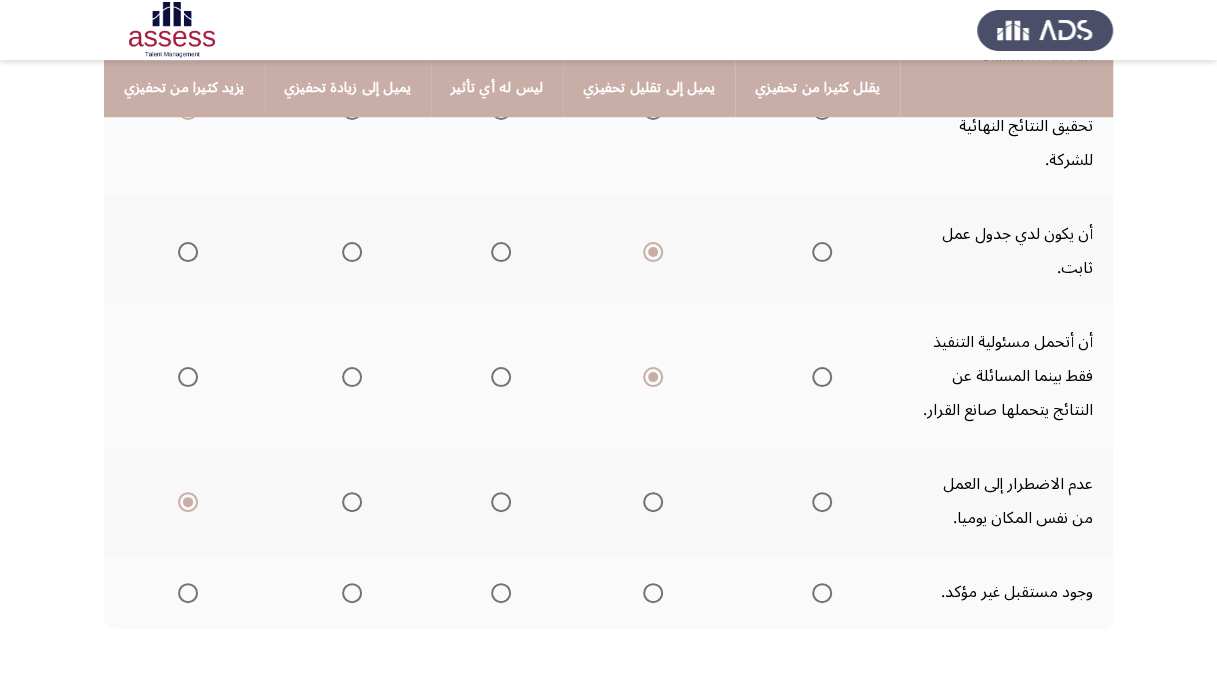click at bounding box center [501, 593] 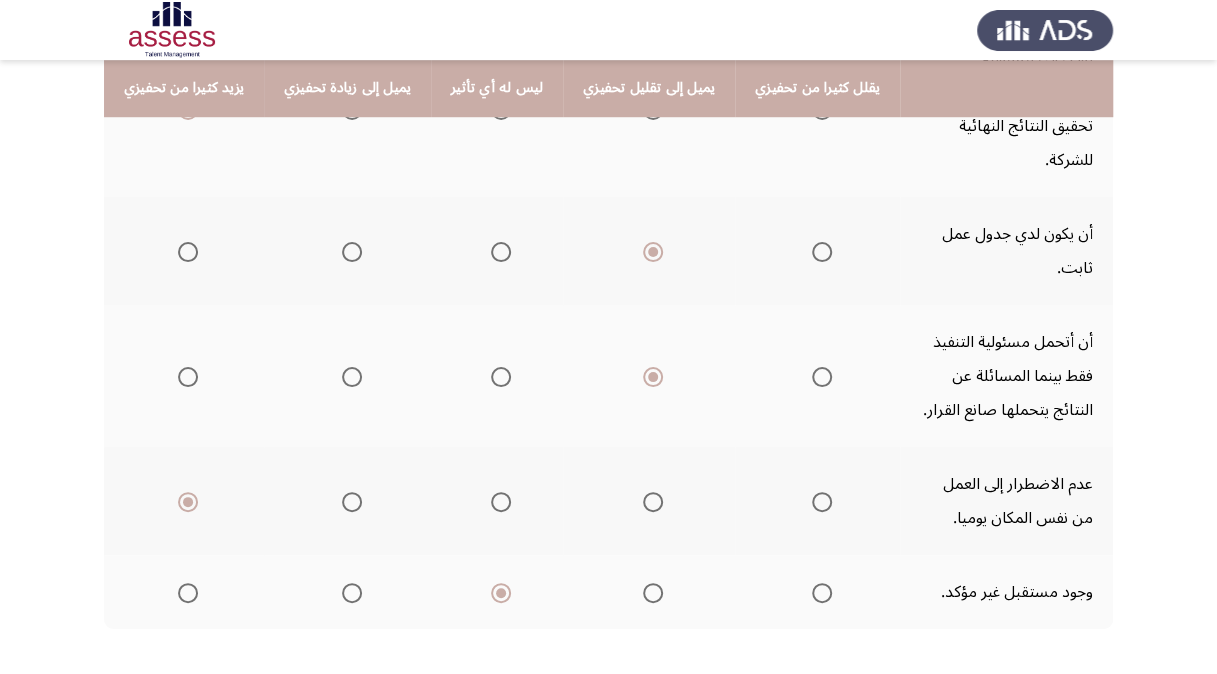 click on "التالي" 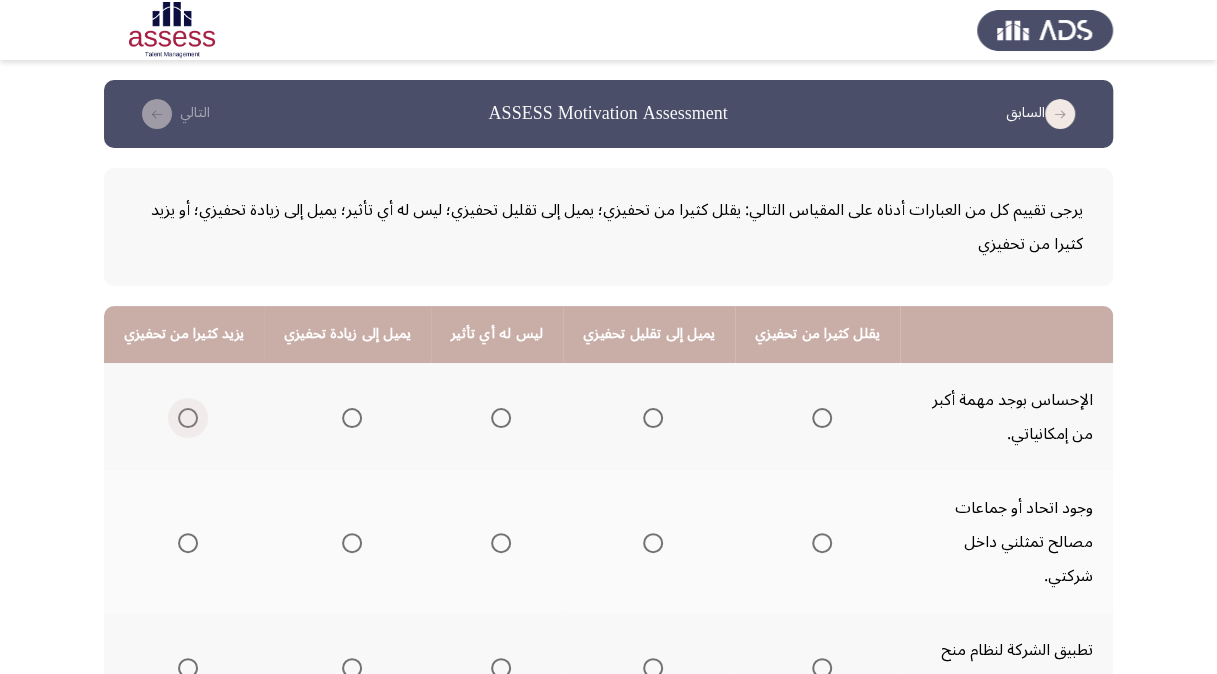 click at bounding box center [188, 418] 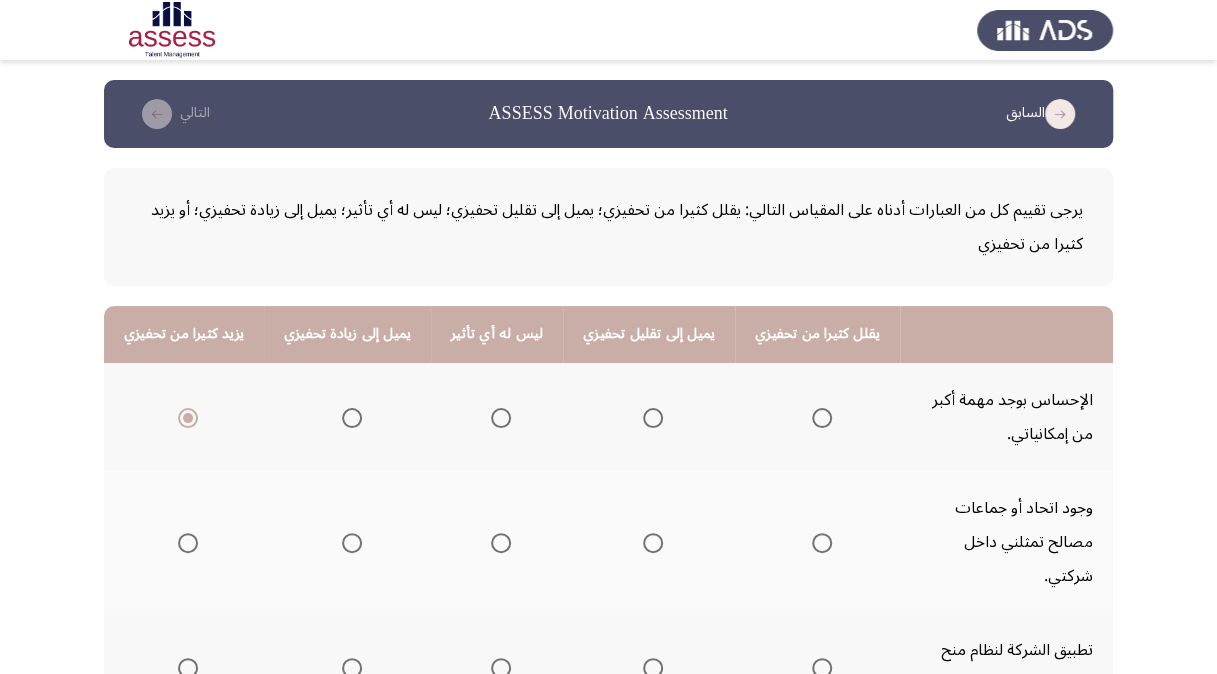 click at bounding box center [188, 543] 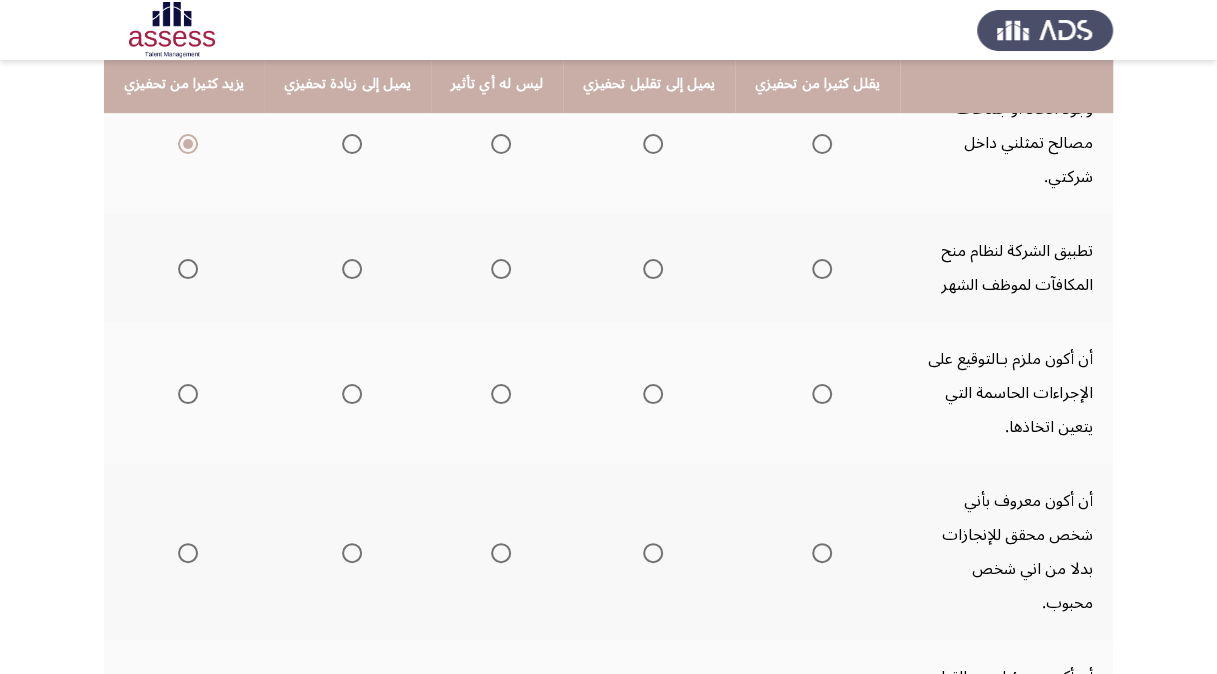 scroll, scrollTop: 400, scrollLeft: 0, axis: vertical 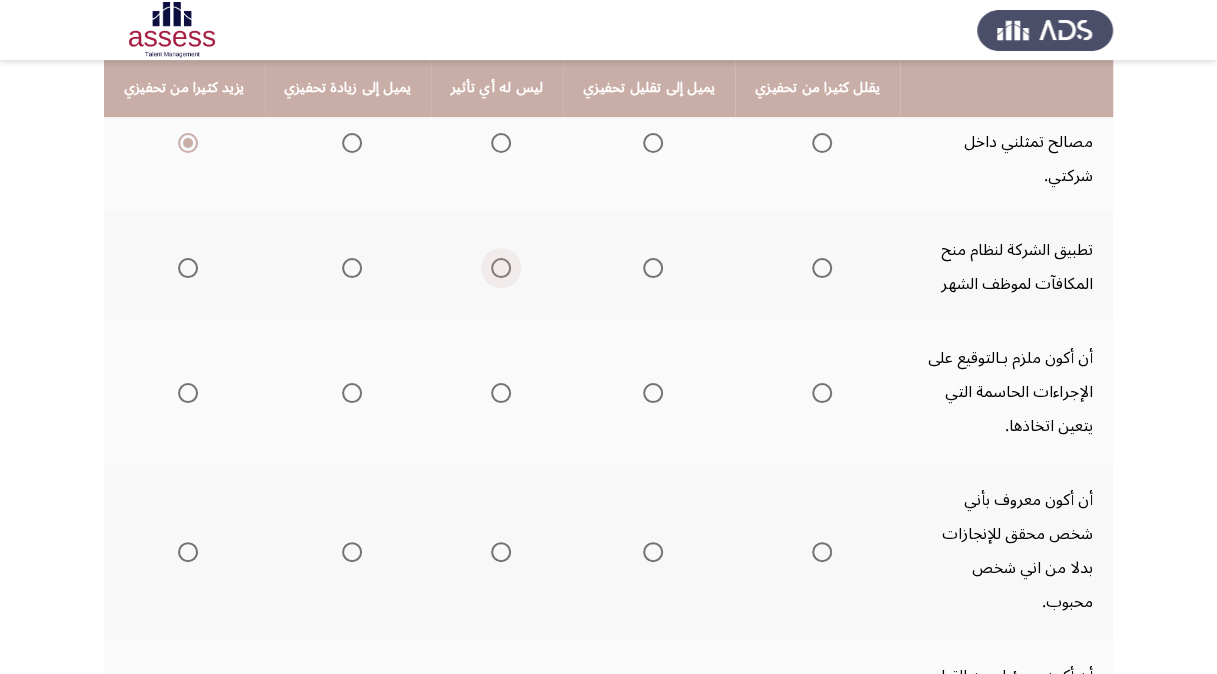 click at bounding box center (501, 268) 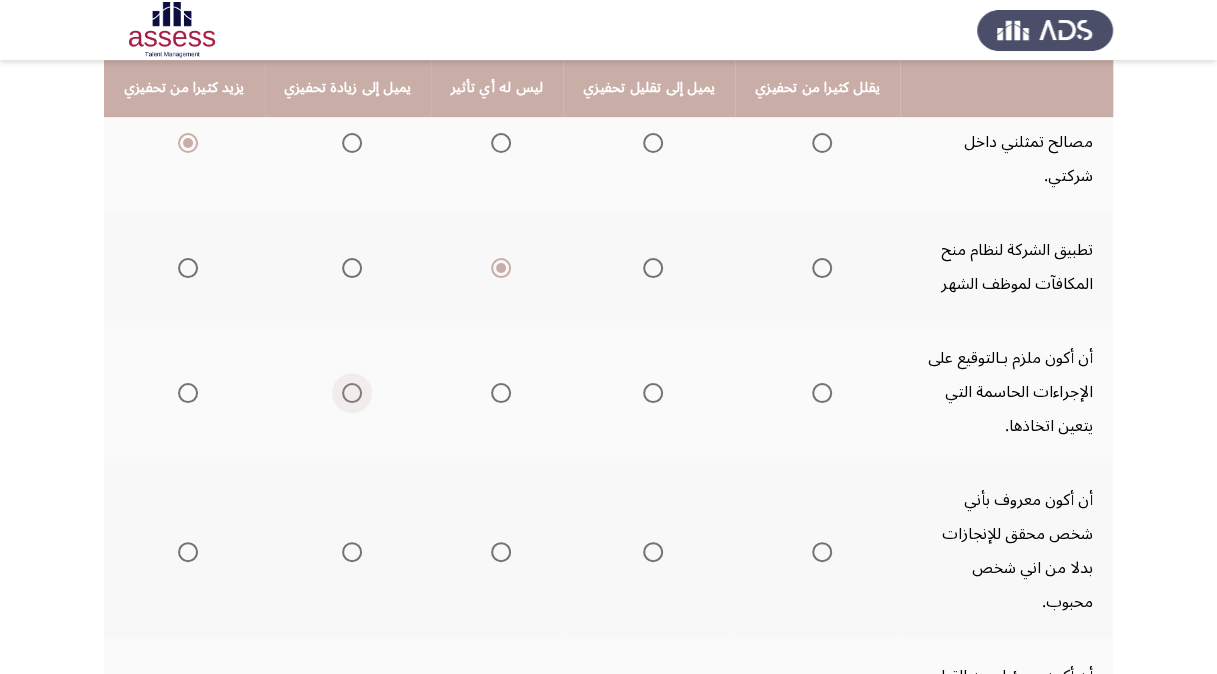 click at bounding box center (352, 393) 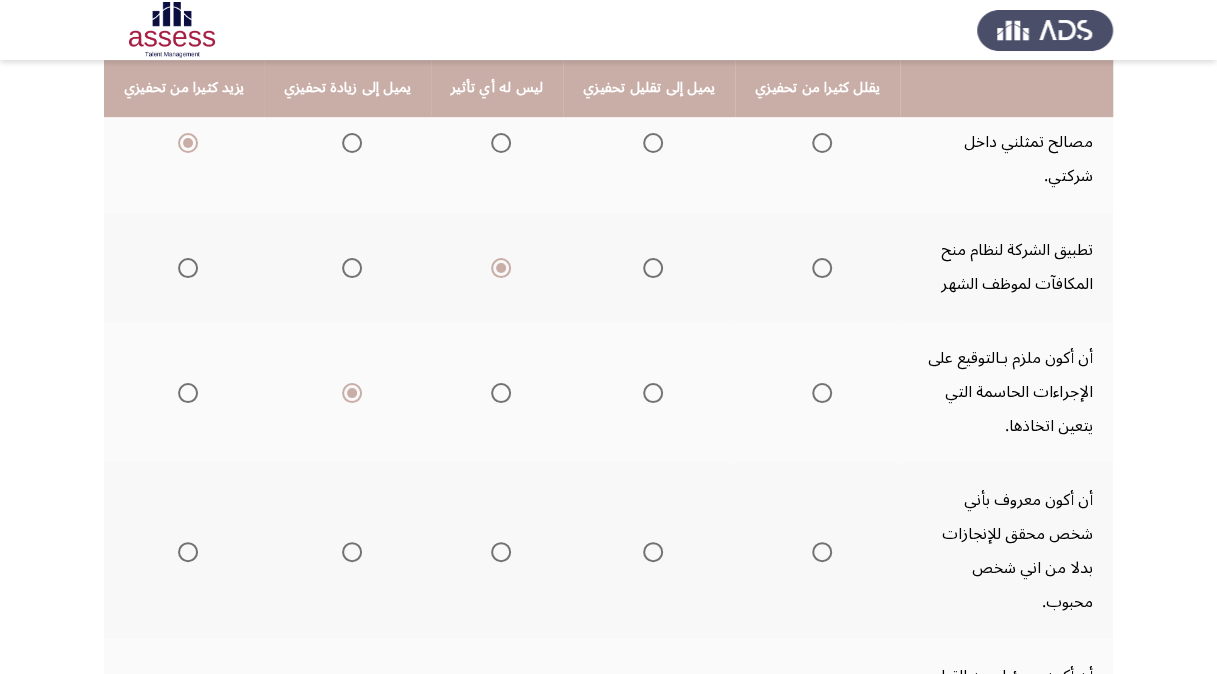 click at bounding box center [188, 552] 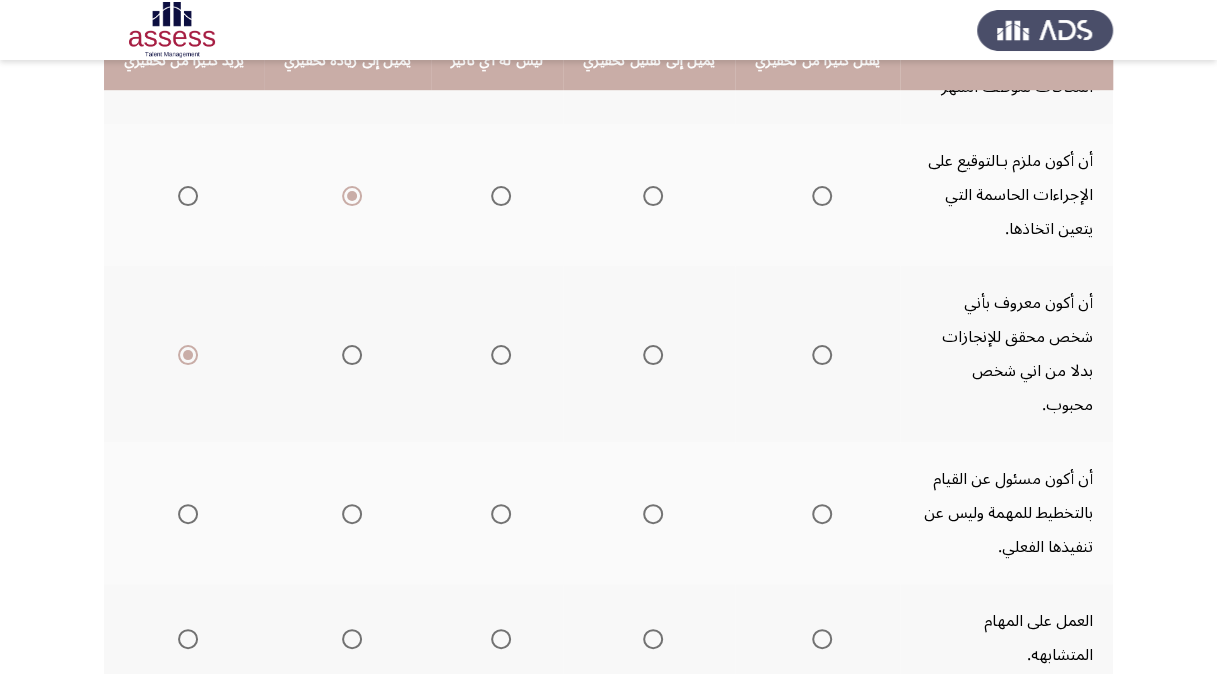 scroll, scrollTop: 600, scrollLeft: 0, axis: vertical 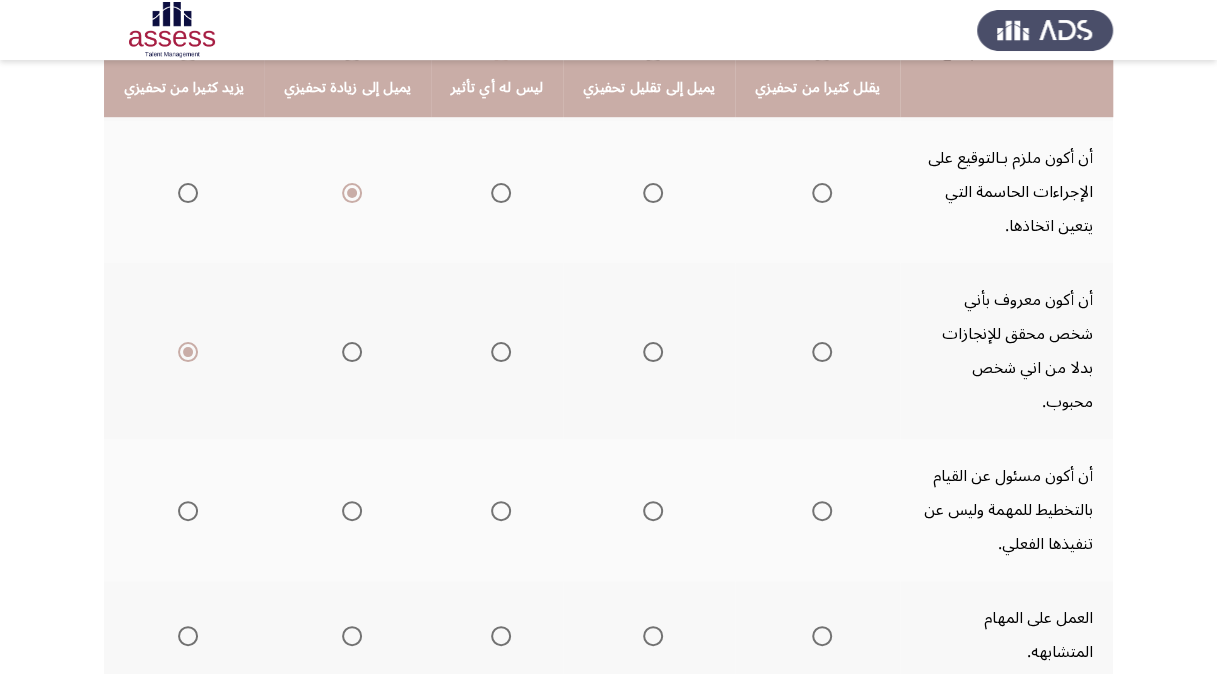 click at bounding box center (188, 511) 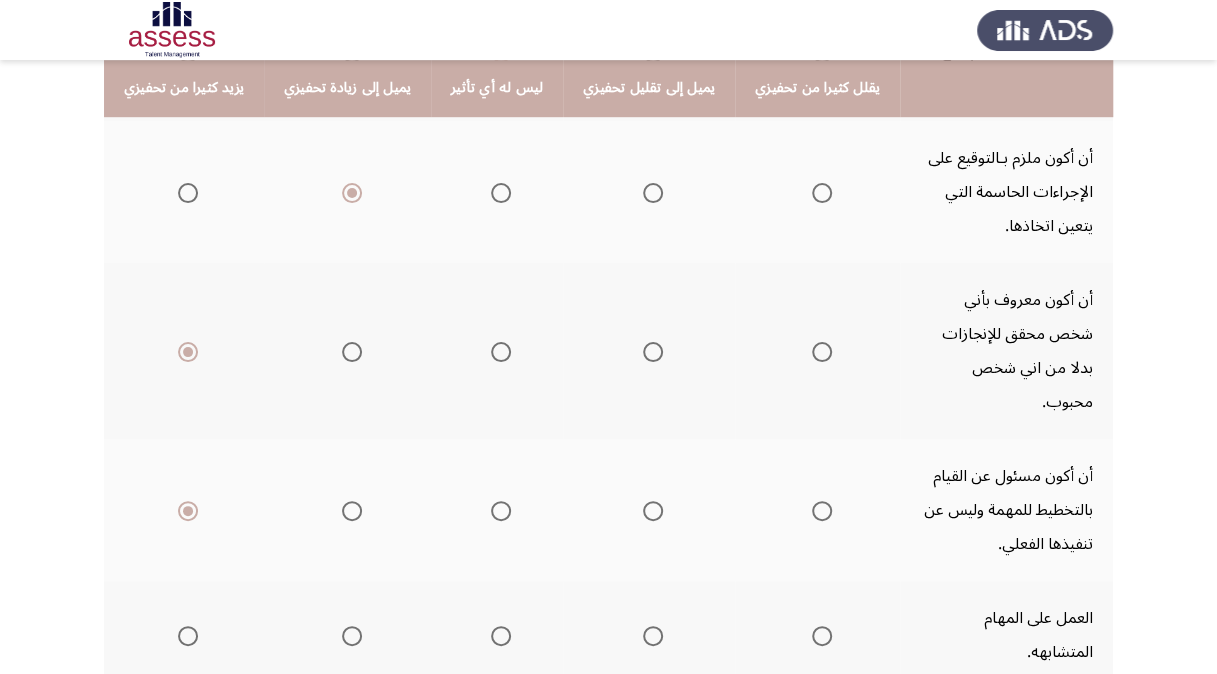 click at bounding box center [653, 636] 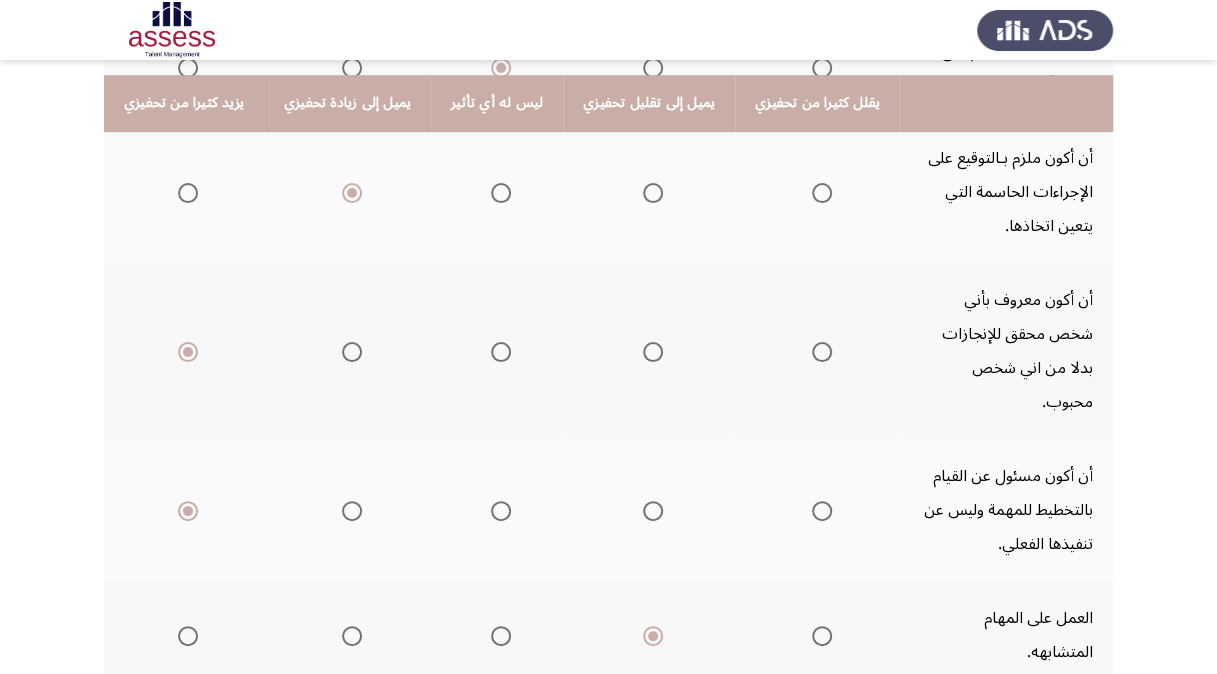 scroll, scrollTop: 794, scrollLeft: 0, axis: vertical 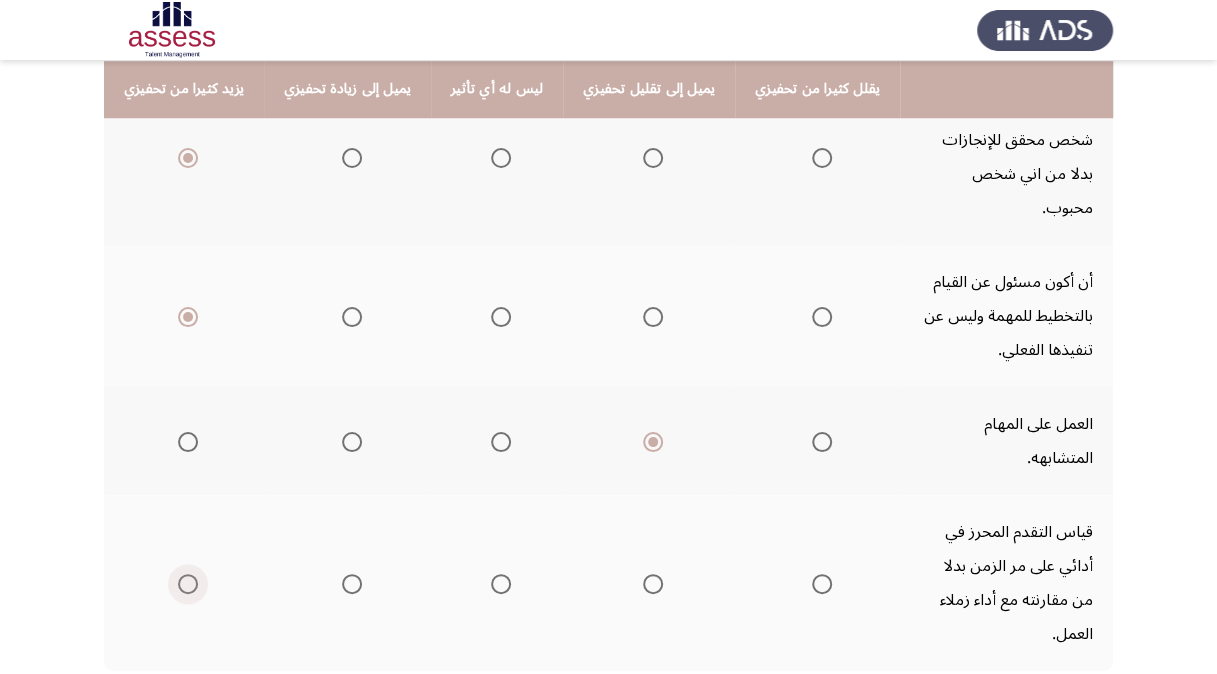 click at bounding box center [188, 584] 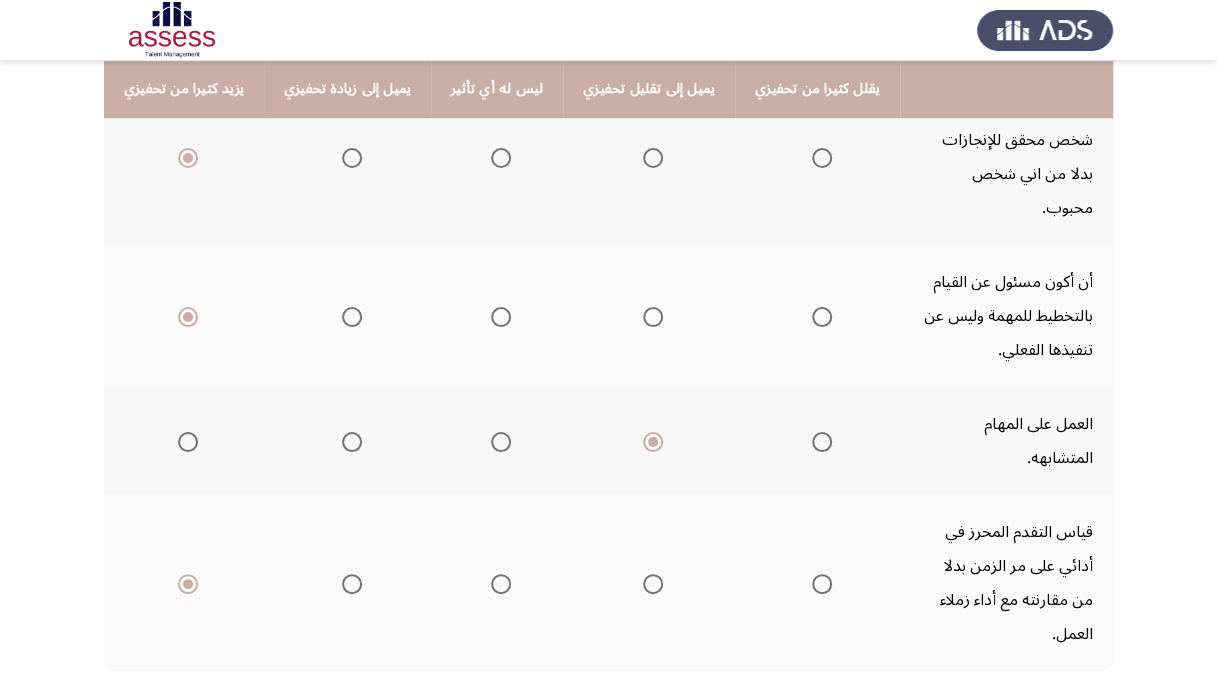 click on "التالي" 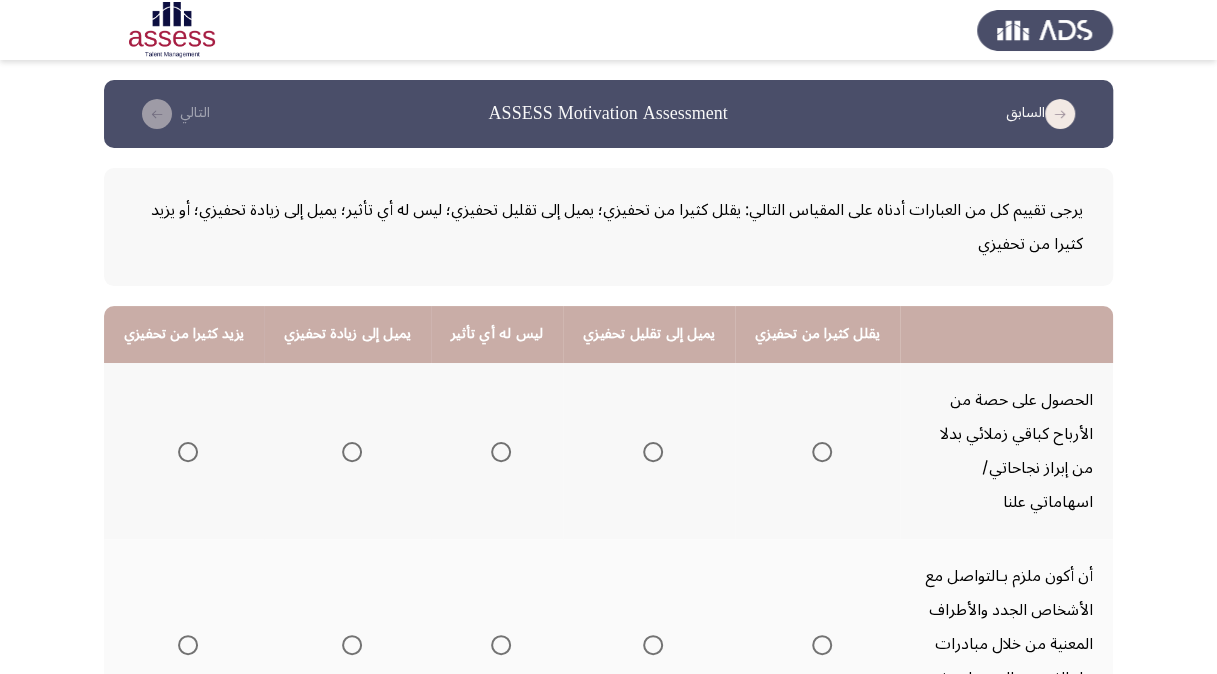 scroll, scrollTop: 100, scrollLeft: 0, axis: vertical 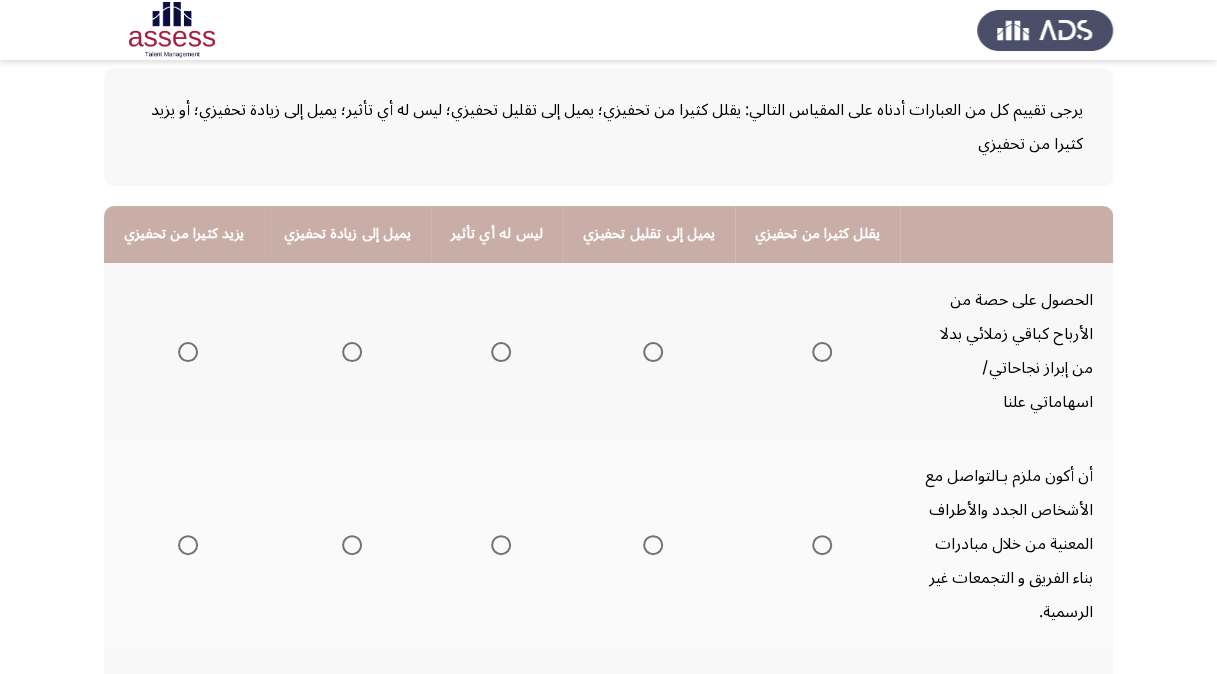 click at bounding box center (653, 352) 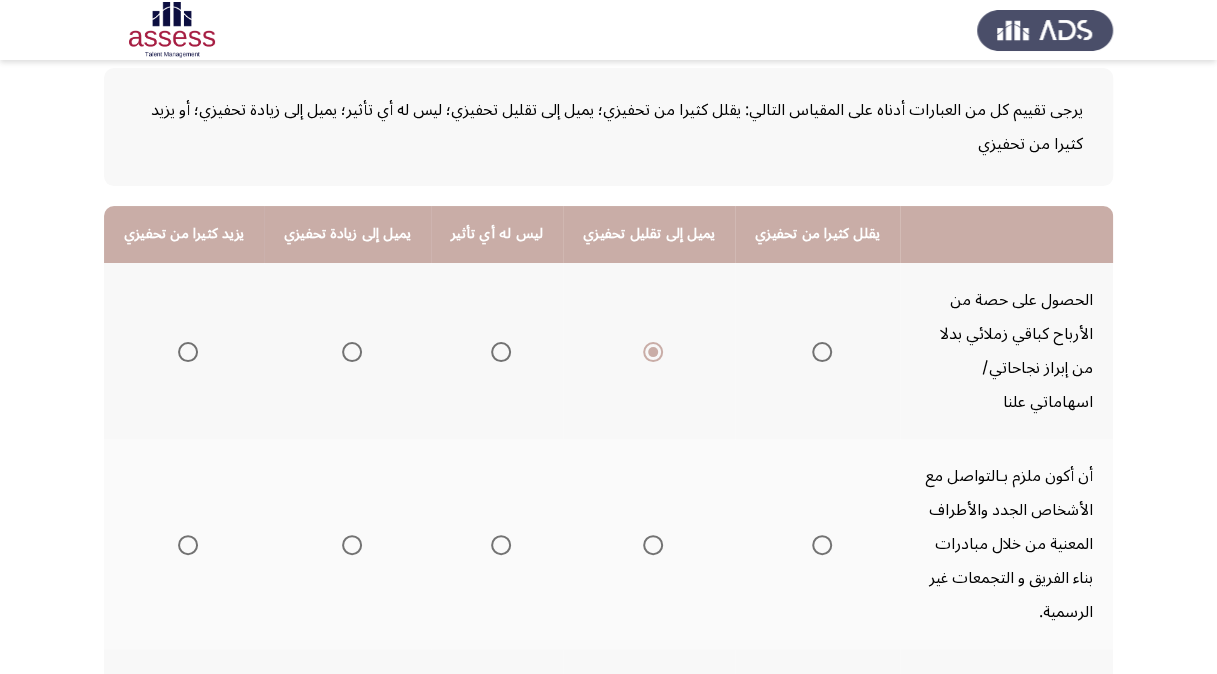 click at bounding box center [501, 545] 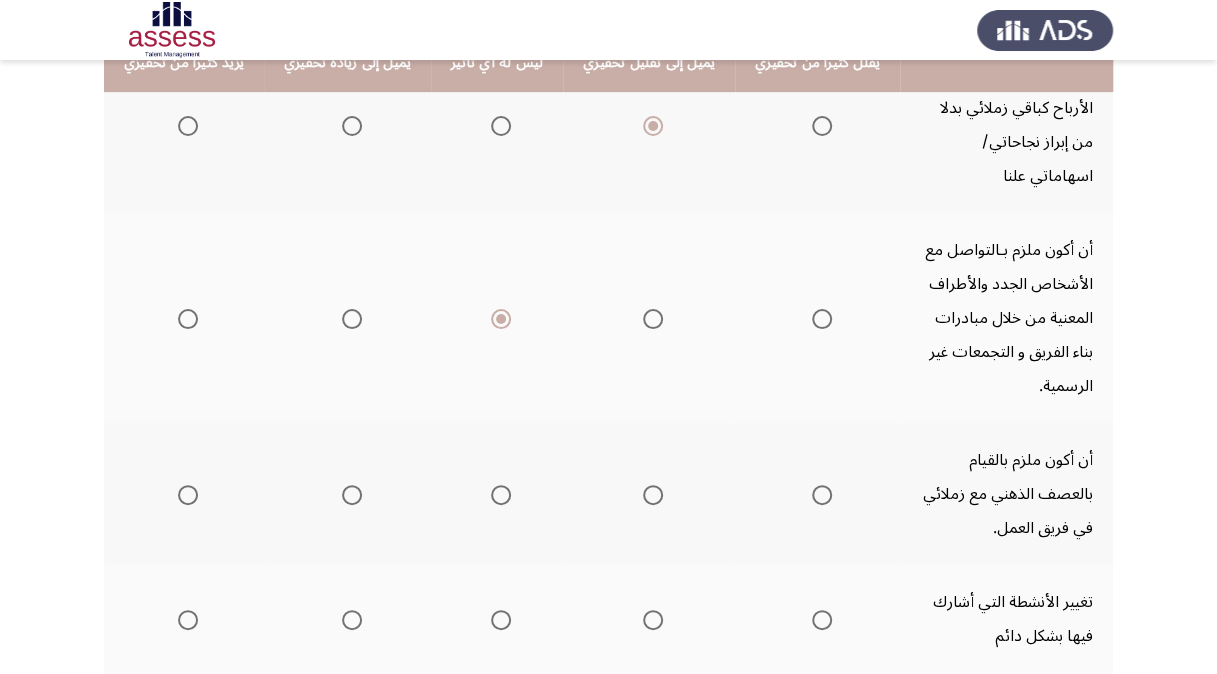 scroll, scrollTop: 400, scrollLeft: 0, axis: vertical 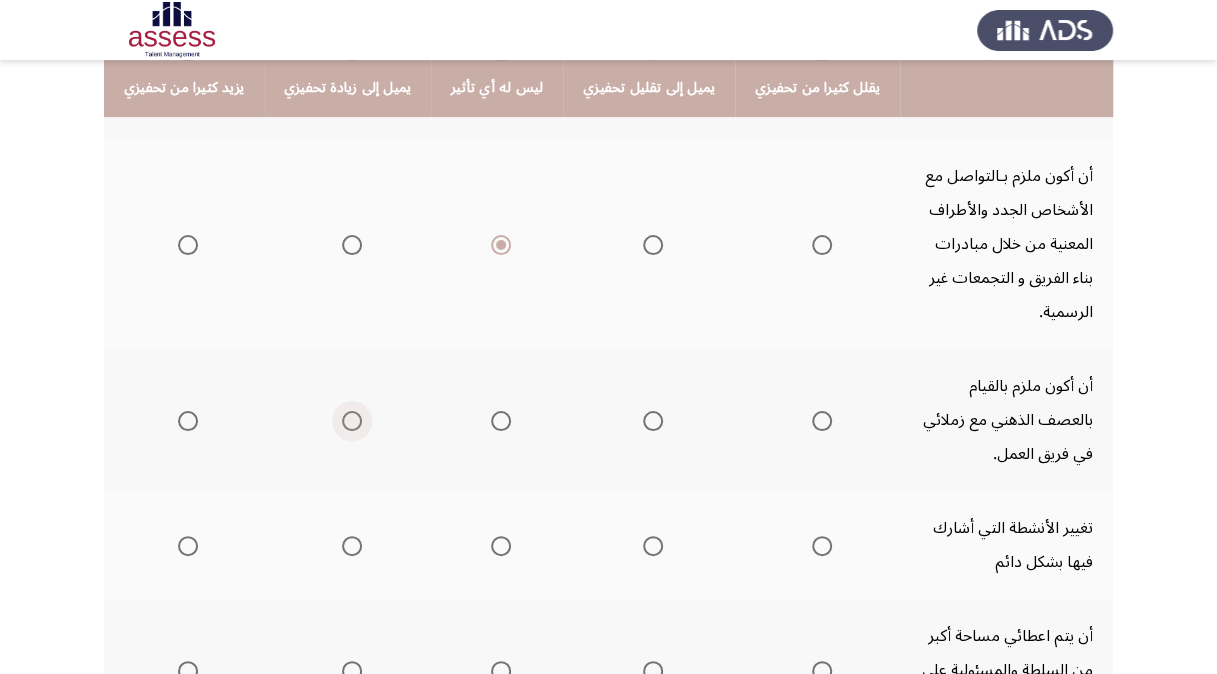 click at bounding box center (352, 421) 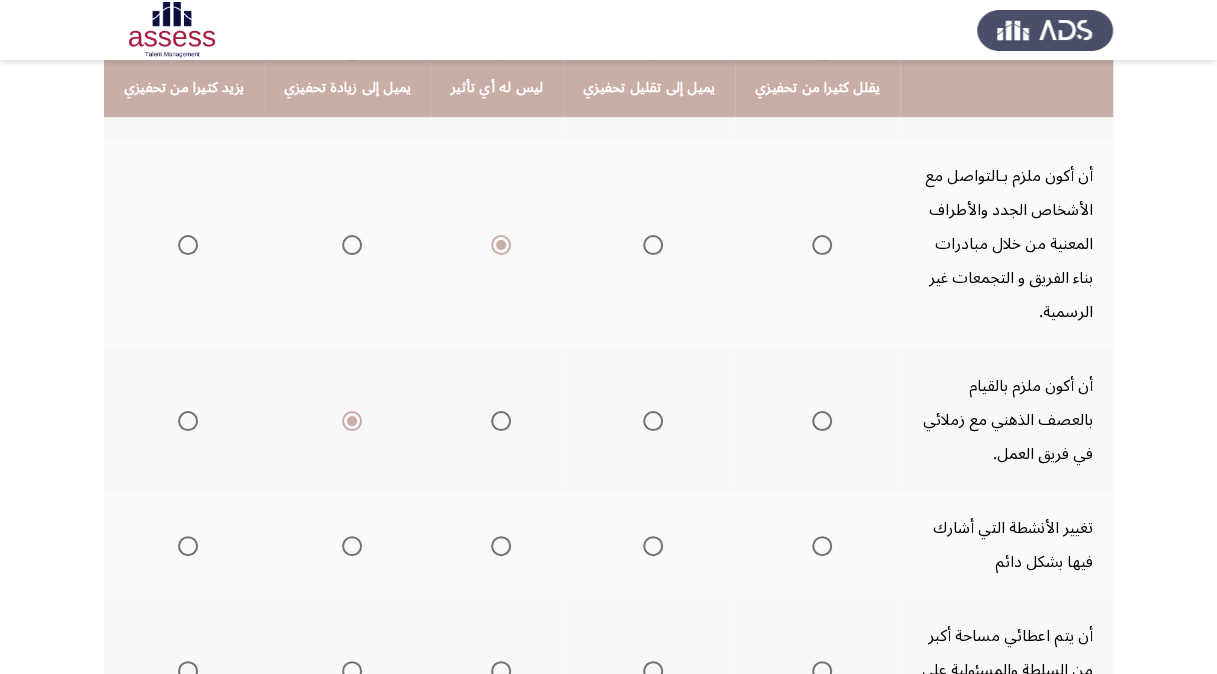 click at bounding box center [188, 546] 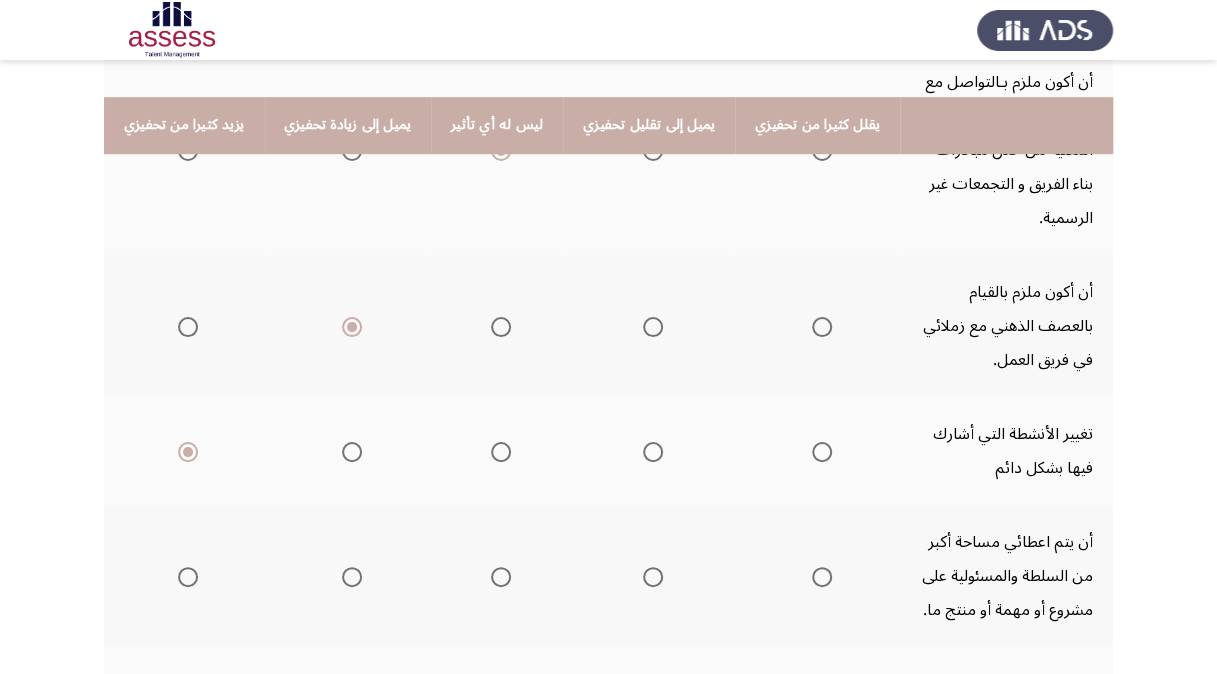 scroll, scrollTop: 700, scrollLeft: 0, axis: vertical 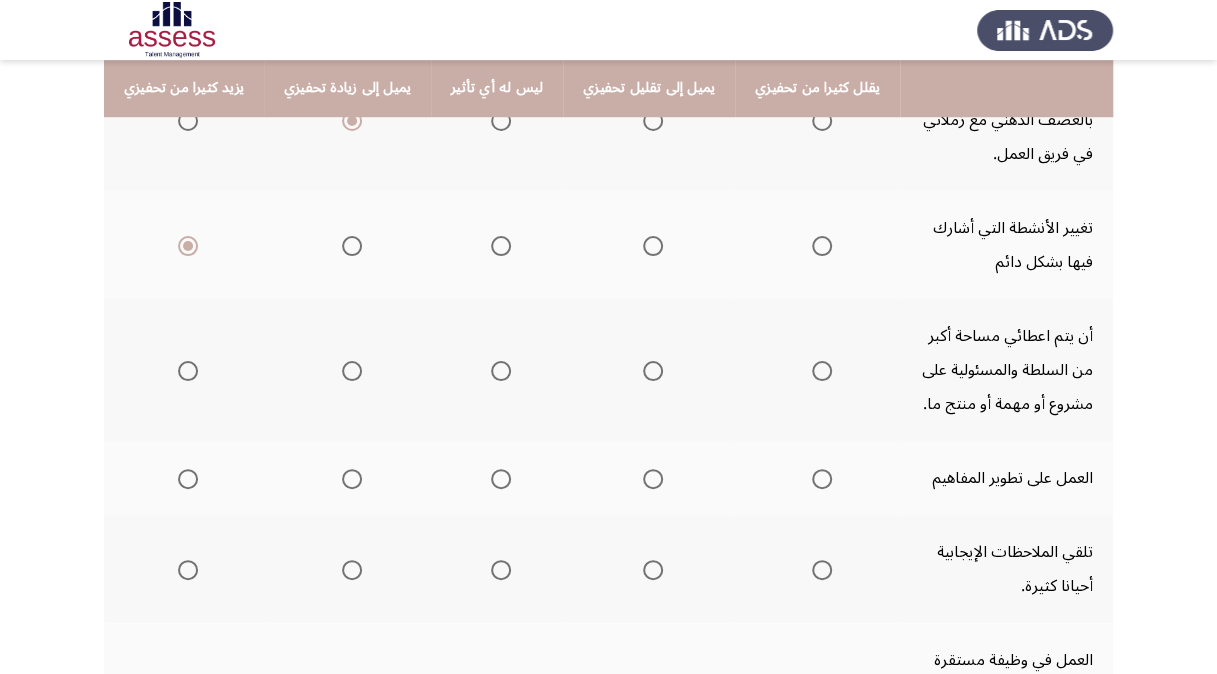 click at bounding box center [188, 371] 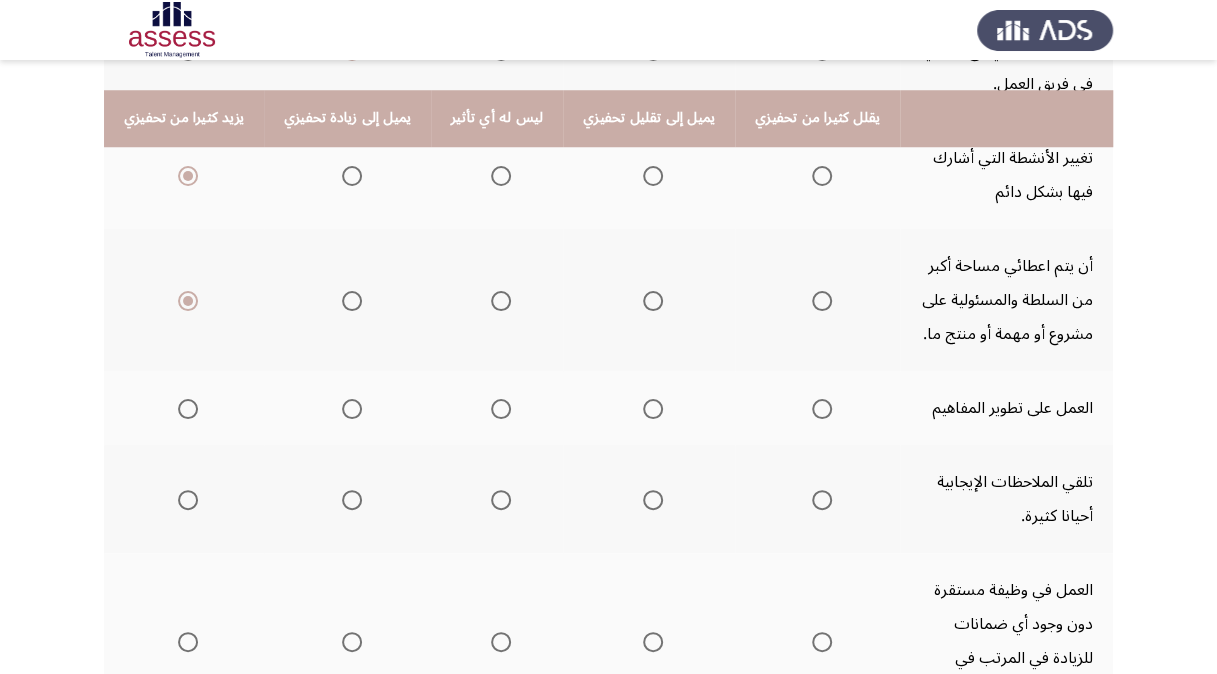 scroll, scrollTop: 800, scrollLeft: 0, axis: vertical 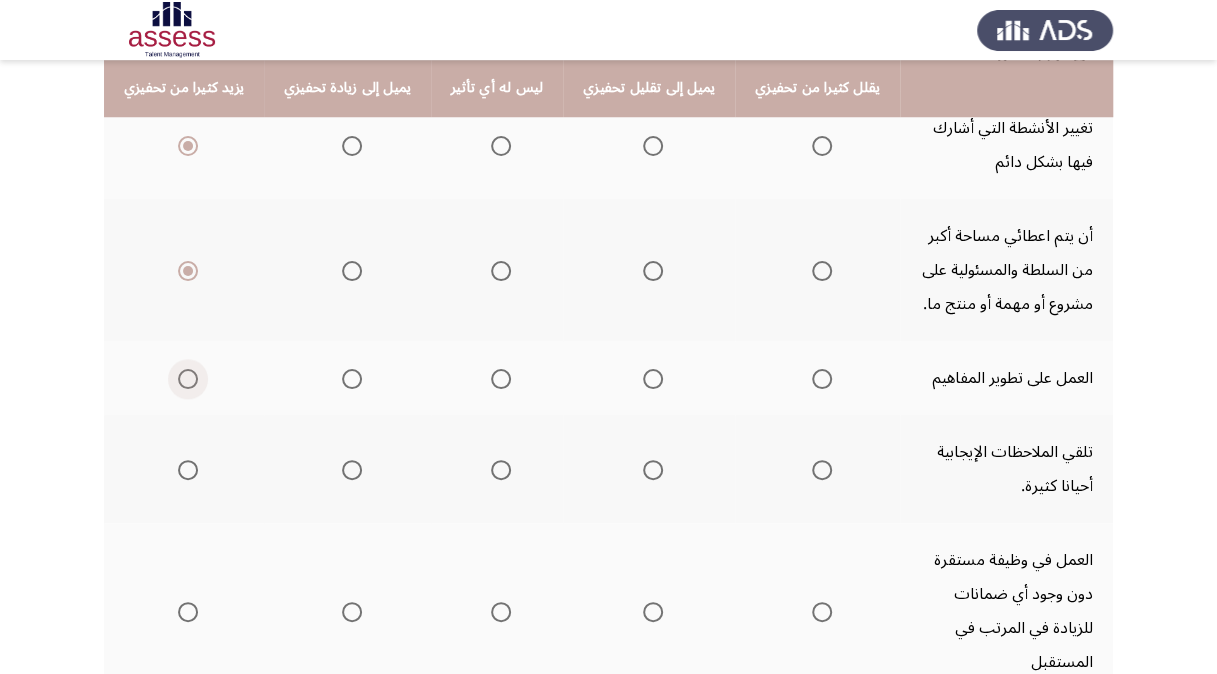 click at bounding box center [188, 379] 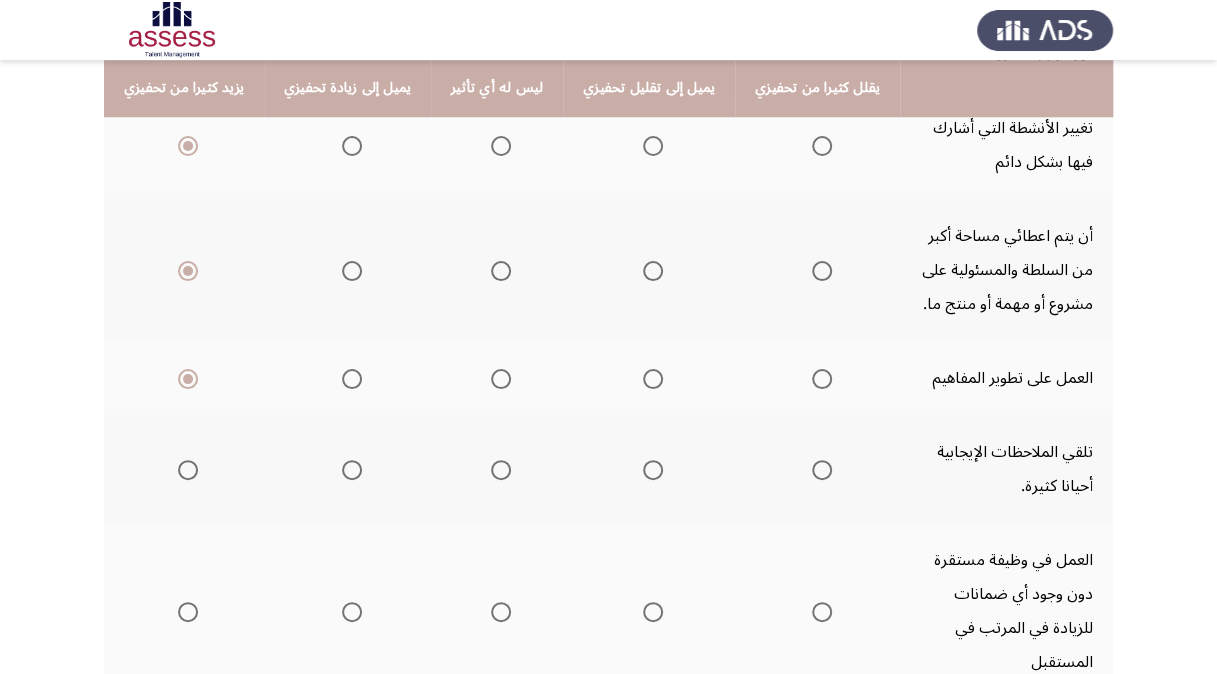 click at bounding box center [188, 470] 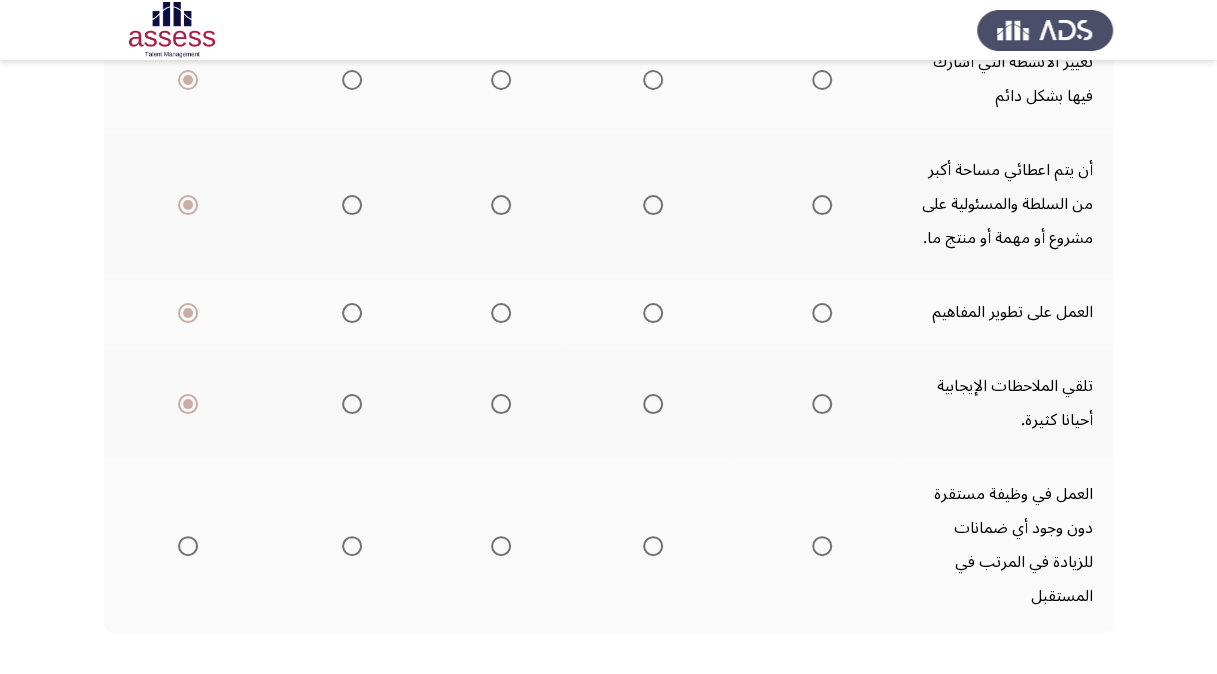 scroll, scrollTop: 896, scrollLeft: 0, axis: vertical 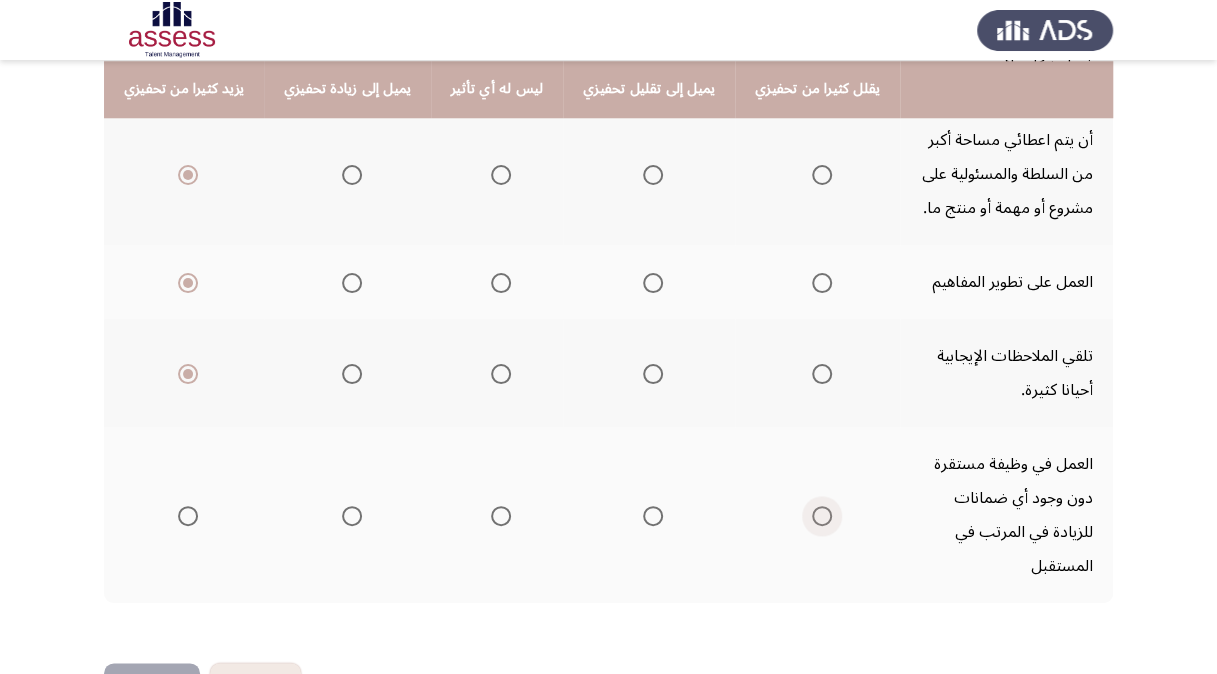 click at bounding box center (822, 516) 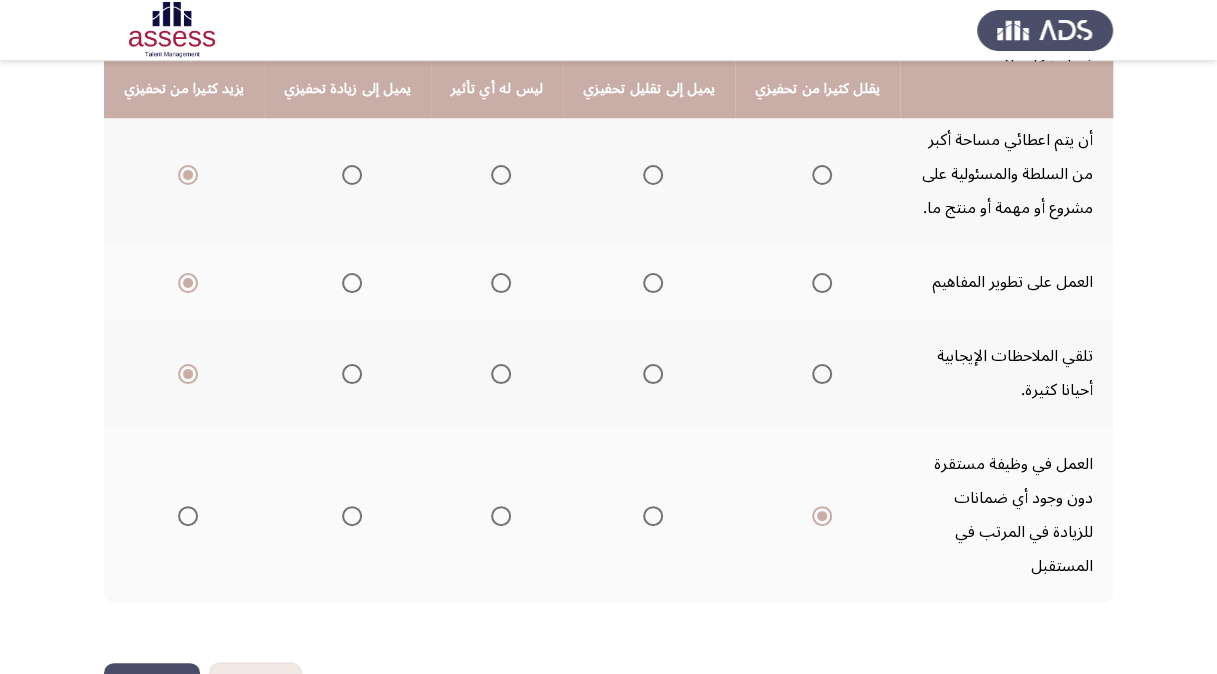 click on "التالي" 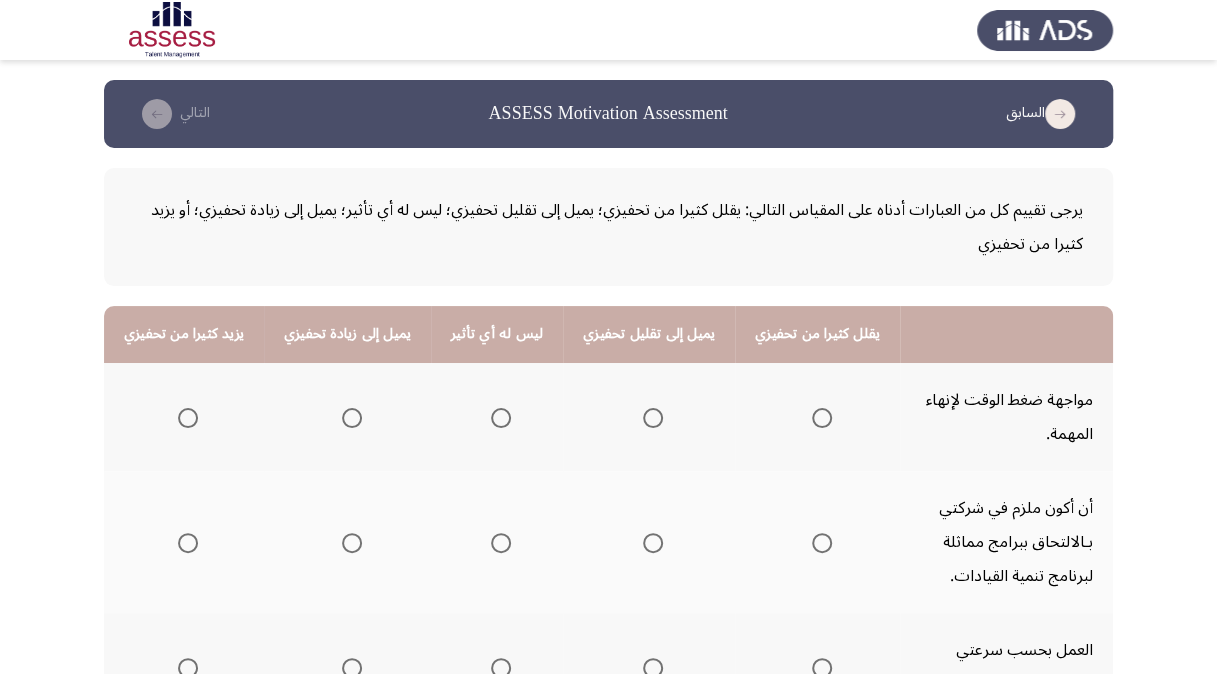 click at bounding box center [352, 418] 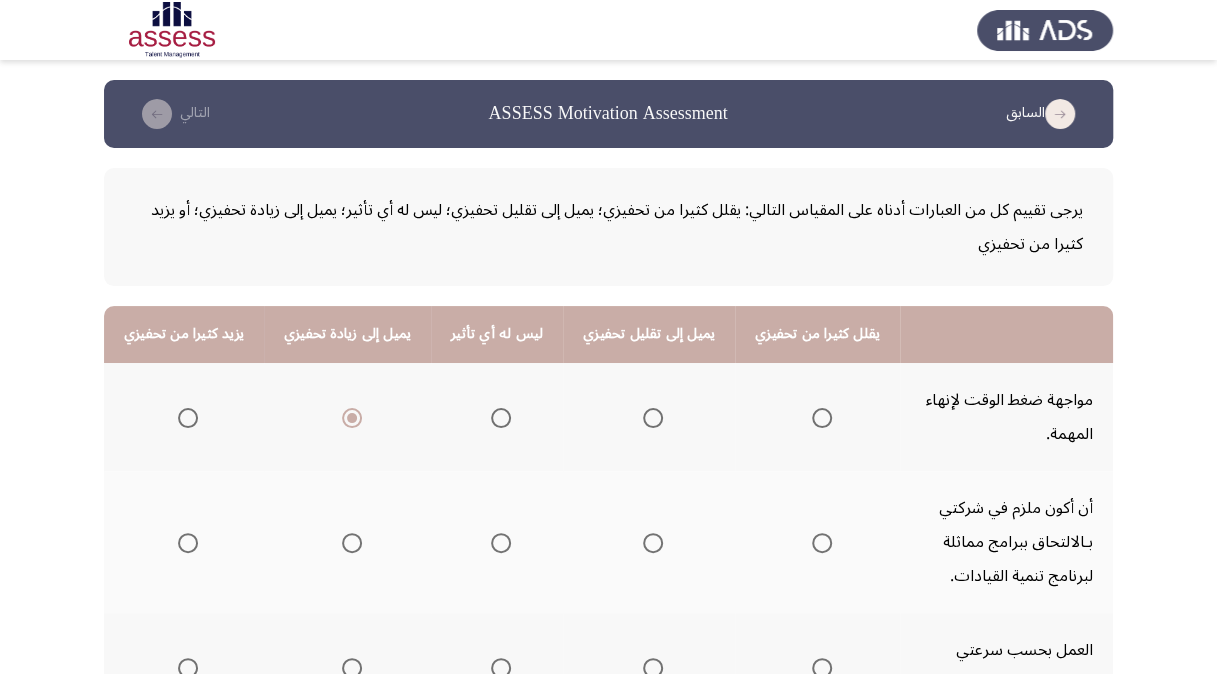 click at bounding box center (653, 418) 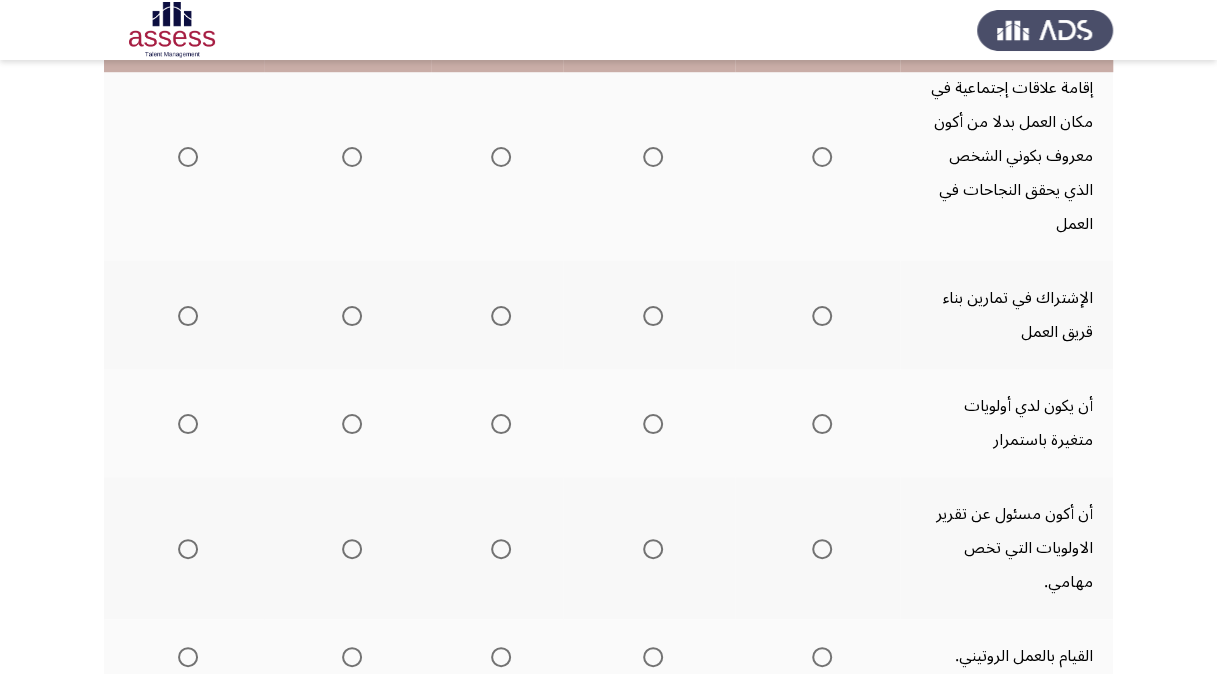 scroll, scrollTop: 726, scrollLeft: 0, axis: vertical 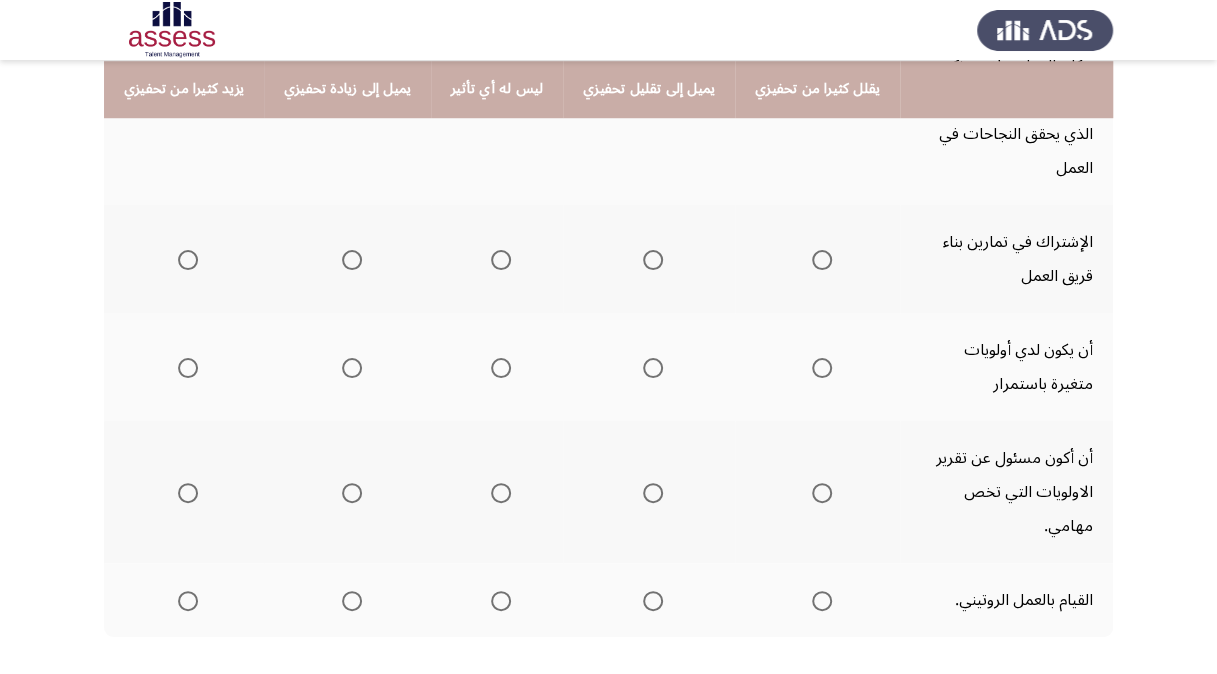 click at bounding box center (822, 601) 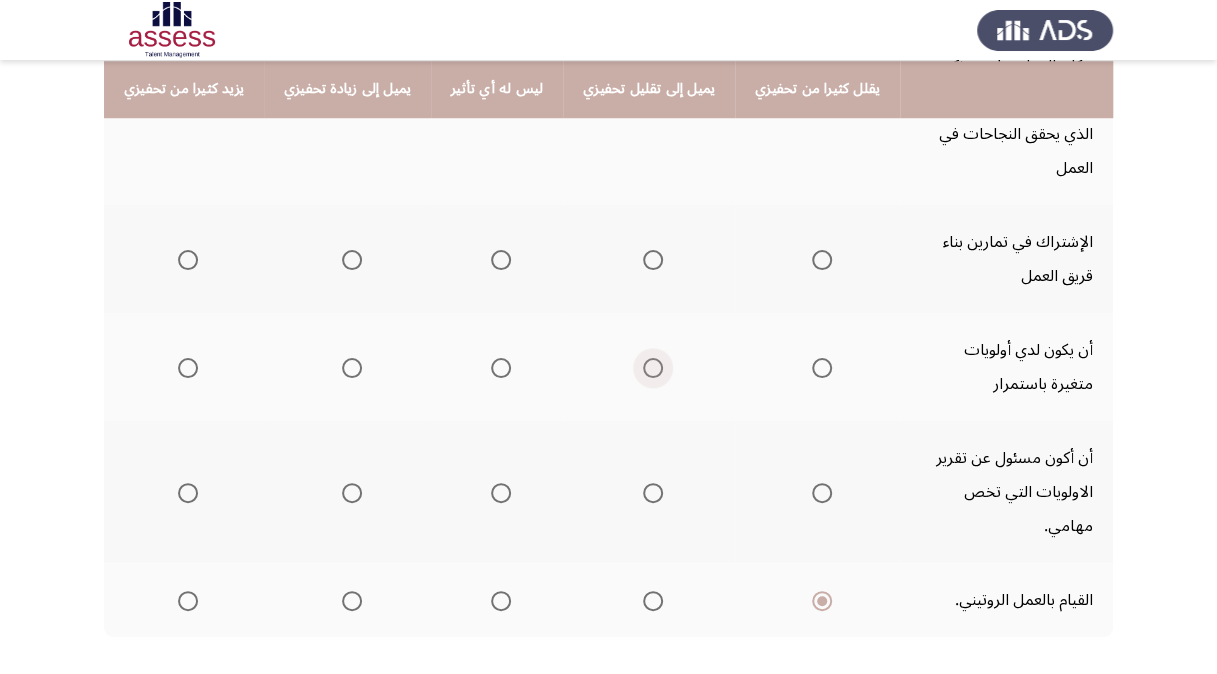 click at bounding box center [653, 368] 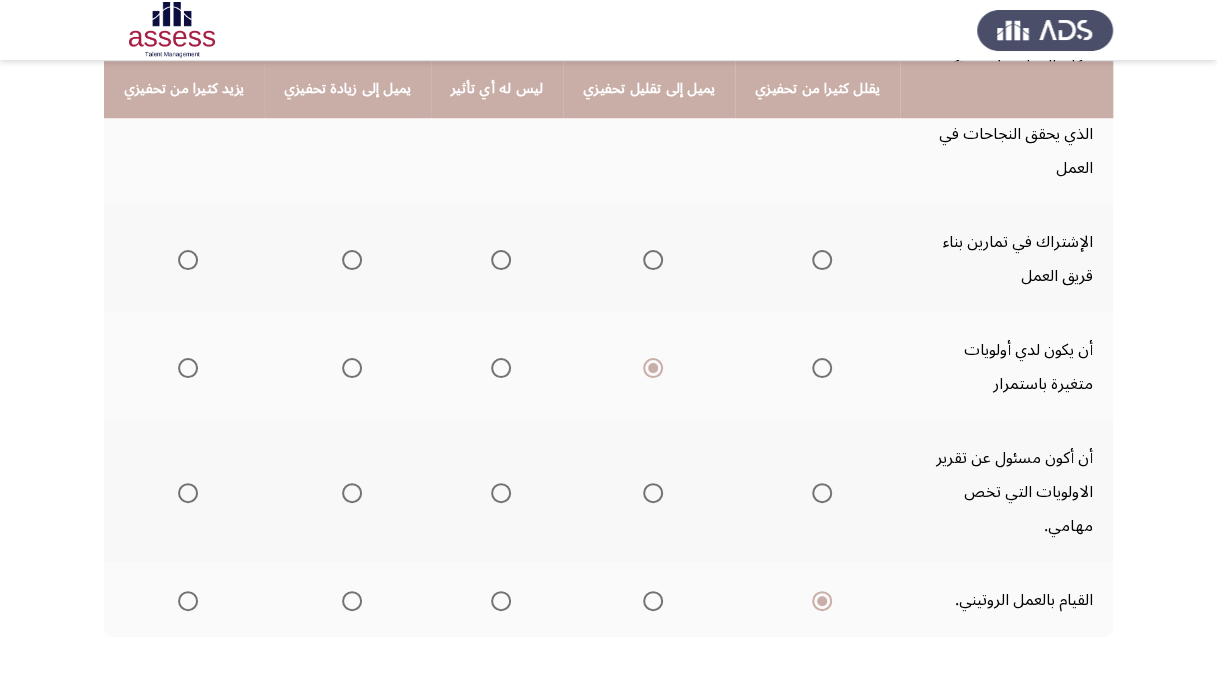 click at bounding box center [188, 493] 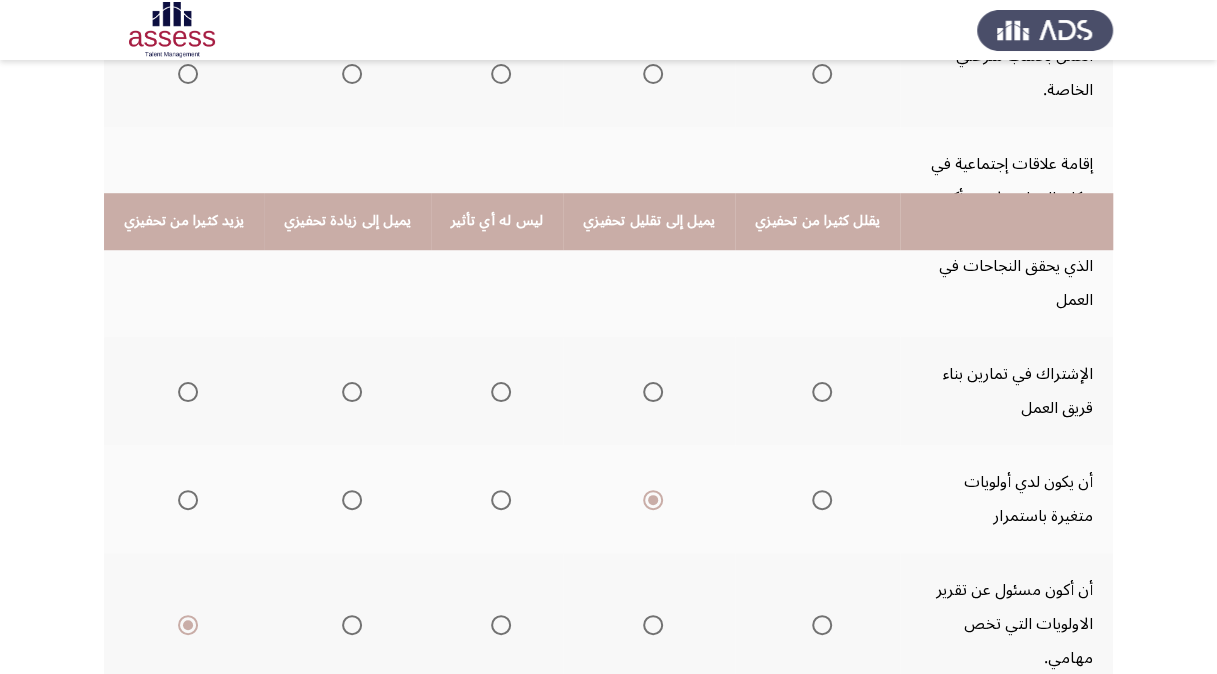 scroll, scrollTop: 526, scrollLeft: 0, axis: vertical 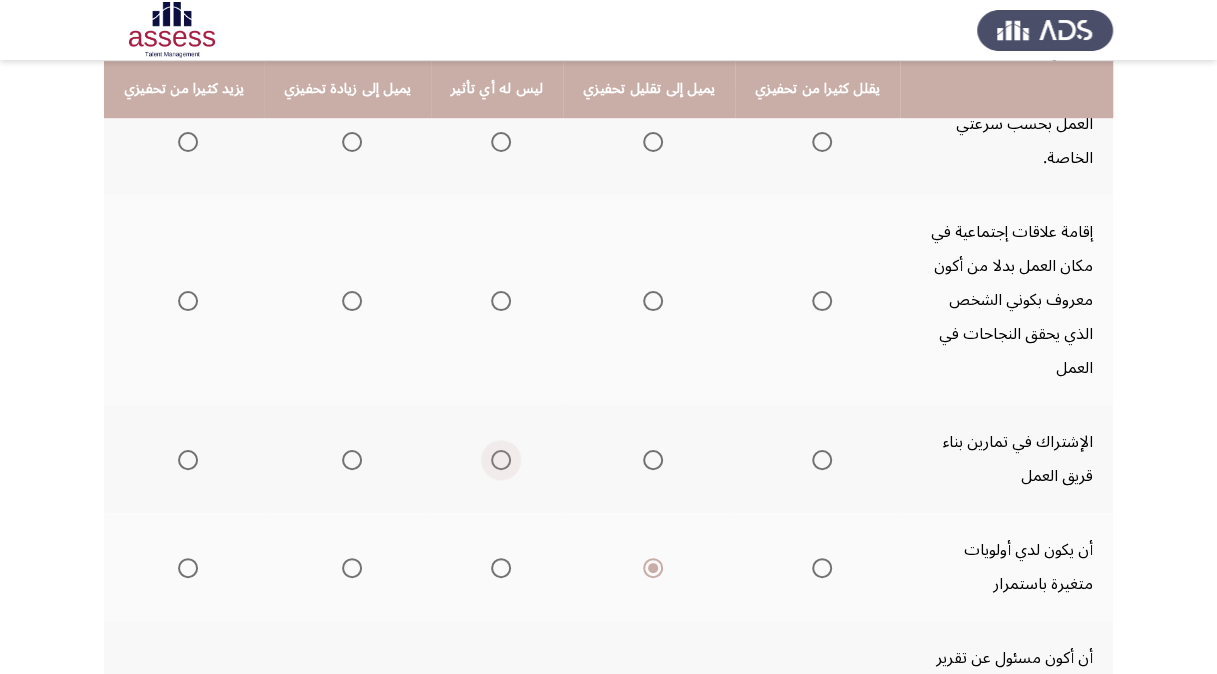 click at bounding box center [501, 460] 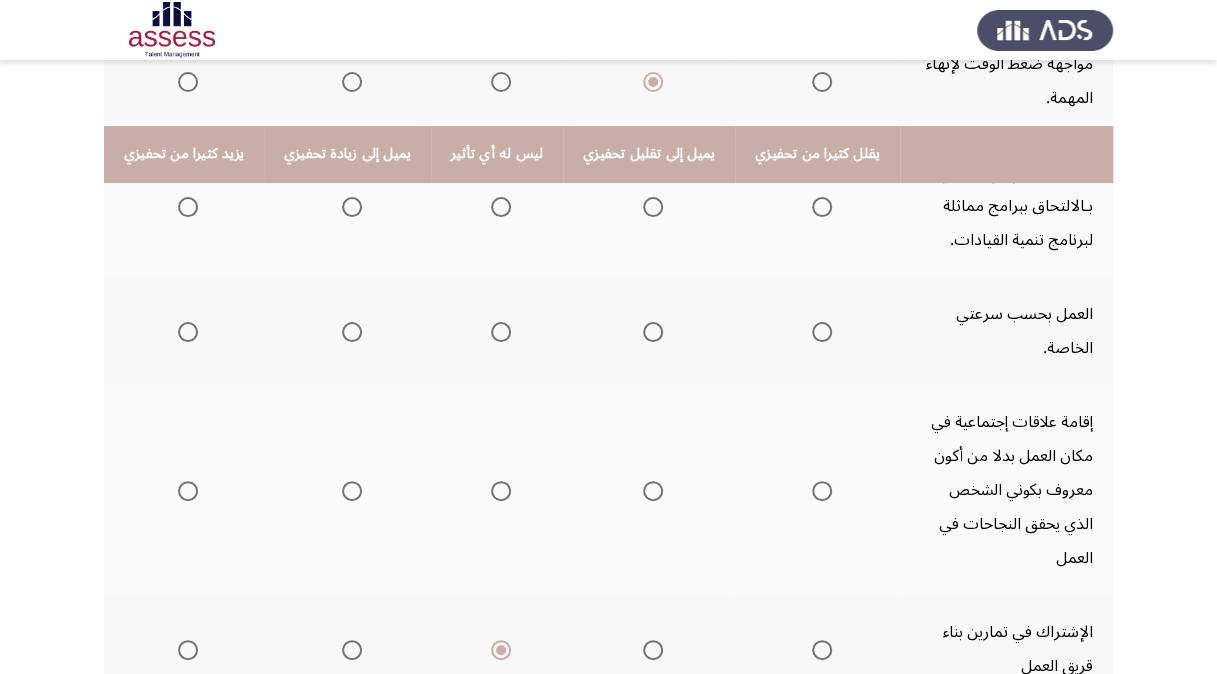 scroll, scrollTop: 326, scrollLeft: 0, axis: vertical 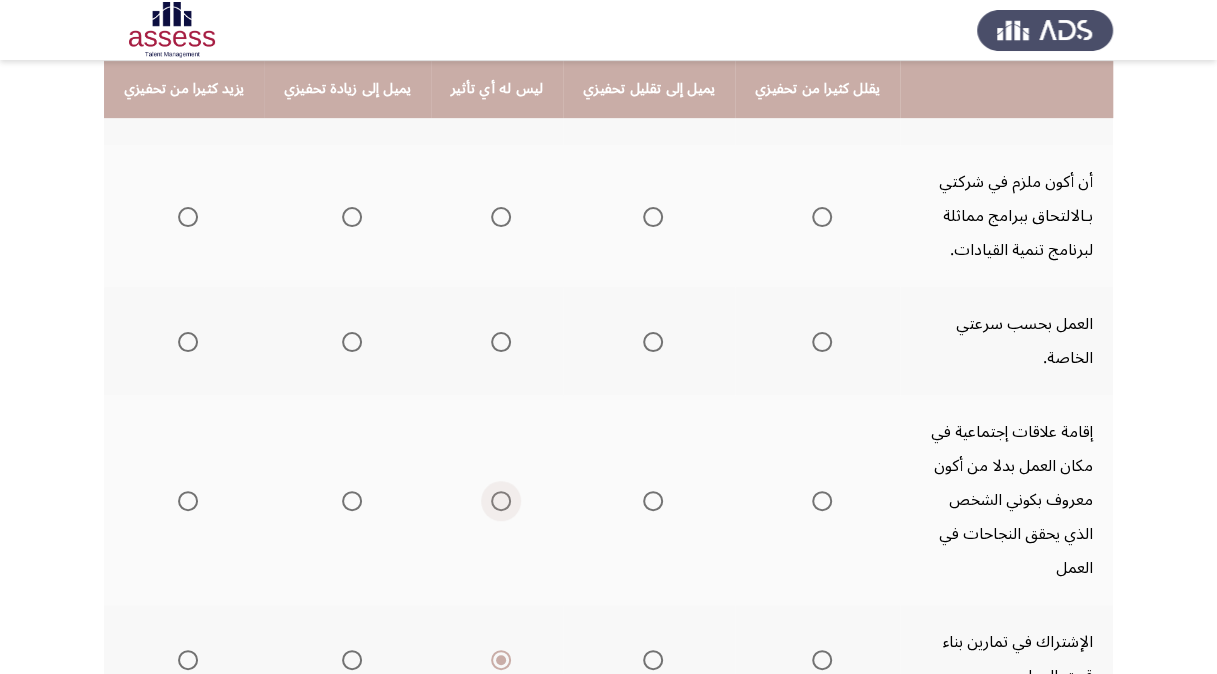 click at bounding box center [501, 501] 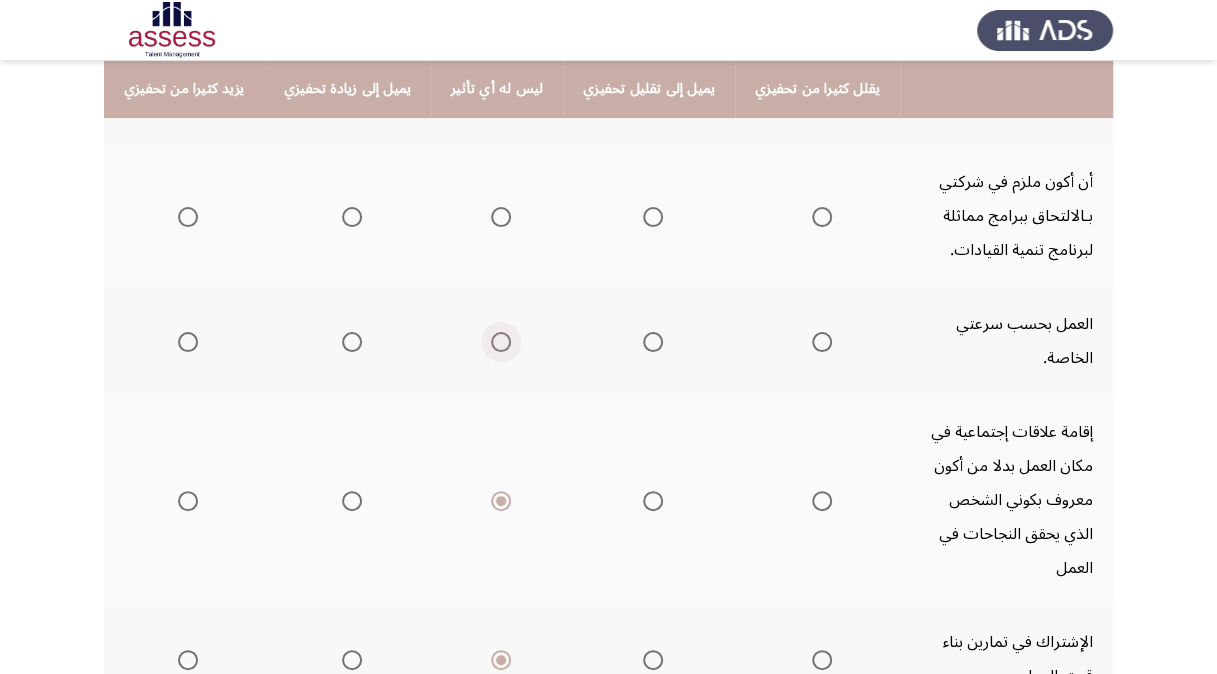 click at bounding box center [501, 342] 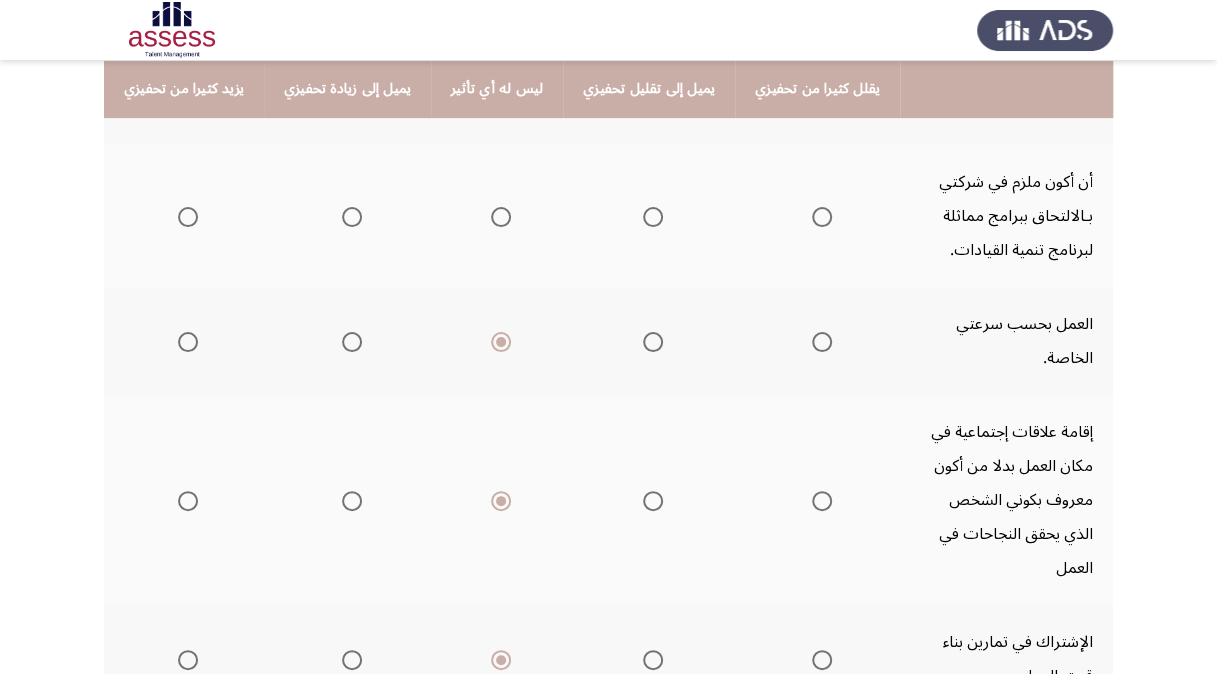 click 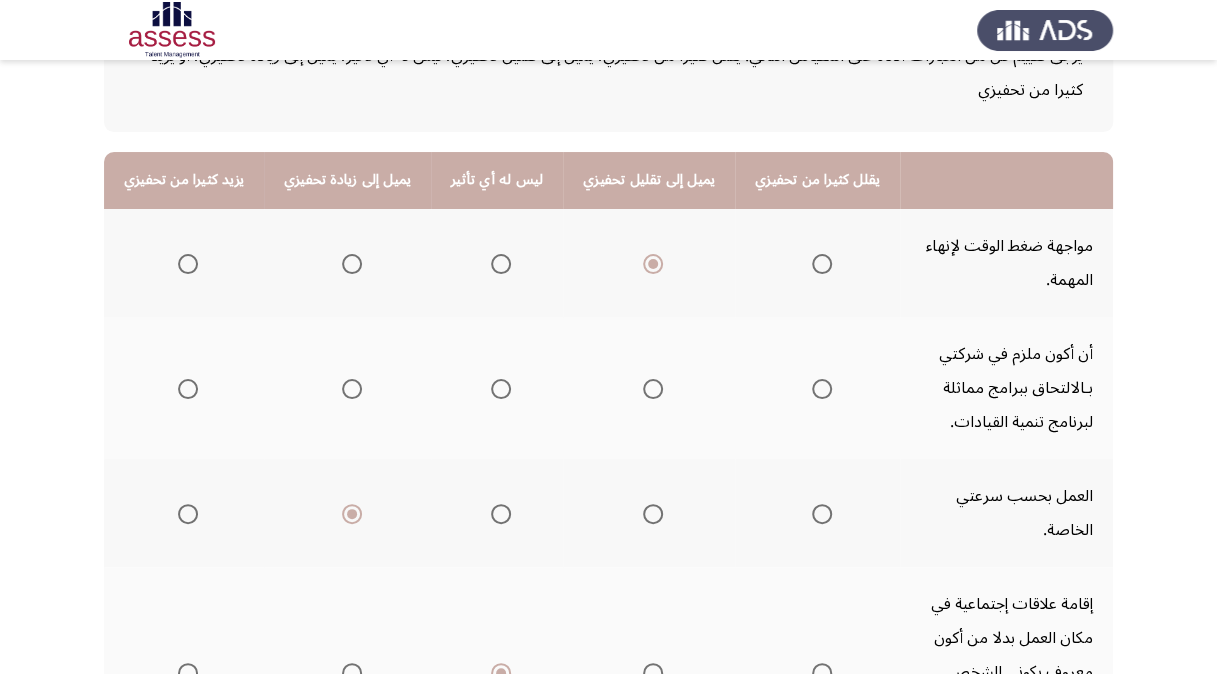 scroll, scrollTop: 126, scrollLeft: 0, axis: vertical 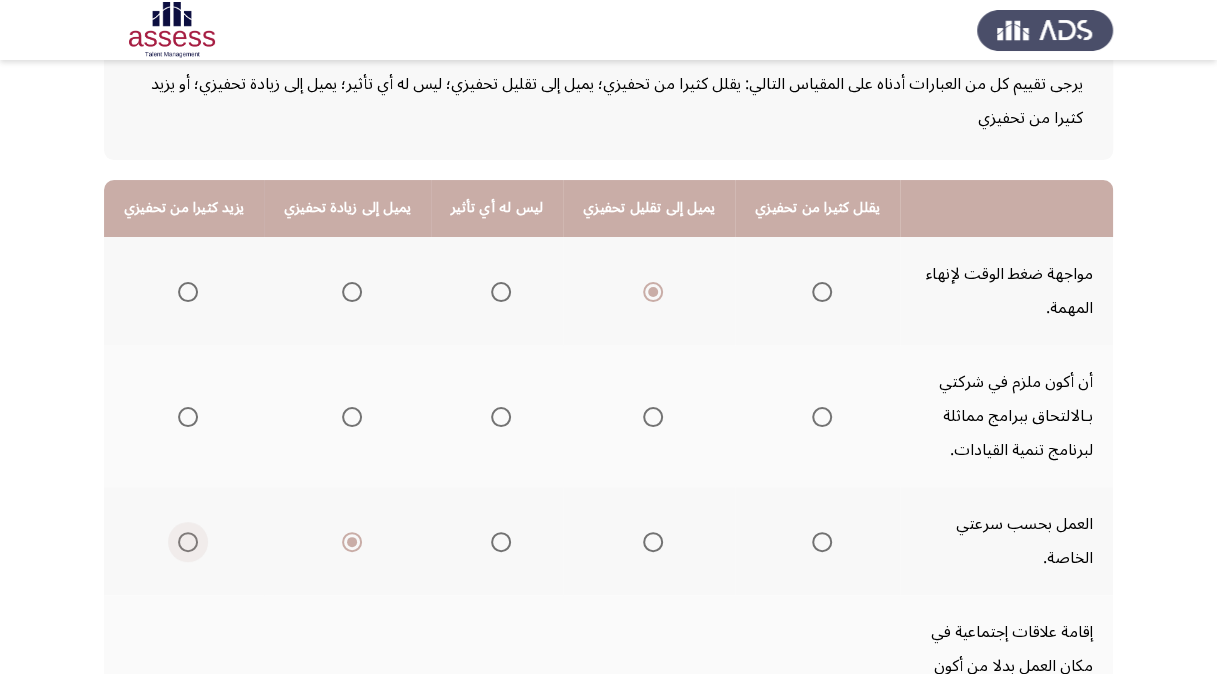 click at bounding box center [188, 542] 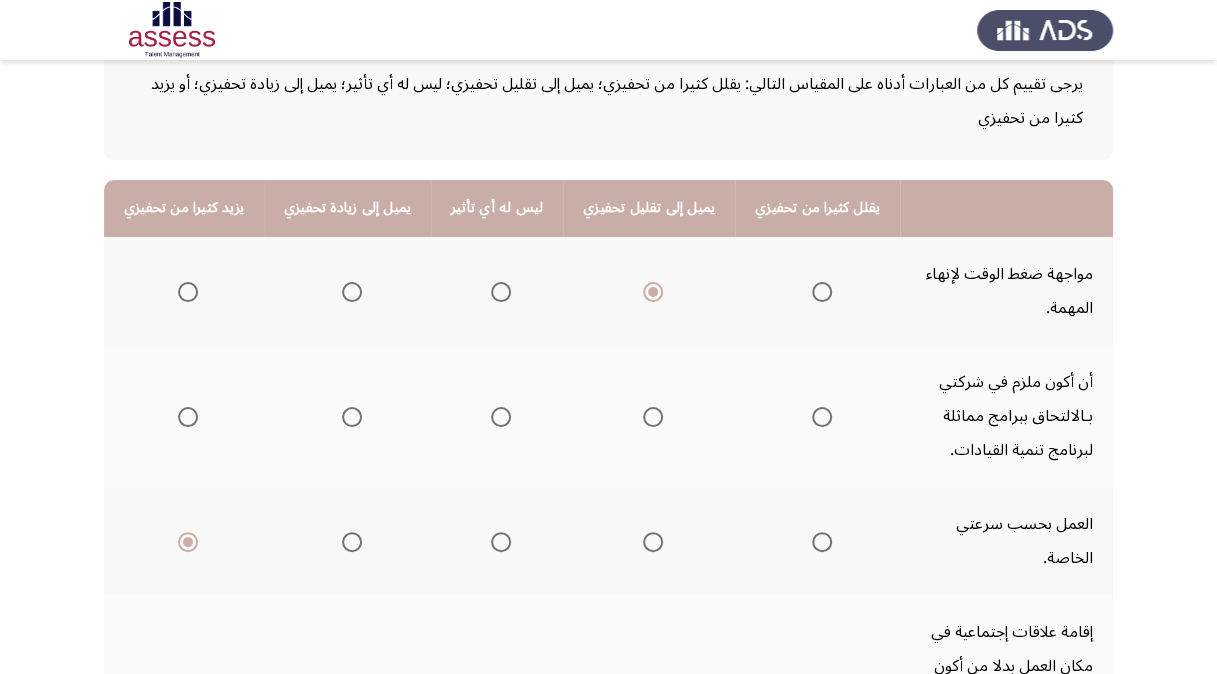 click at bounding box center (501, 417) 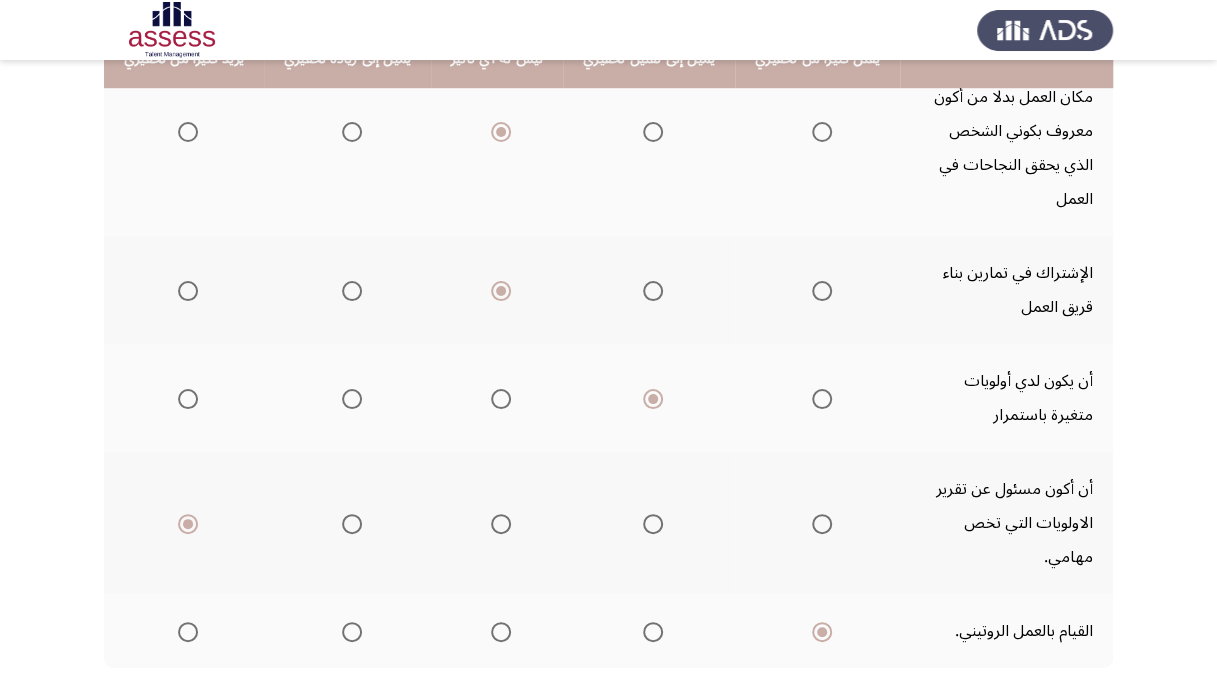 scroll, scrollTop: 726, scrollLeft: 0, axis: vertical 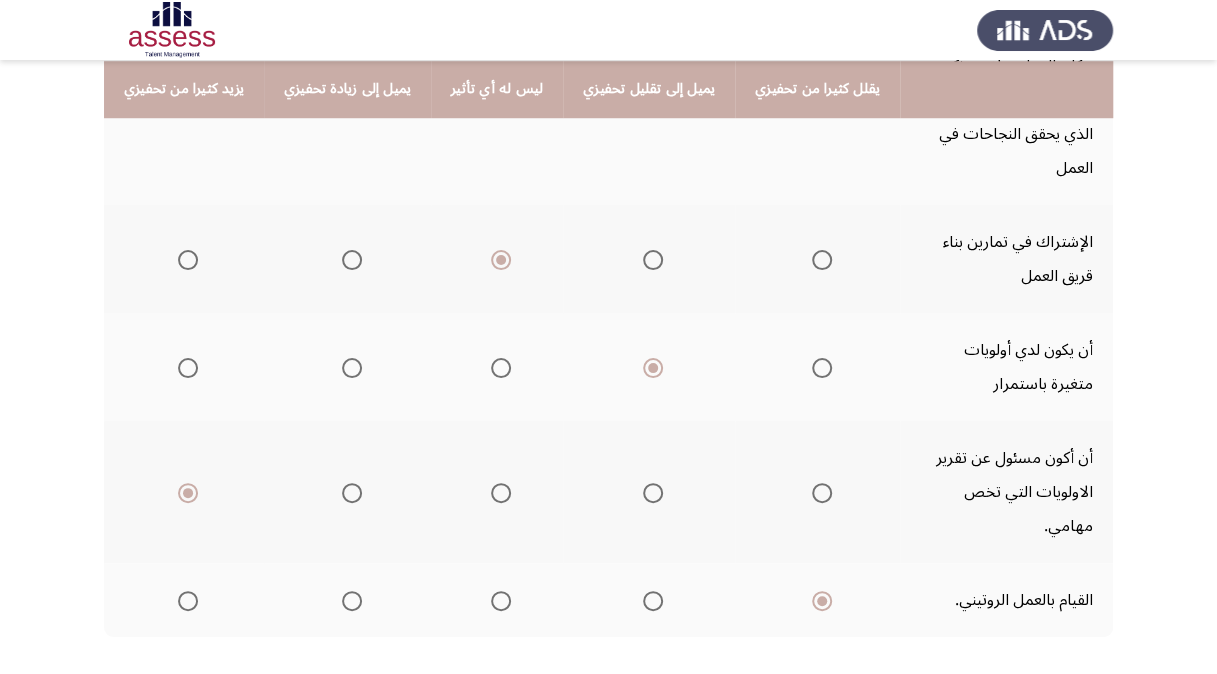 click on "التالي" 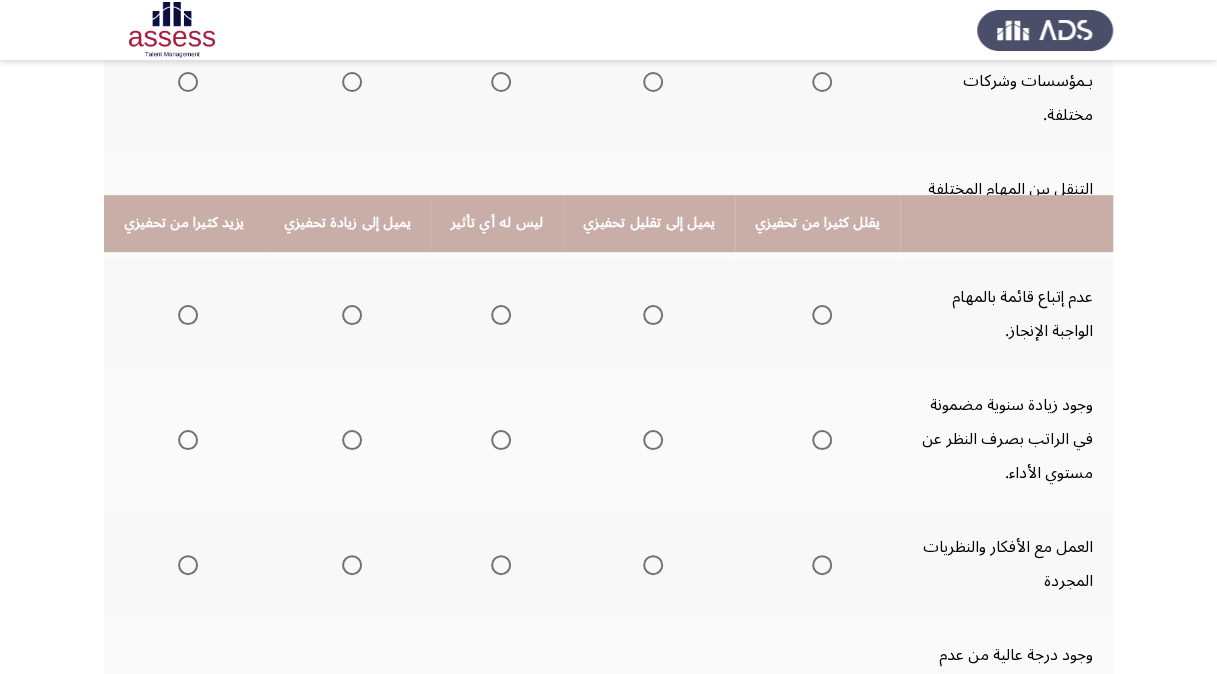 scroll, scrollTop: 0, scrollLeft: 0, axis: both 